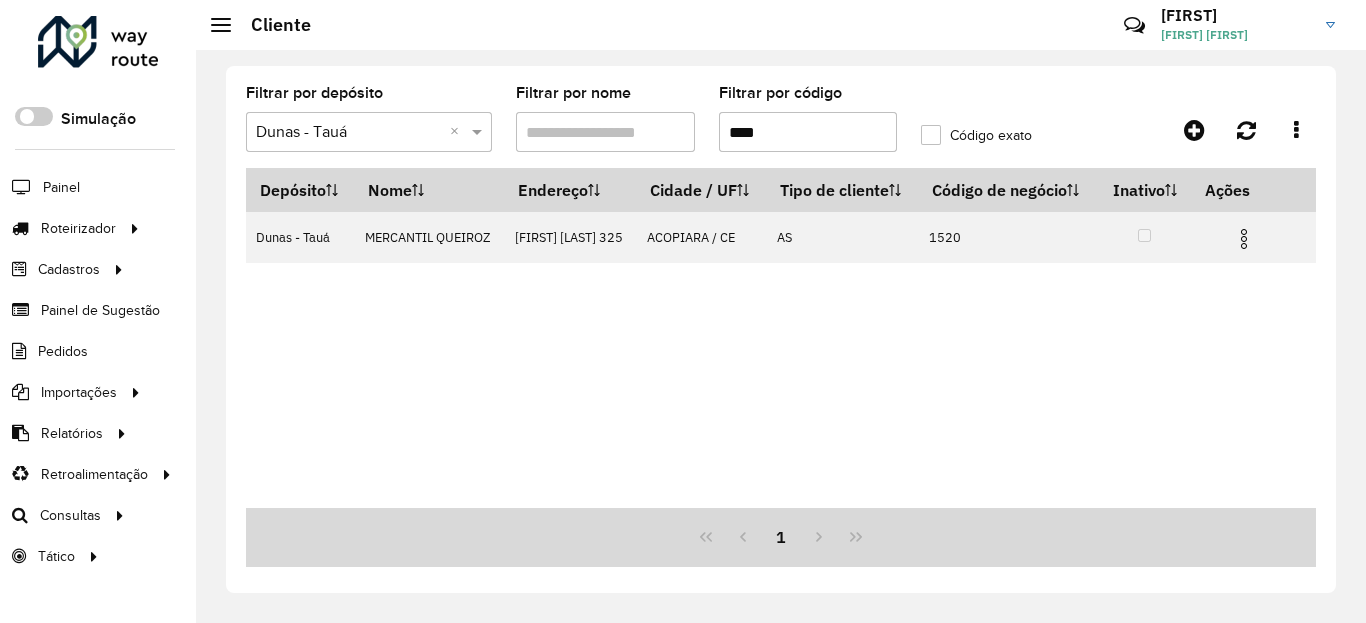 scroll, scrollTop: 0, scrollLeft: 0, axis: both 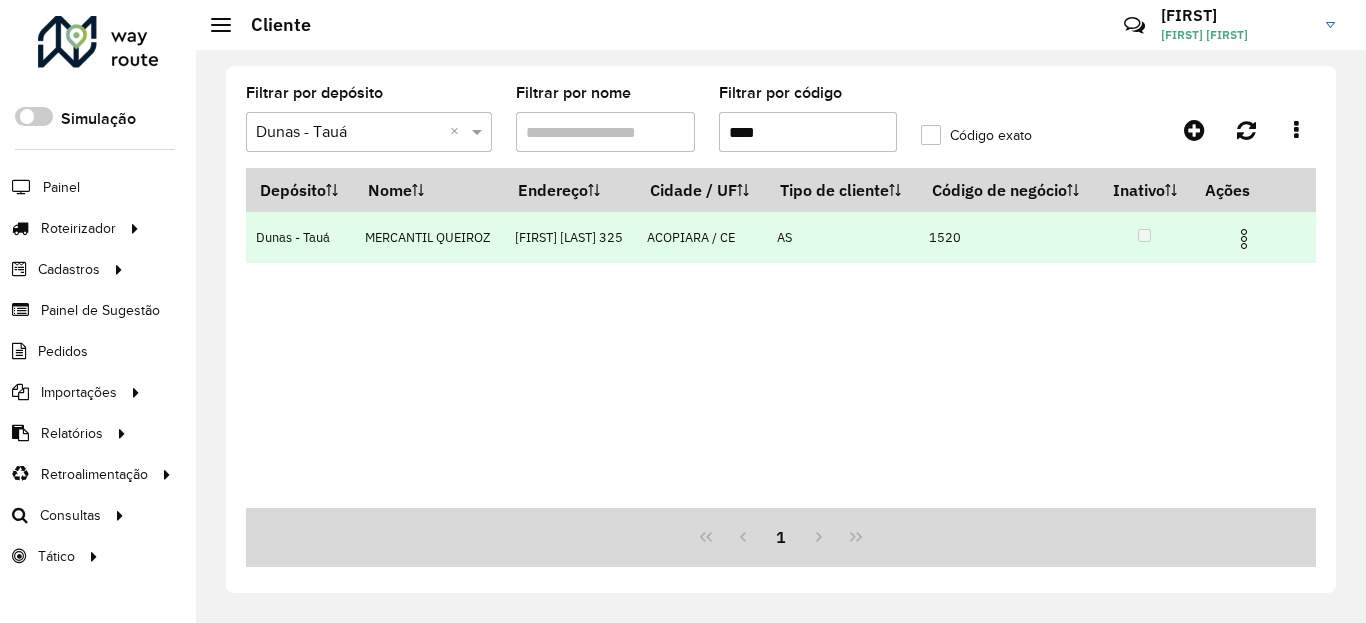 click at bounding box center (1244, 239) 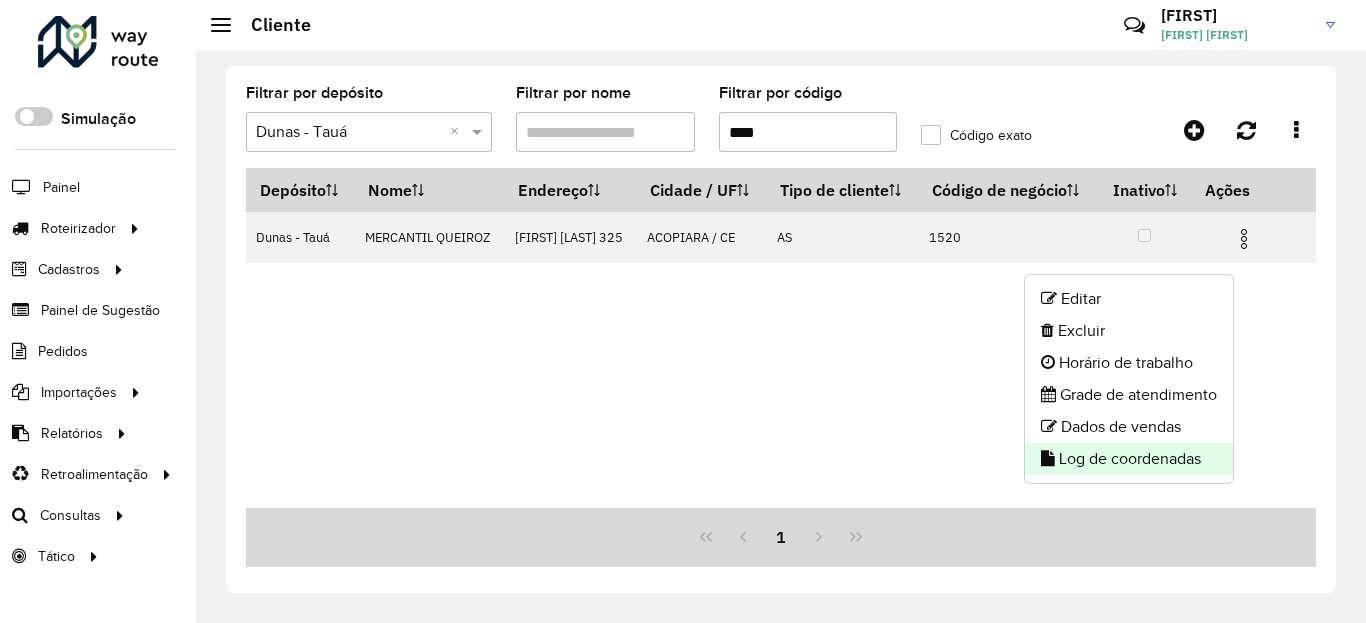 click on "Log de coordenadas" 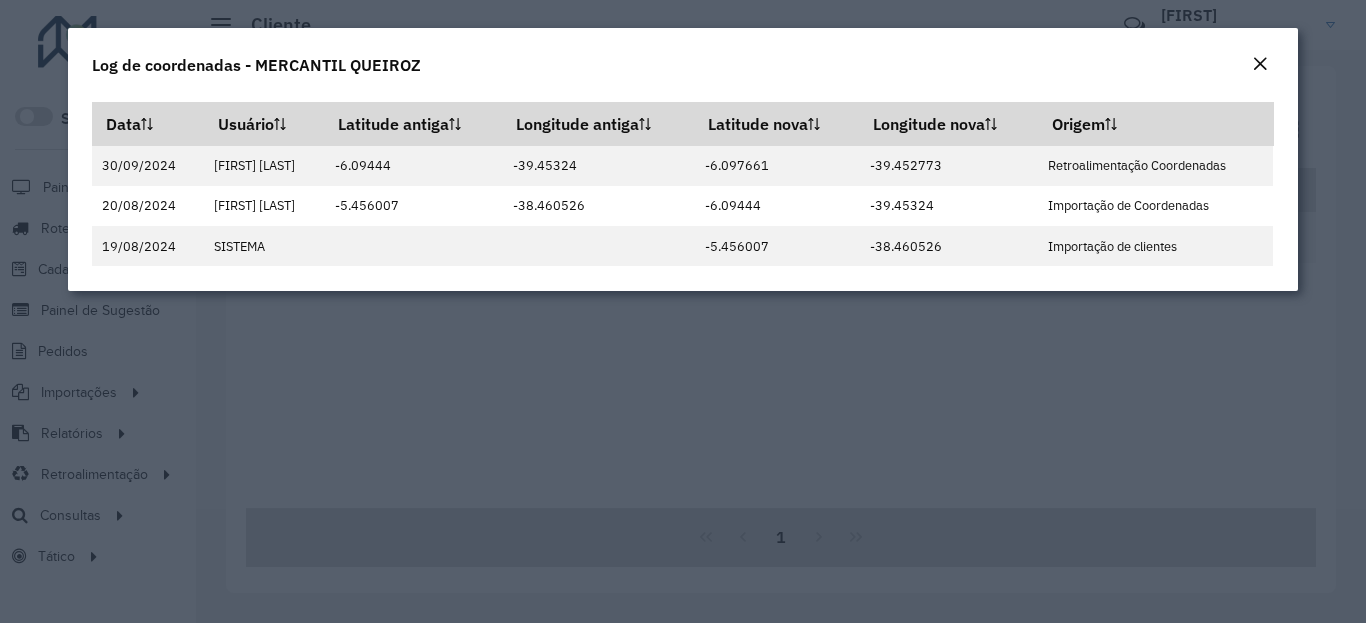 click 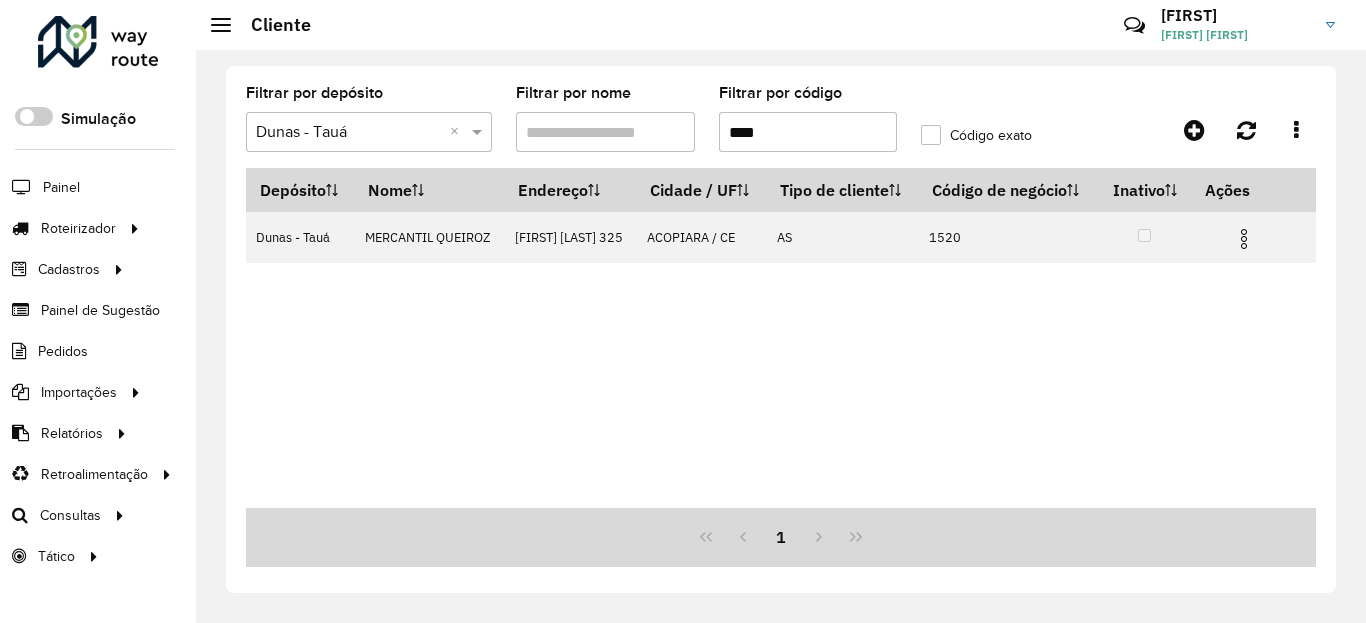 click on "****" at bounding box center (808, 132) 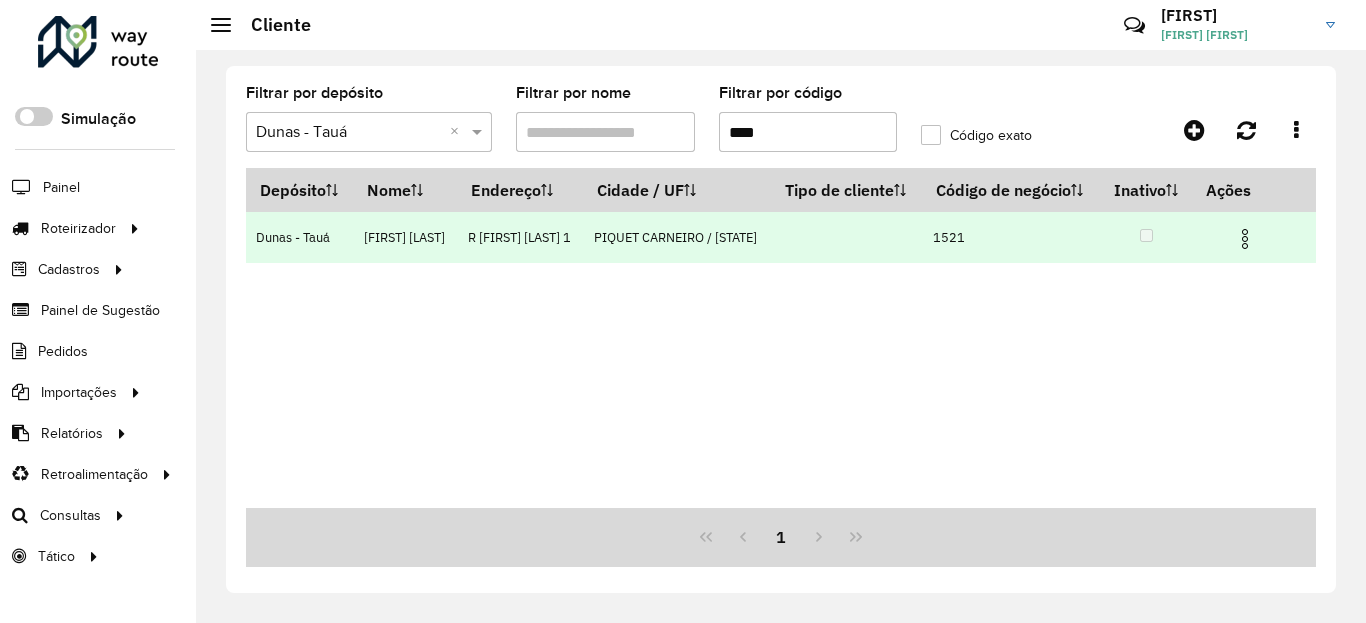 type on "****" 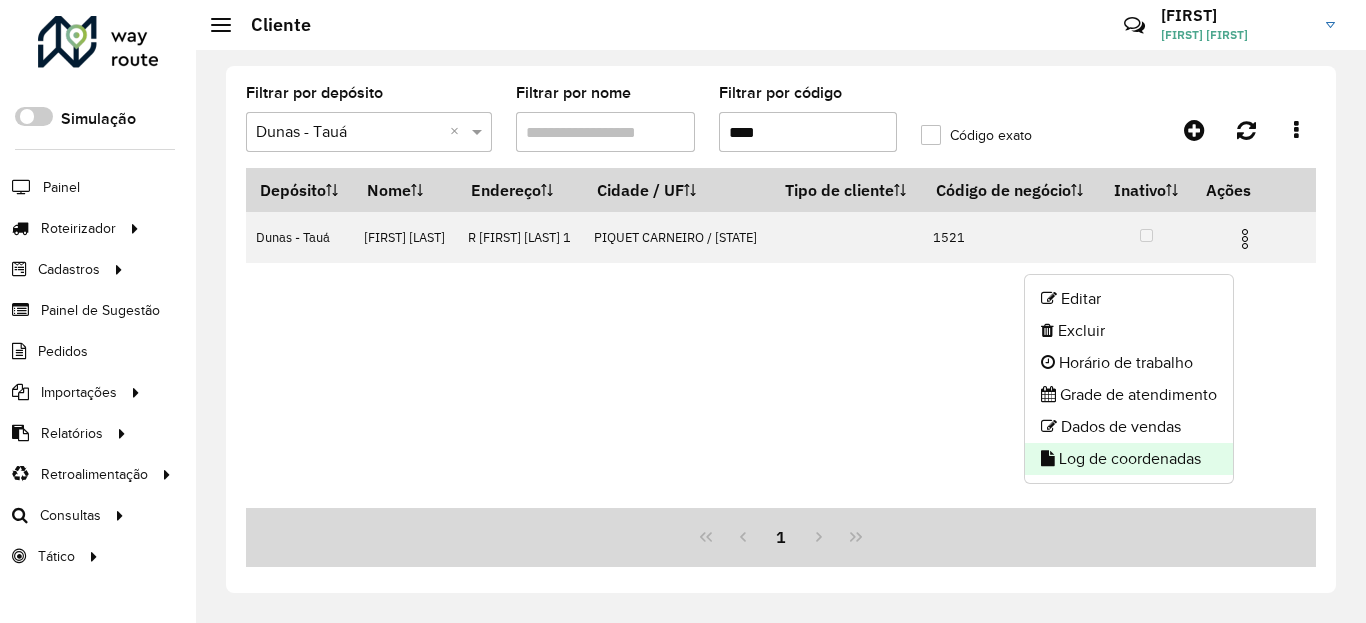 click on "Log de coordenadas" 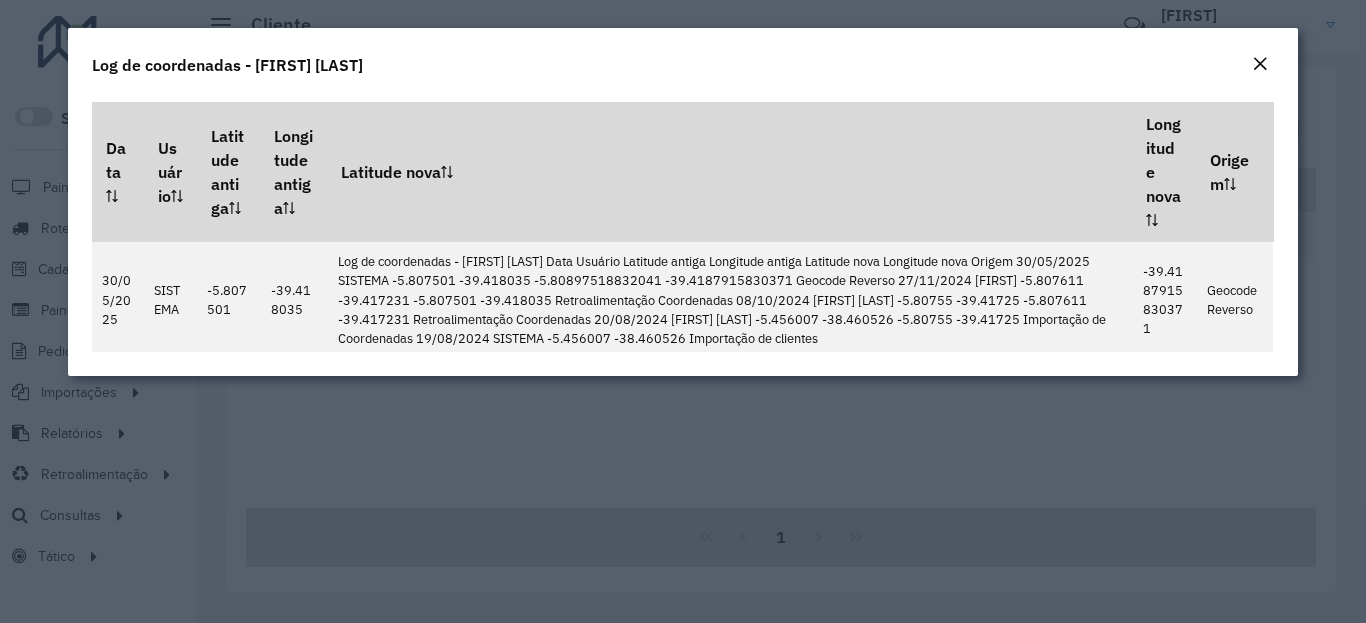 click 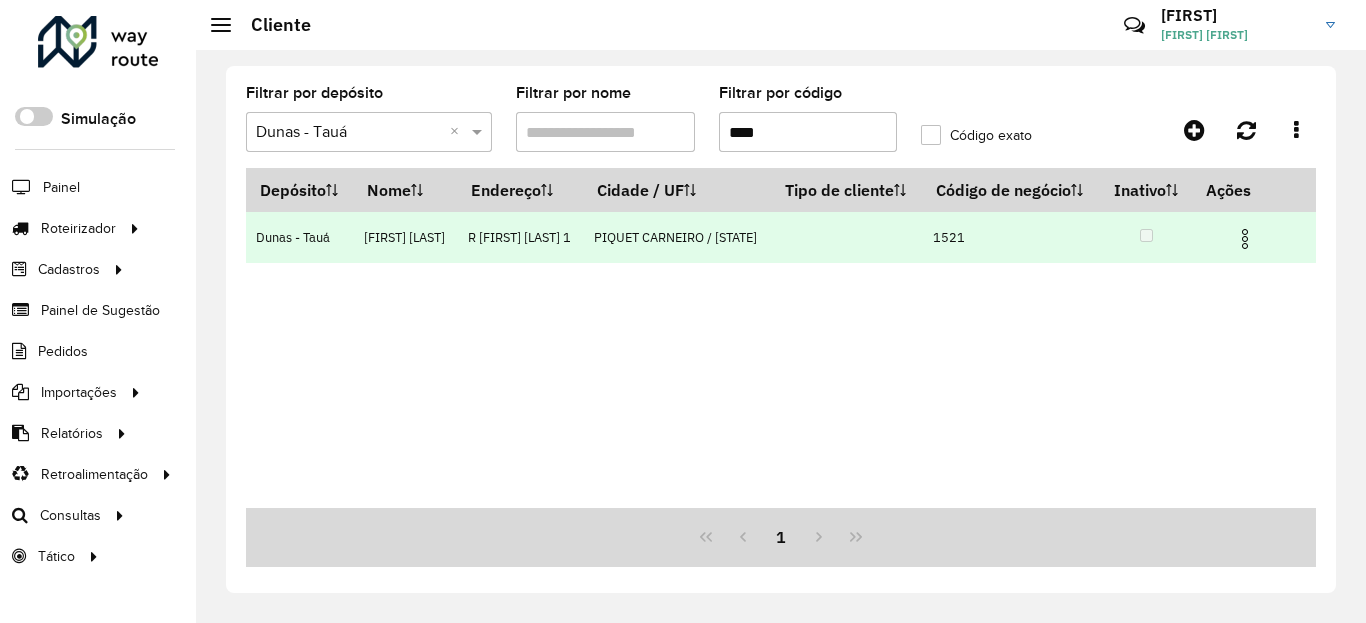 click at bounding box center (1245, 239) 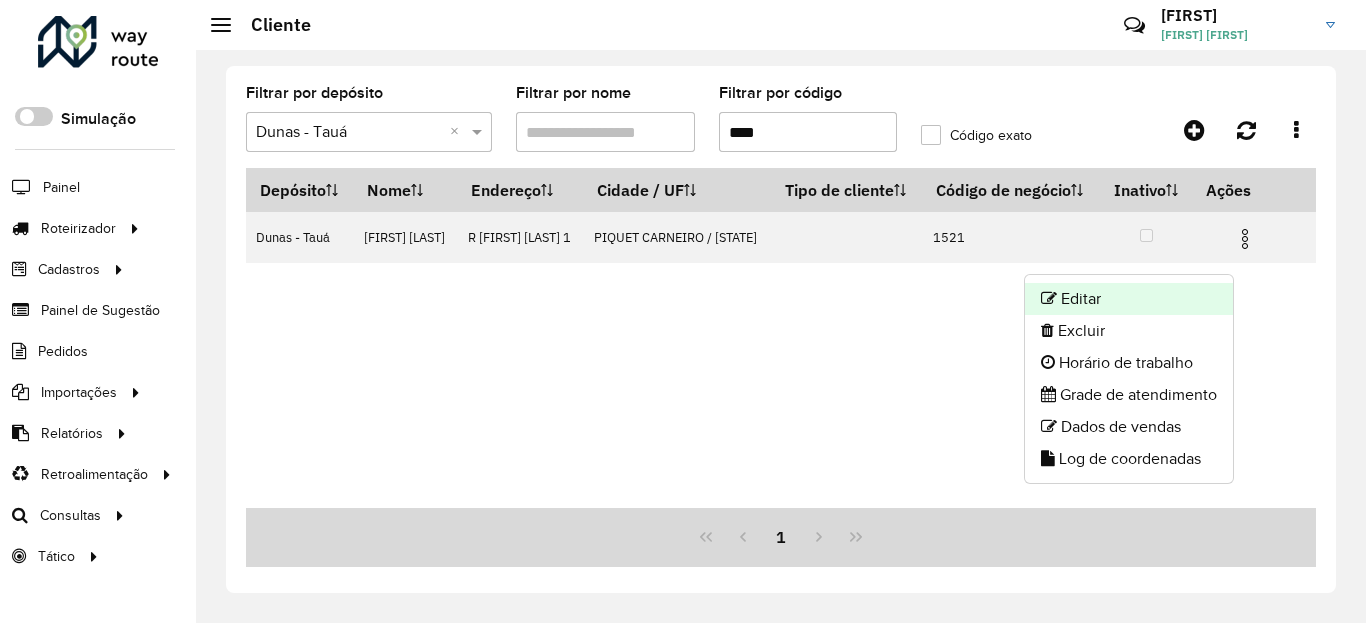 click on "Editar" 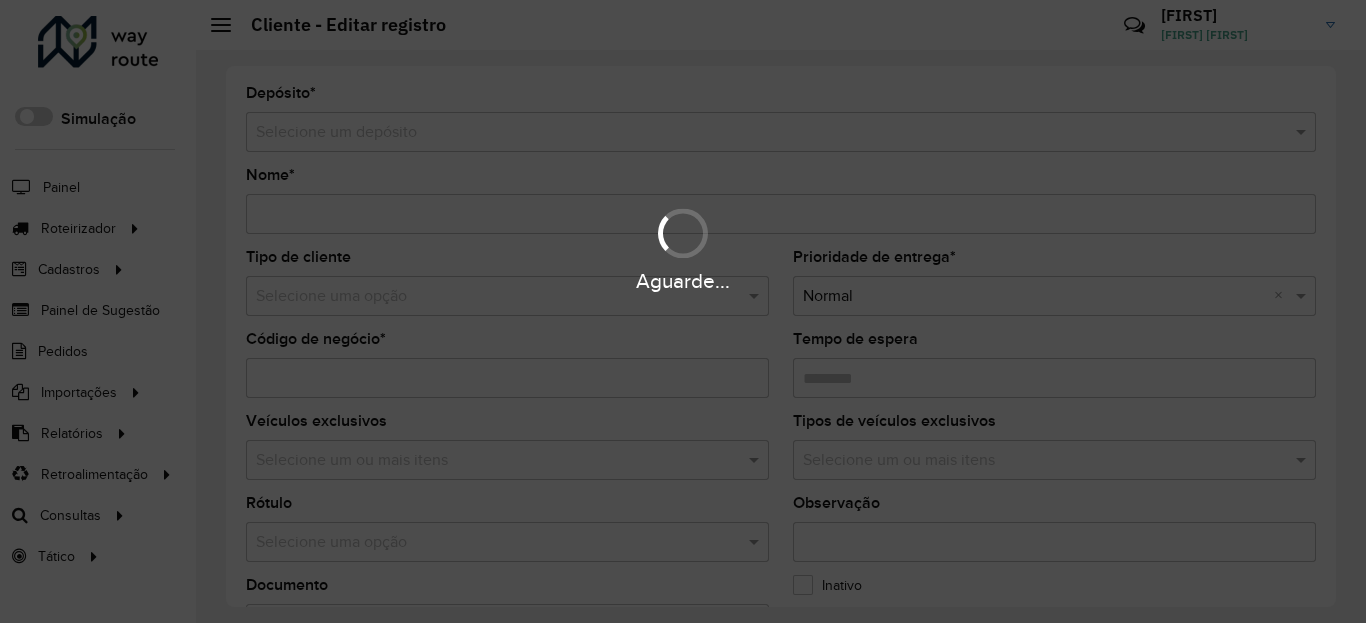 type on "**********" 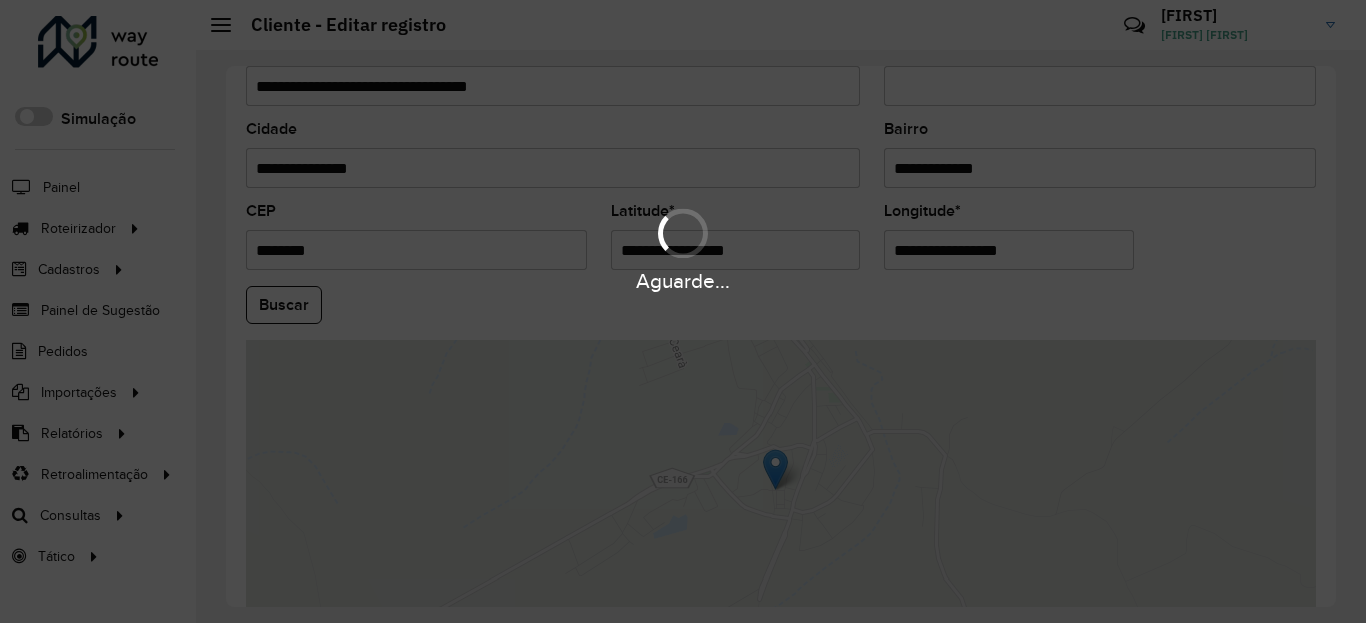 scroll, scrollTop: 865, scrollLeft: 0, axis: vertical 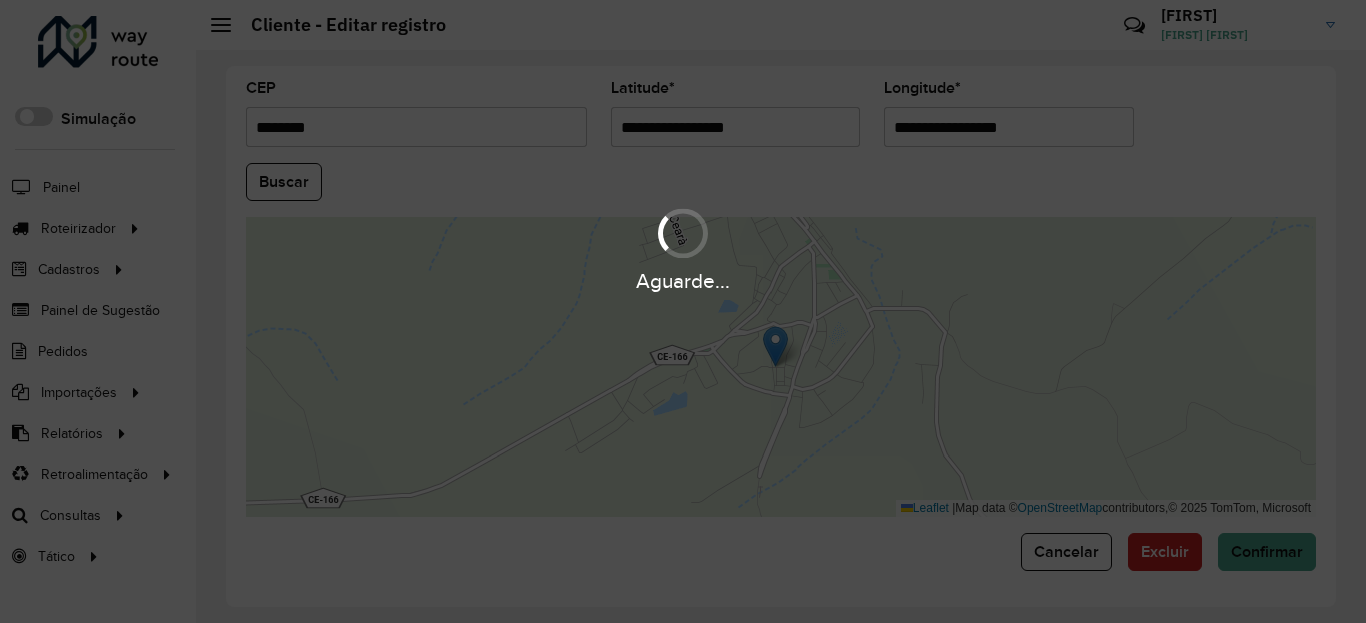 click on "**********" at bounding box center (736, 127) 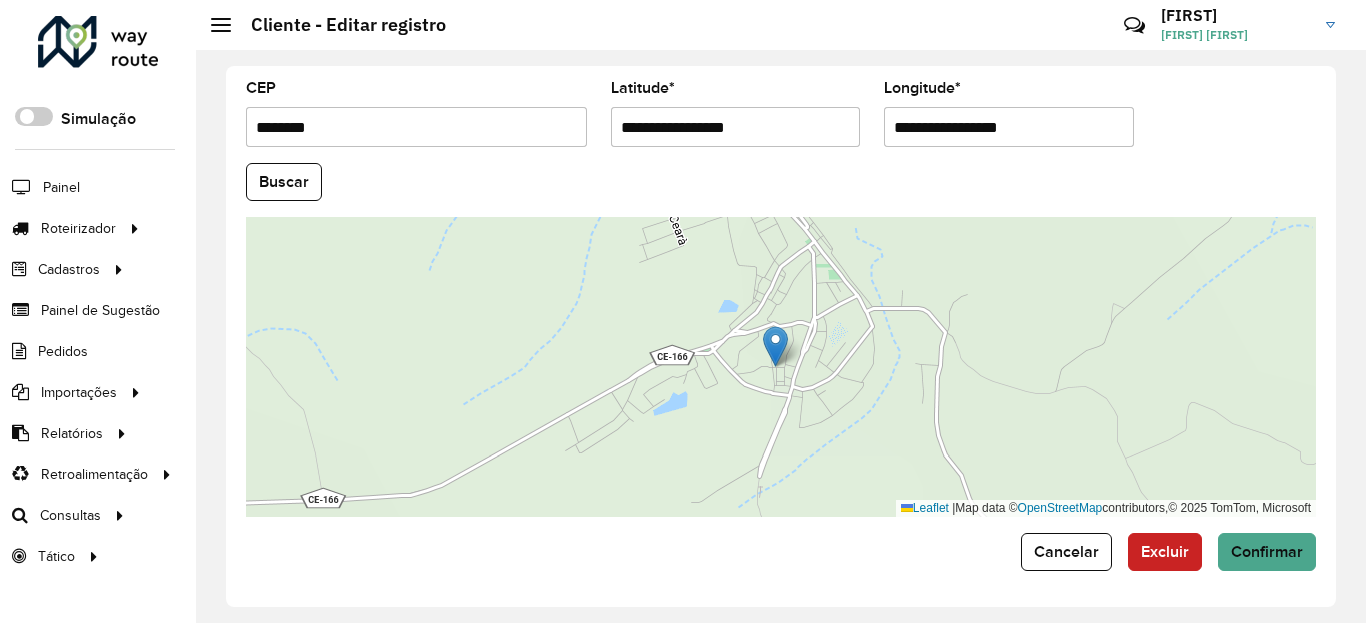 click on "**********" at bounding box center [736, 127] 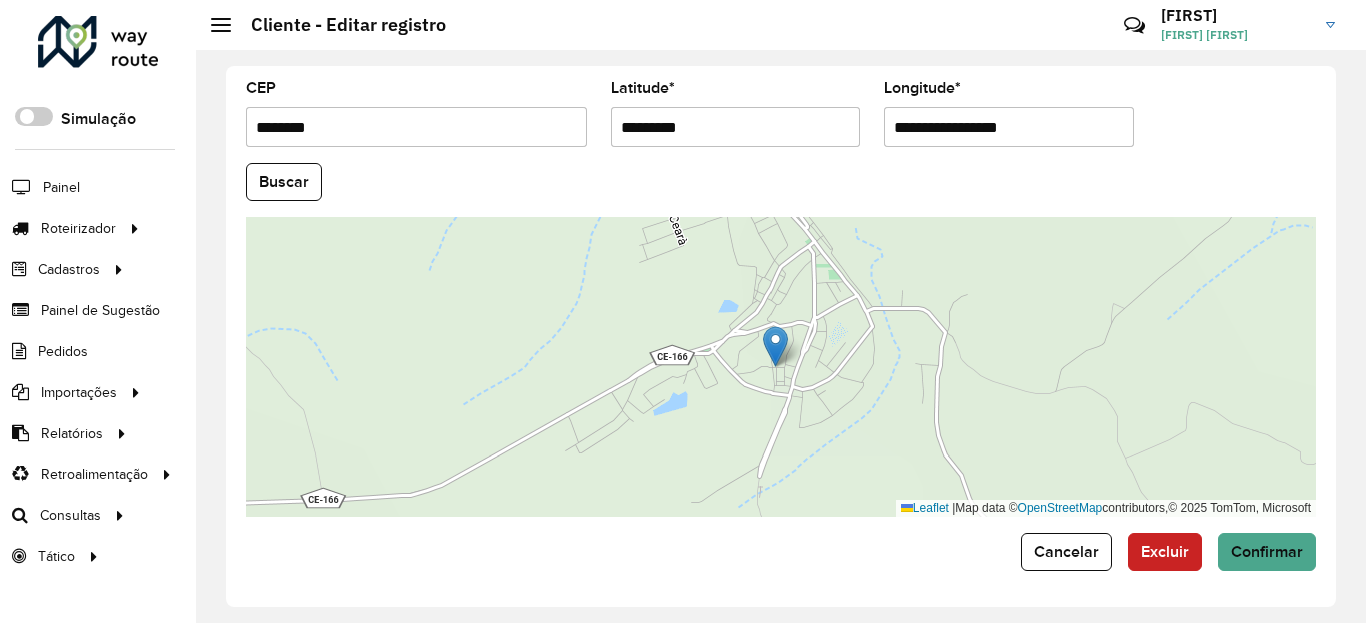 type on "*********" 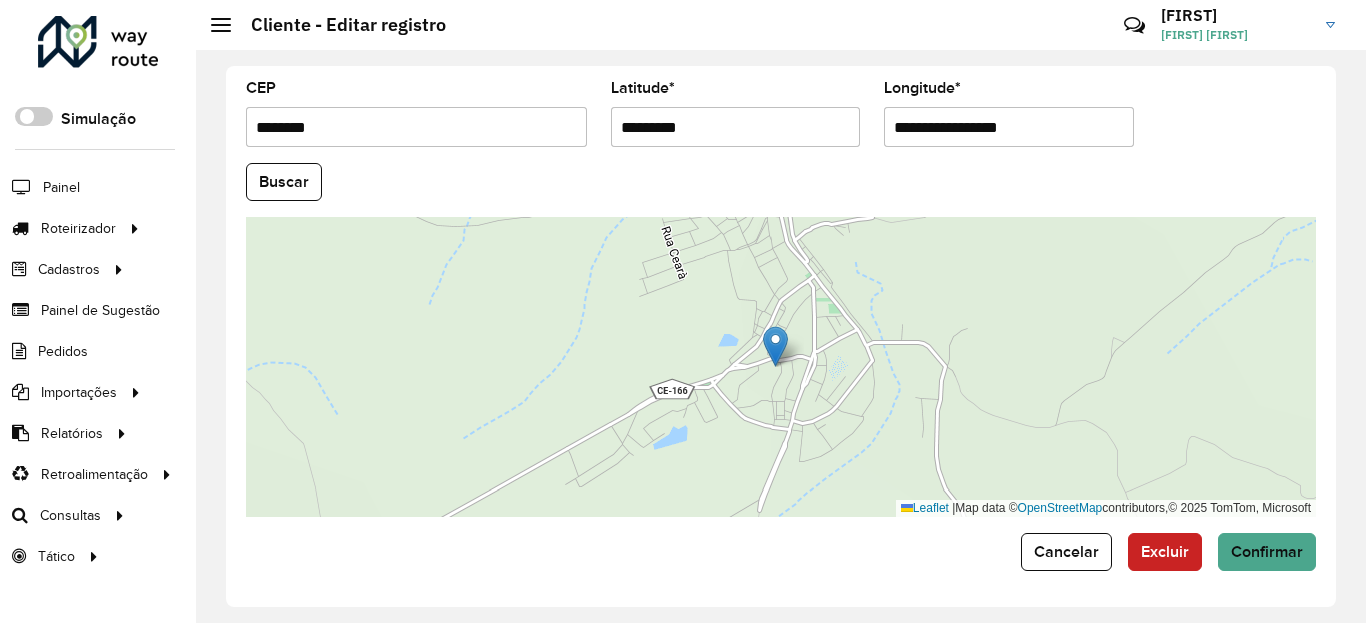 click on "**********" at bounding box center [1009, 127] 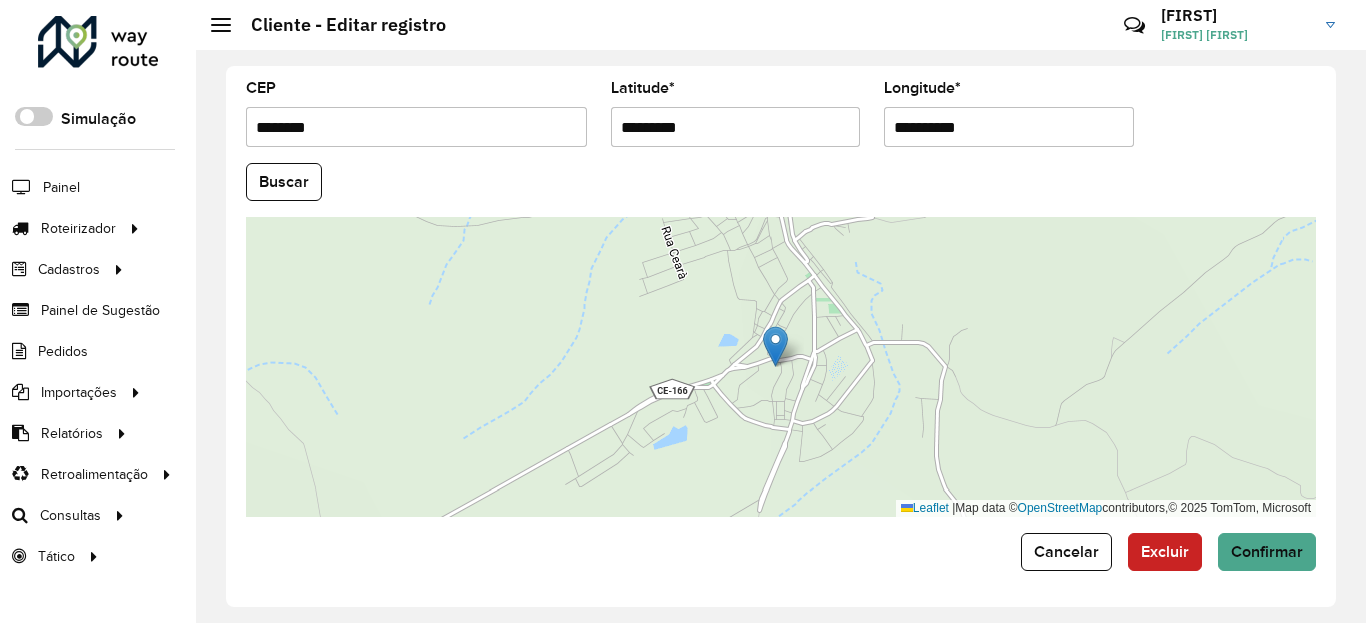 type on "**********" 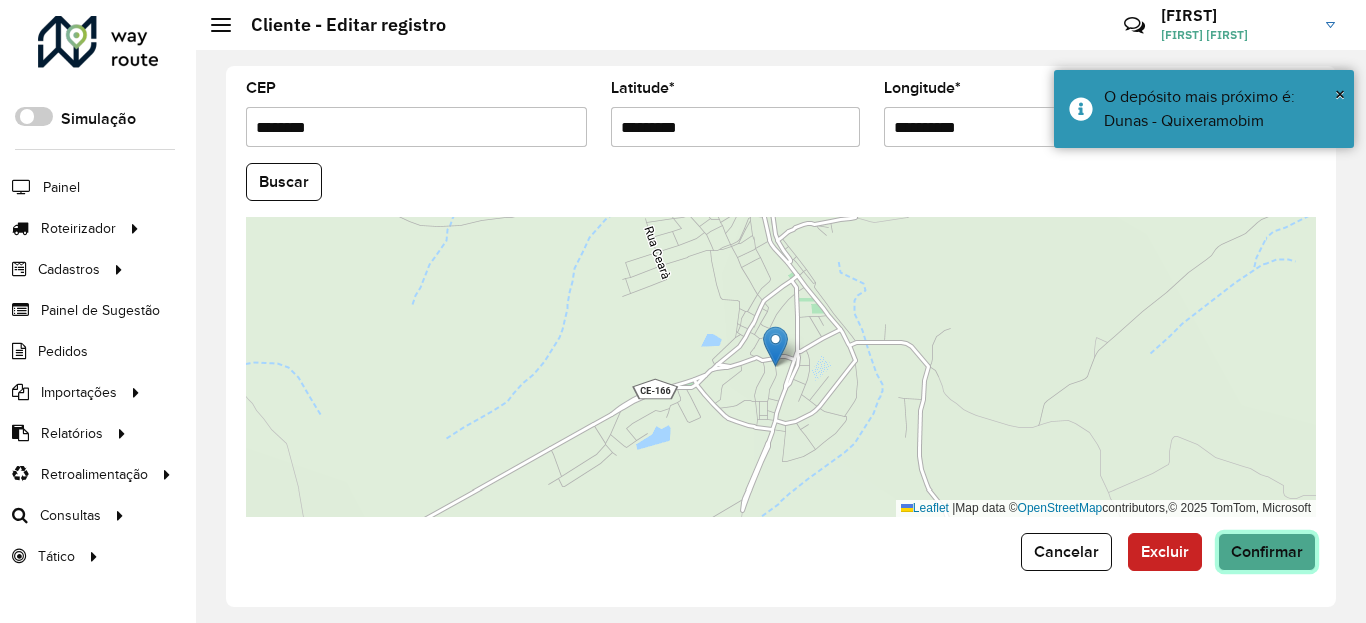 click on "Confirmar" 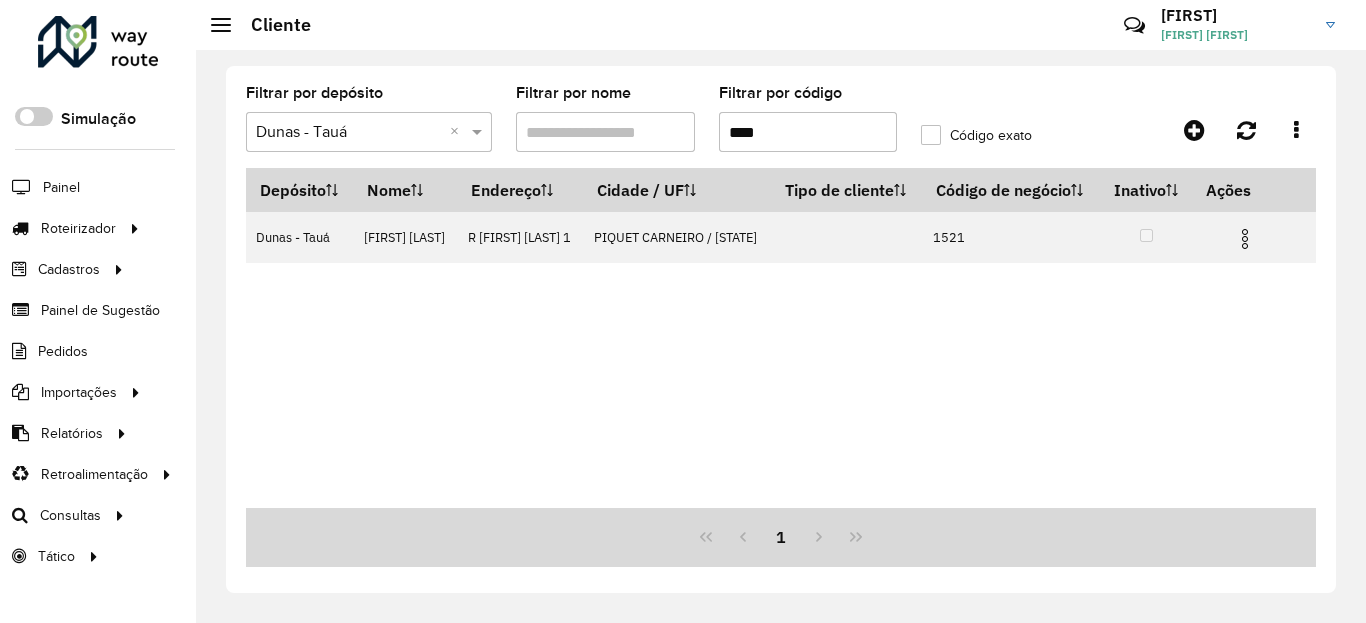 click on "****" at bounding box center (808, 132) 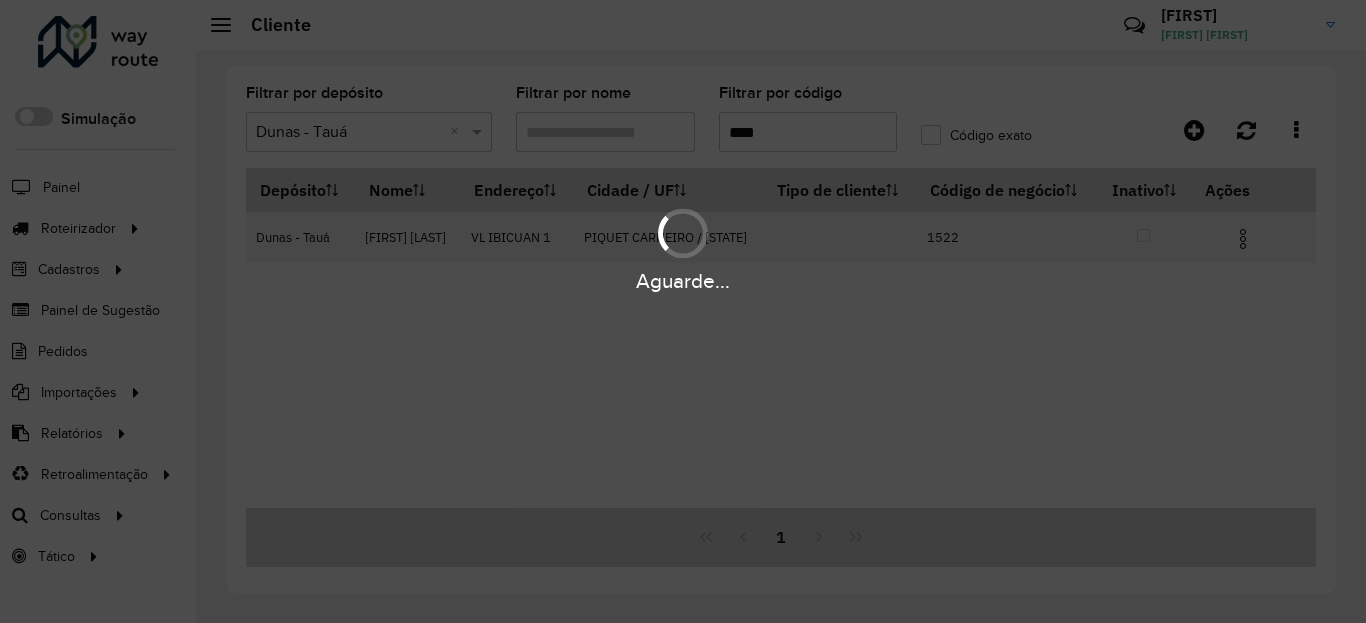 type on "****" 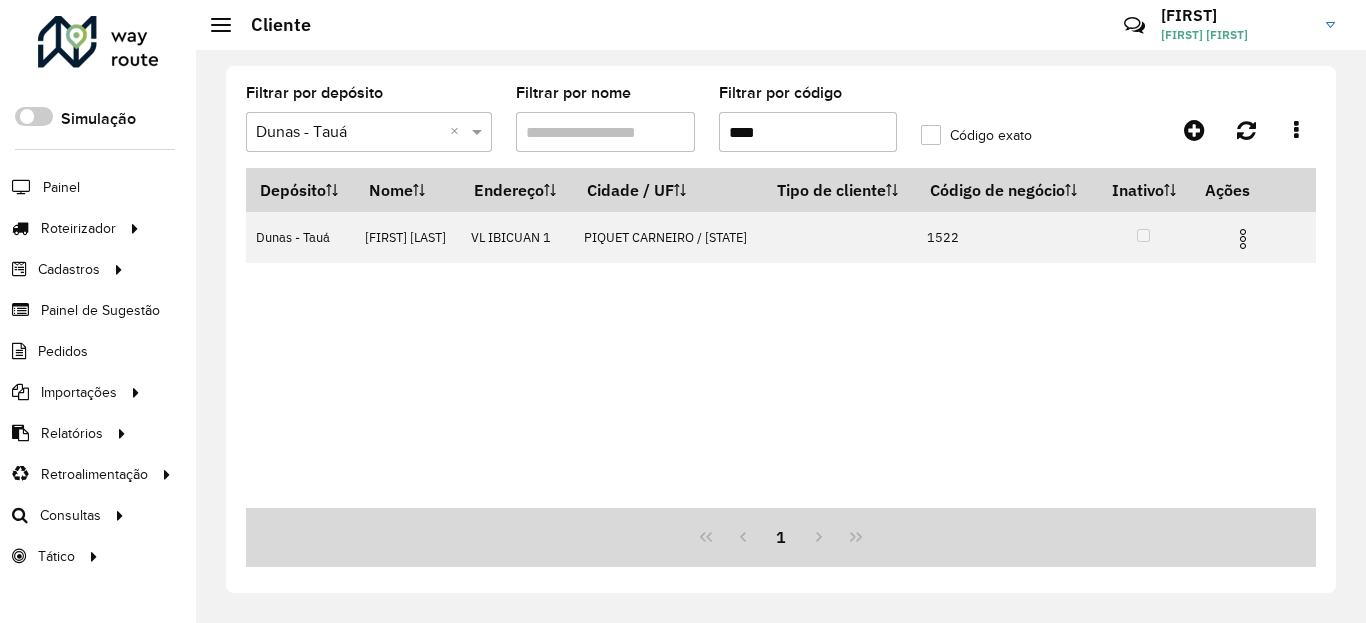 click on "Aguarde...  Pop-up bloqueado!  Seu navegador bloqueou automáticamente a abertura de uma nova janela.   Acesse as configurações e adicione o endereço do sistema a lista de permissão.   Fechar  Roteirizador AmbevTech Simulação Painel Roteirizador Entregas Vendas Cadastros Checkpoint Classificações de venda Cliente Condição de pagamento Consulta de setores Depósito Disponibilidade de veículos Fator tipo de produto Gabarito planner Grupo Rota Fator Tipo Produto Grupo de Depósito Grupo de rotas exclusiva Grupo de setores Jornada Jornada RN Layout integração Modelo Motorista Multi Depósito Painel de sugestão Parada Pedágio Perfil de Vendedor Ponto de apoio Ponto de apoio FAD Prioridade pedido Produto Restrição de Atendimento Planner Rodízio de placa Rota exclusiva FAD Rótulo Setor Setor Planner Tempo de parada de refeição Tipo de cliente Tipo de veículo Tipo de veículo RN Transportadora Usuário Vendedor Veículo Painel de Sugestão Pedidos Importações Classificação e volume de venda" at bounding box center [683, 311] 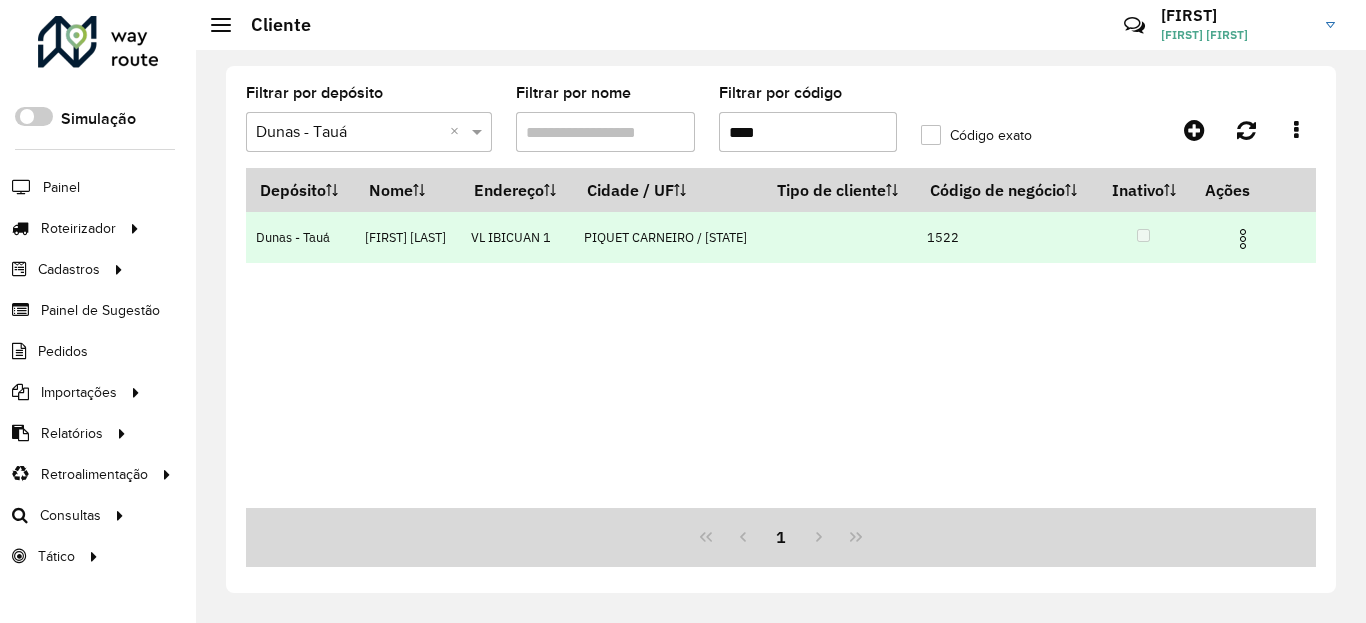 click at bounding box center [1243, 239] 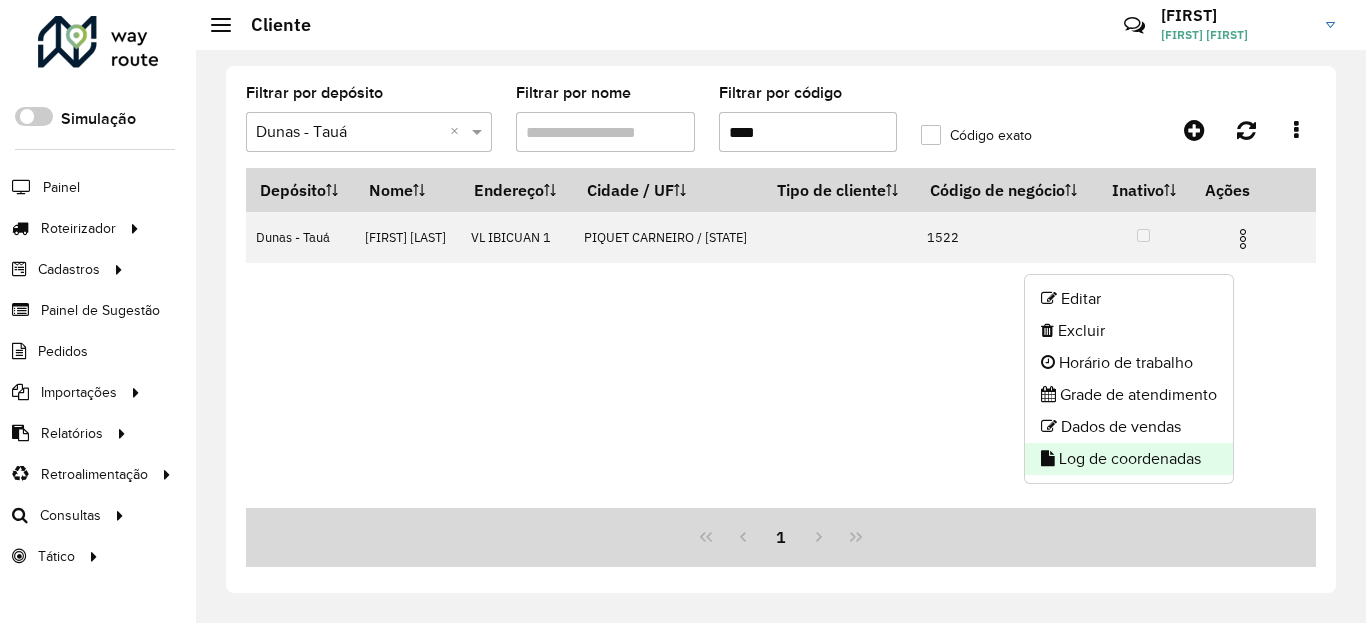 click on "Log de coordenadas" 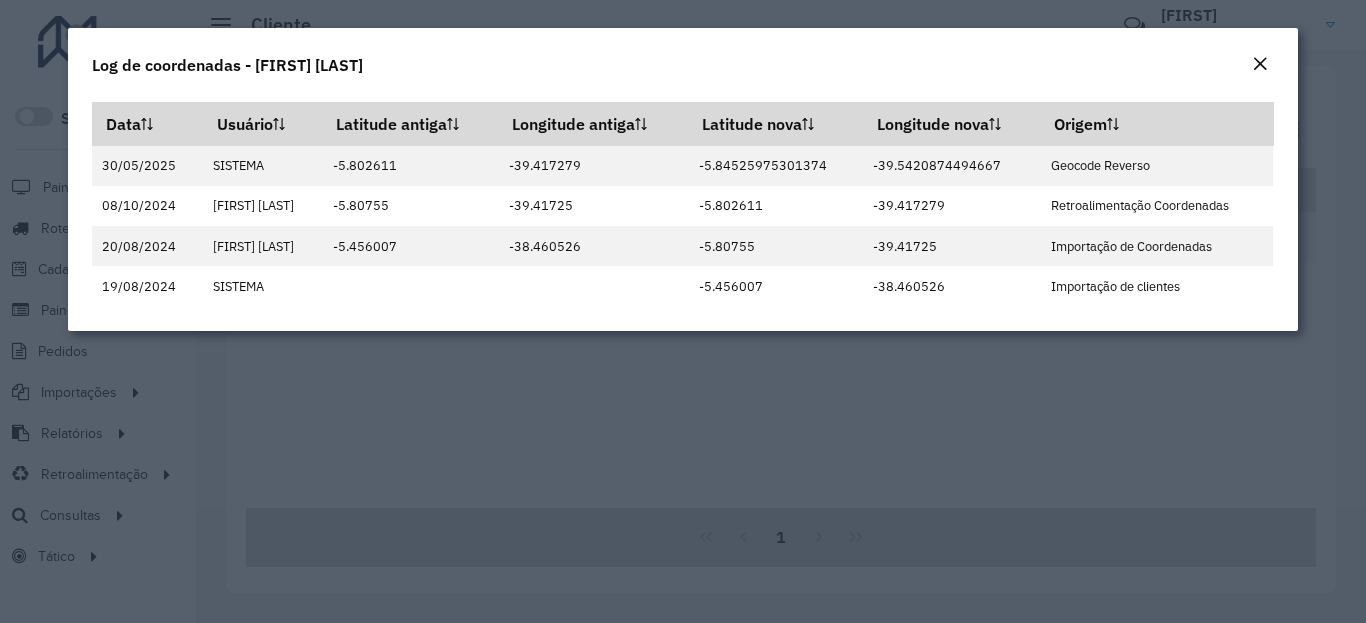 drag, startPoint x: 1257, startPoint y: 60, endPoint x: 1169, endPoint y: 291, distance: 247.19426 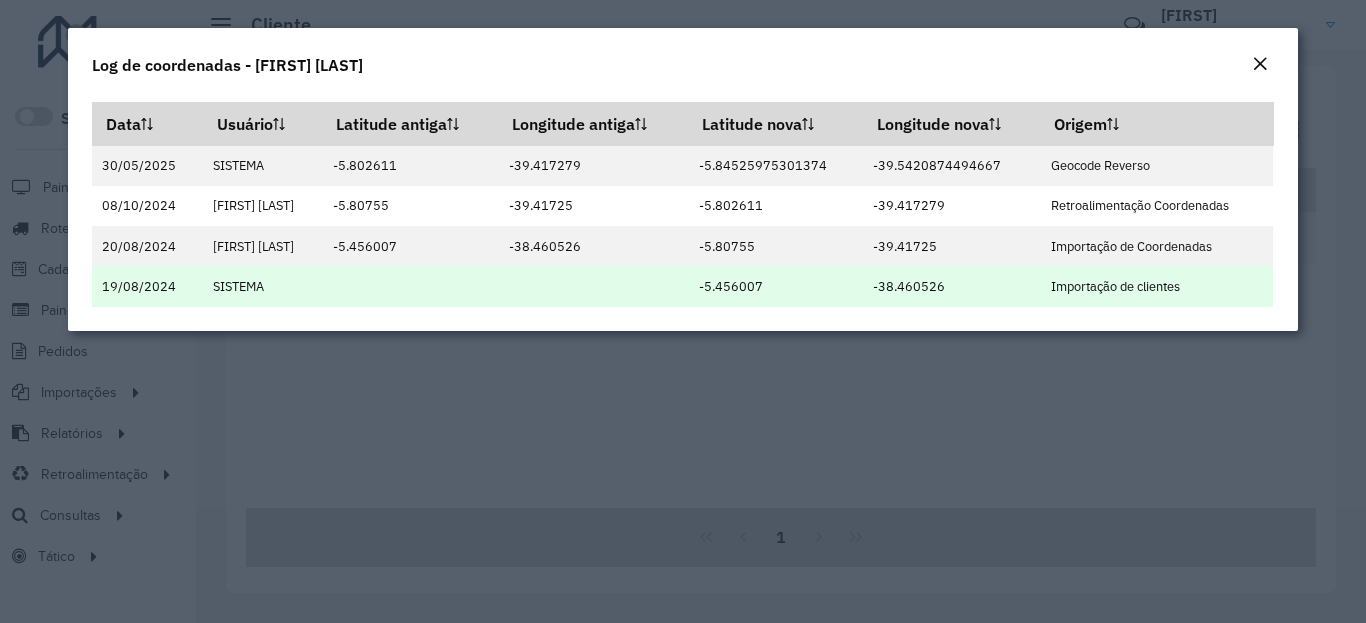 click 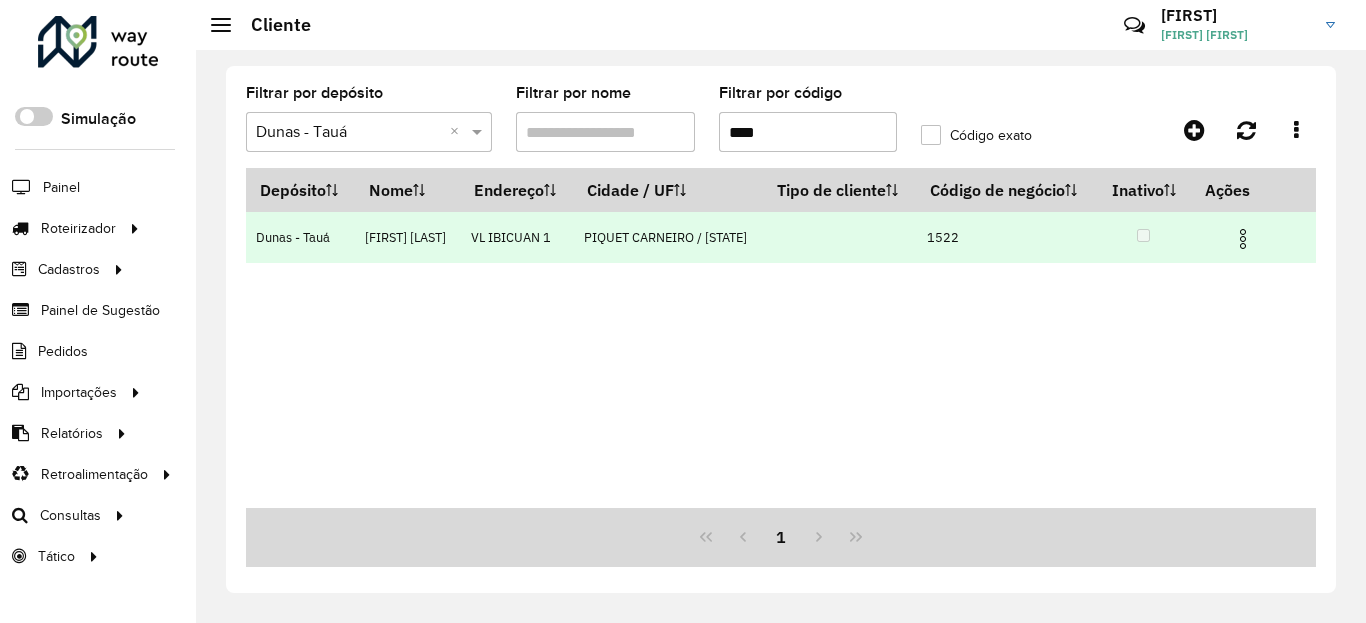 click at bounding box center (1243, 239) 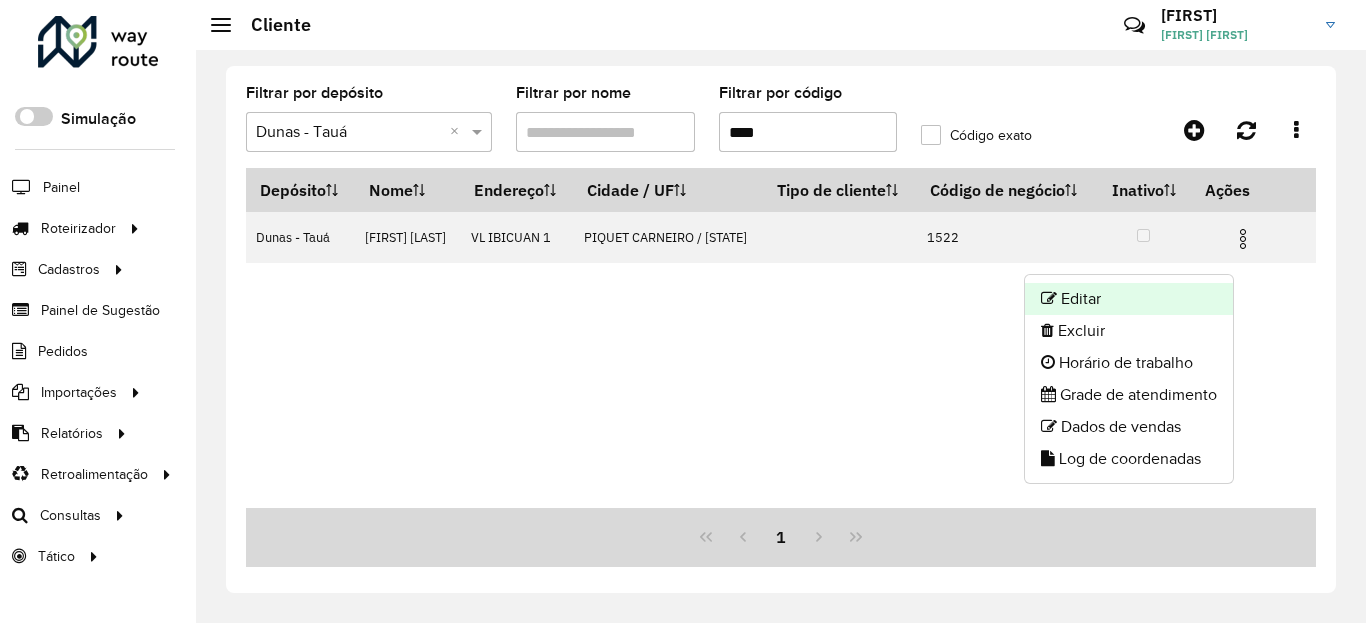 click on "Editar" 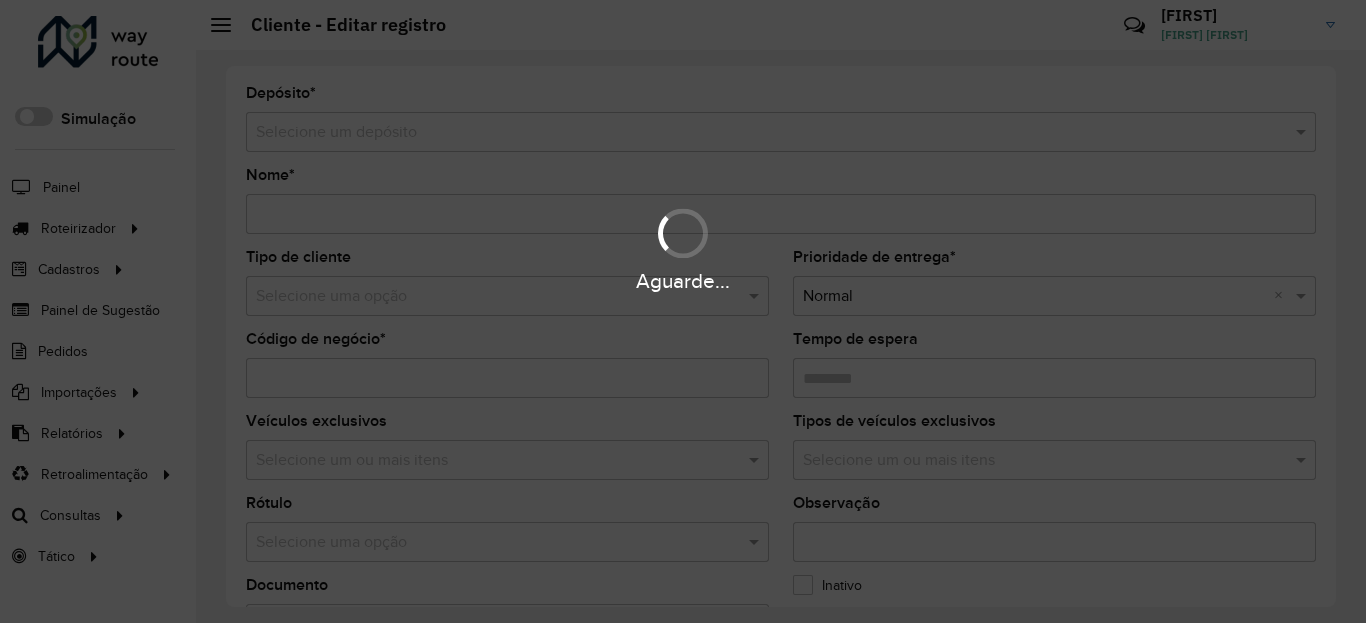 type on "**********" 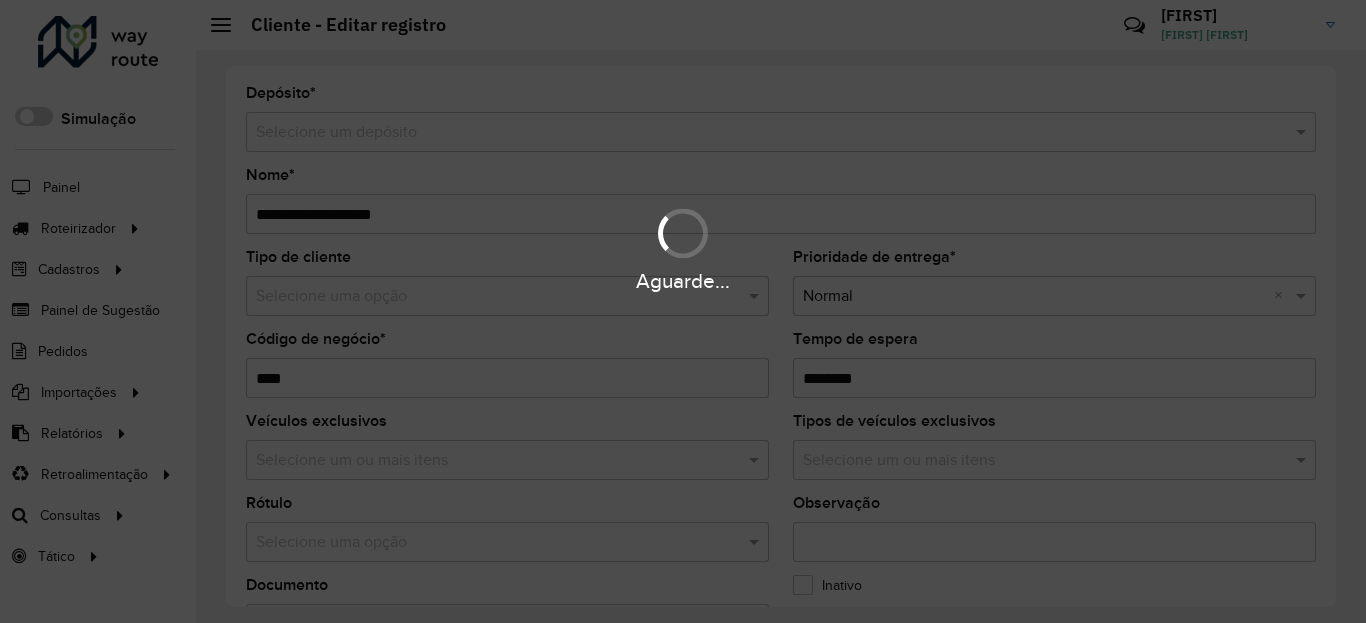 type on "******" 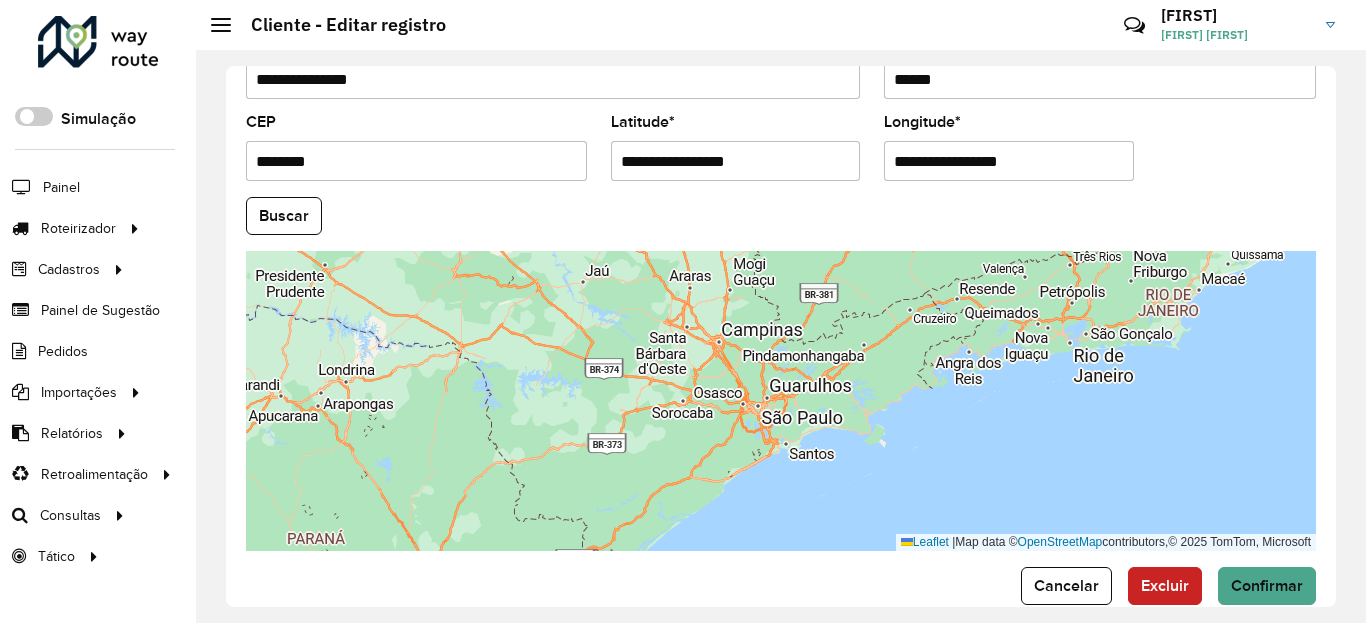scroll, scrollTop: 840, scrollLeft: 0, axis: vertical 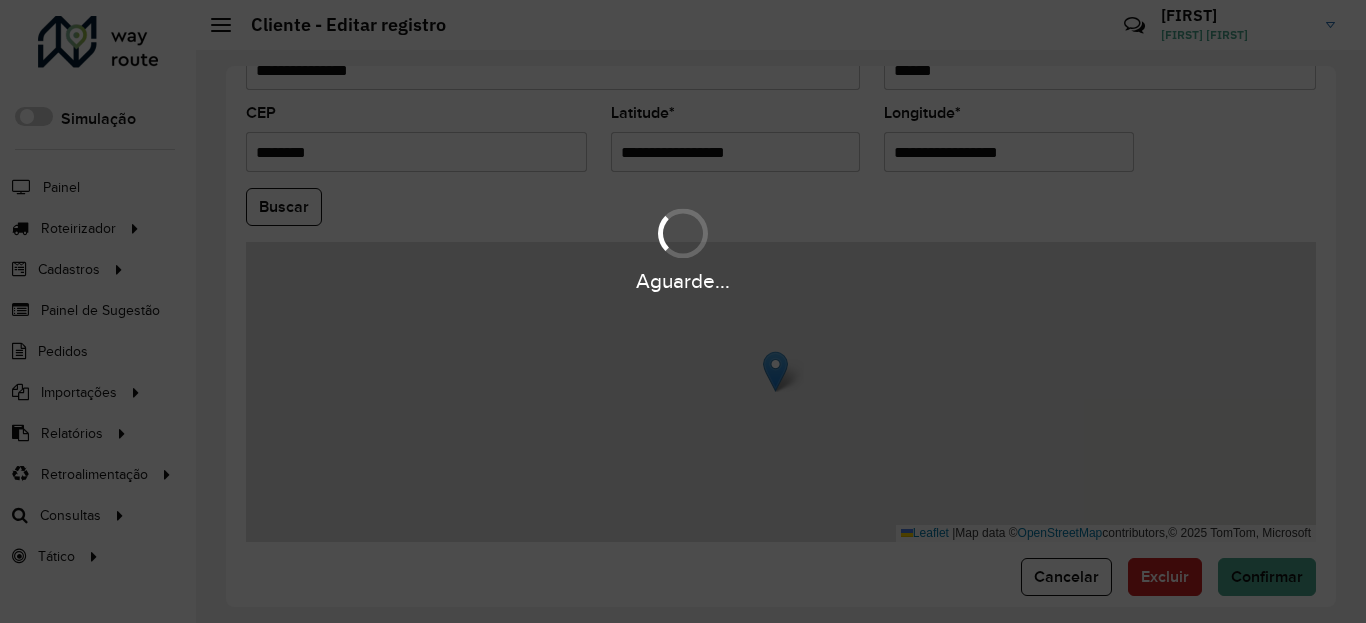 click on "Aguarde..." at bounding box center [683, 311] 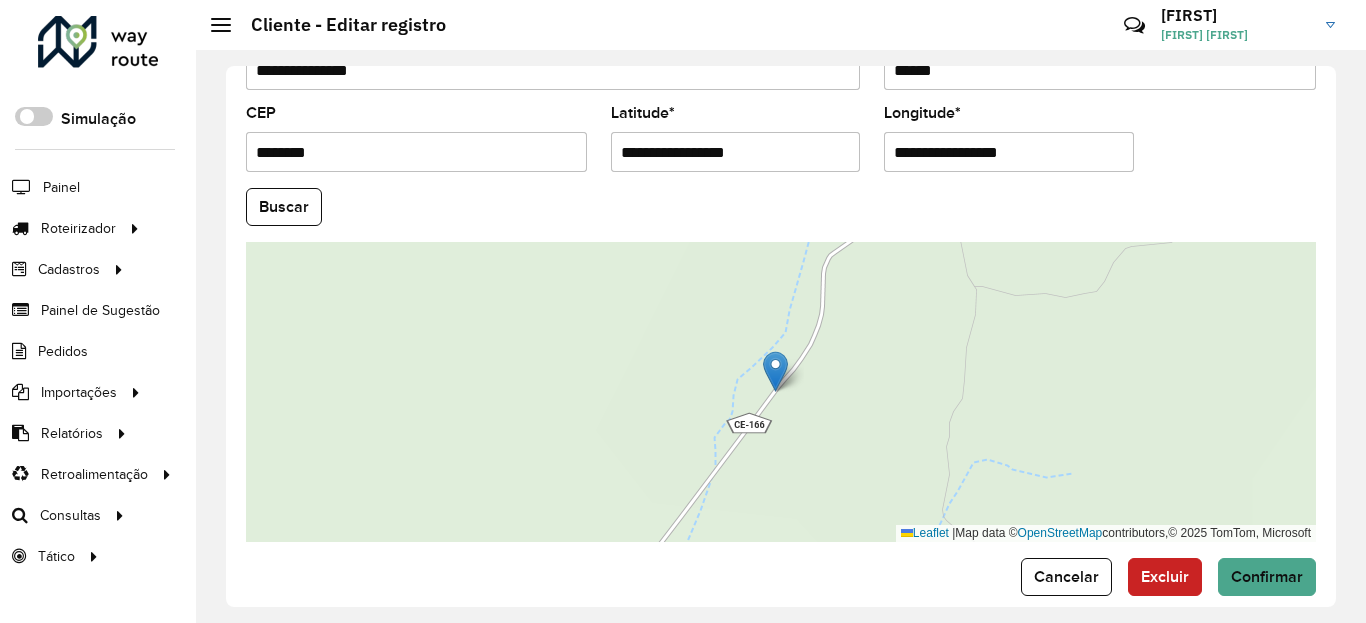 click on "**********" at bounding box center [736, 152] 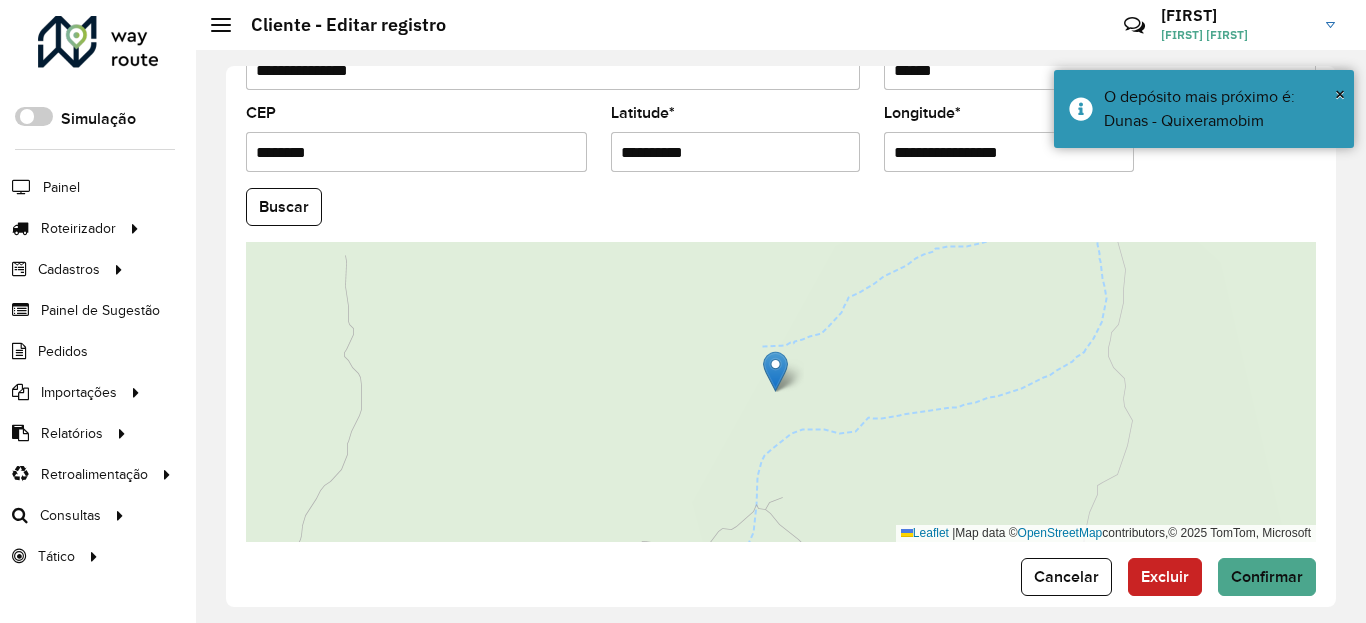 click on "Buscar" 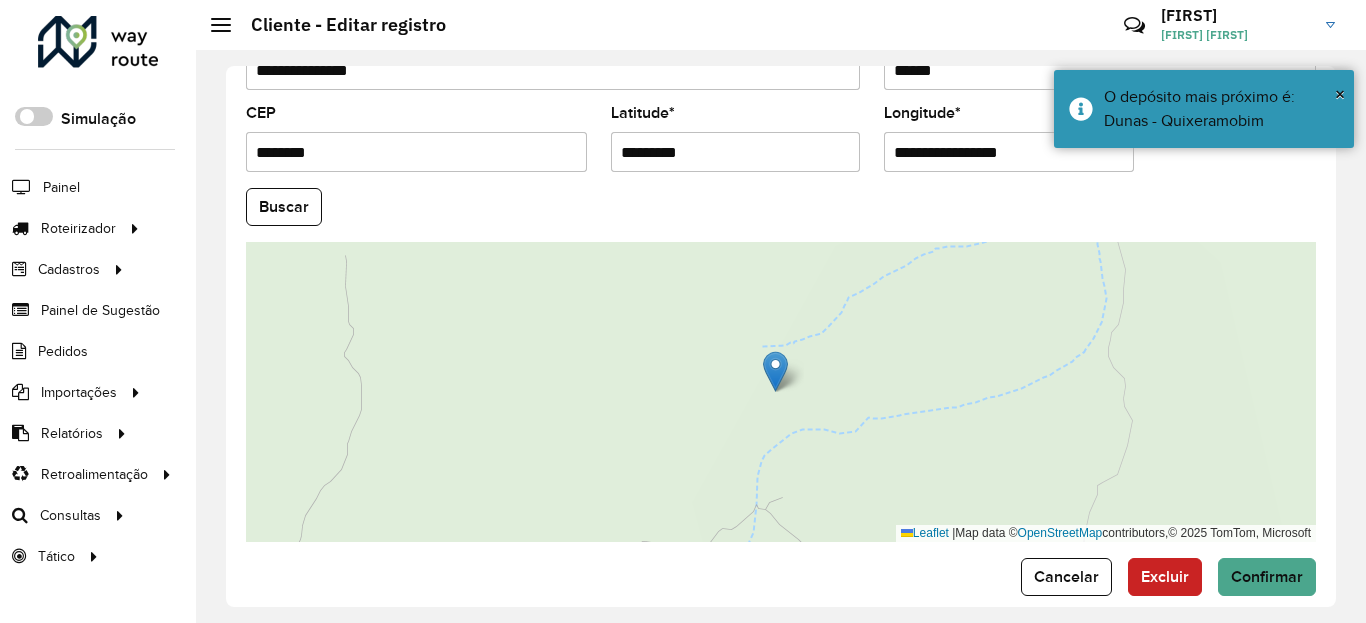 type on "*********" 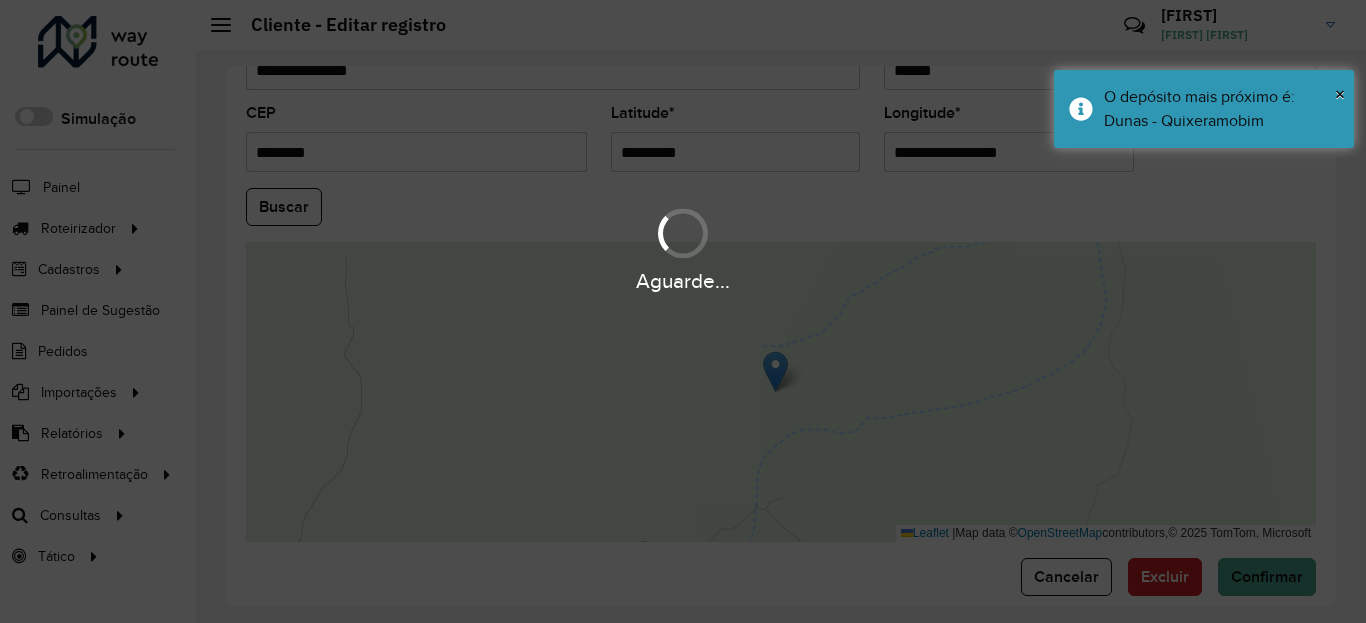 click on "Aguarde...  Pop-up bloqueado!  Seu navegador bloqueou automáticamente a abertura de uma nova janela.   Acesse as configurações e adicione o endereço do sistema a lista de permissão.   Fechar  Roteirizador AmbevTech Simulação Painel Roteirizador Entregas Vendas Cadastros Checkpoint Classificações de venda Cliente Condição de pagamento Consulta de setores Depósito Disponibilidade de veículos Fator tipo de produto Gabarito planner Grupo Rota Fator Tipo Produto Grupo de Depósito Grupo de rotas exclusiva Grupo de setores Jornada Jornada RN Layout integração Modelo Motorista Multi Depósito Painel de sugestão Parada Pedágio Perfil de Vendedor Ponto de apoio Ponto de apoio FAD Prioridade pedido Produto Restrição de Atendimento Planner Rodízio de placa Rota exclusiva FAD Rótulo Setor Setor Planner Tempo de parada de refeição Tipo de cliente Tipo de veículo Tipo de veículo RN Transportadora Usuário Vendedor Veículo Painel de Sugestão Pedidos Importações Classificação e volume de venda" at bounding box center (683, 311) 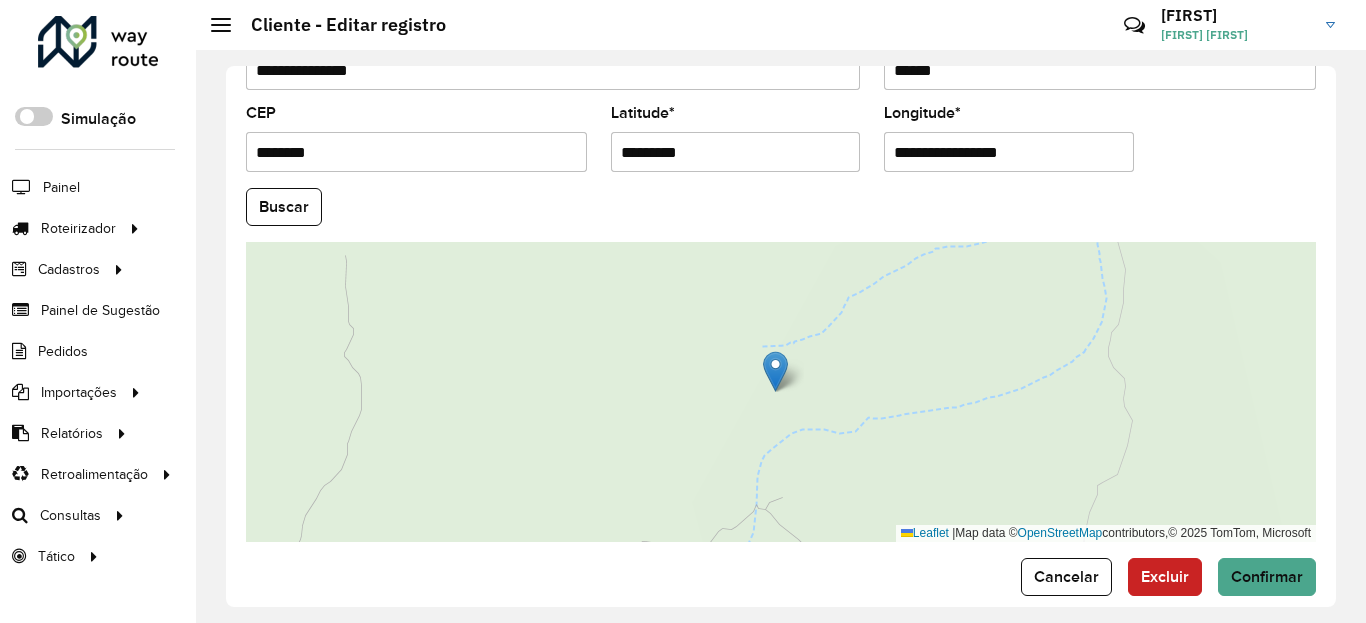 click on "**********" at bounding box center (1009, 152) 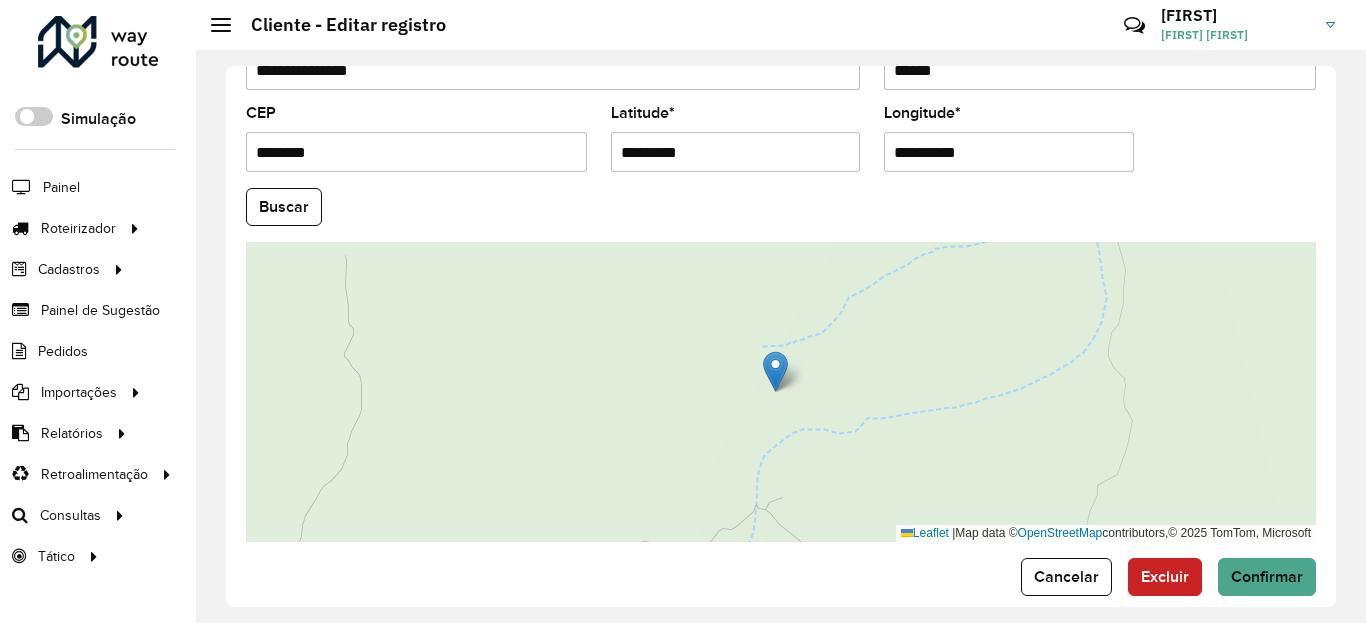 type on "**********" 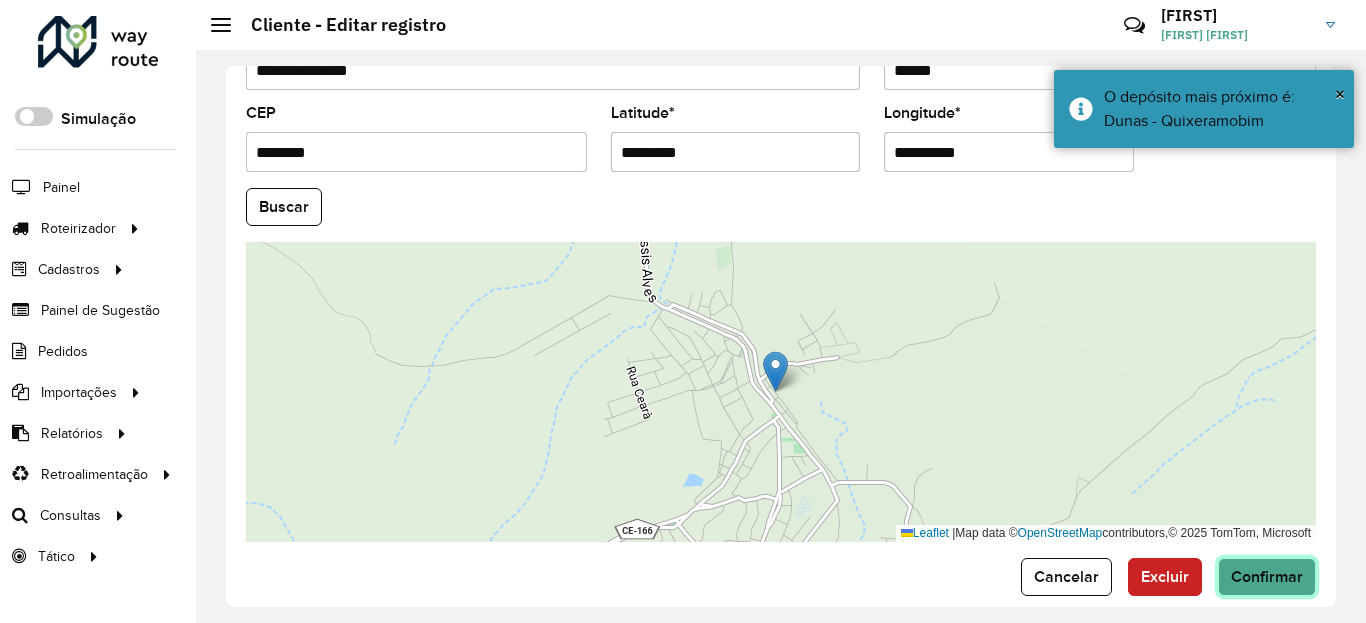 click on "Confirmar" 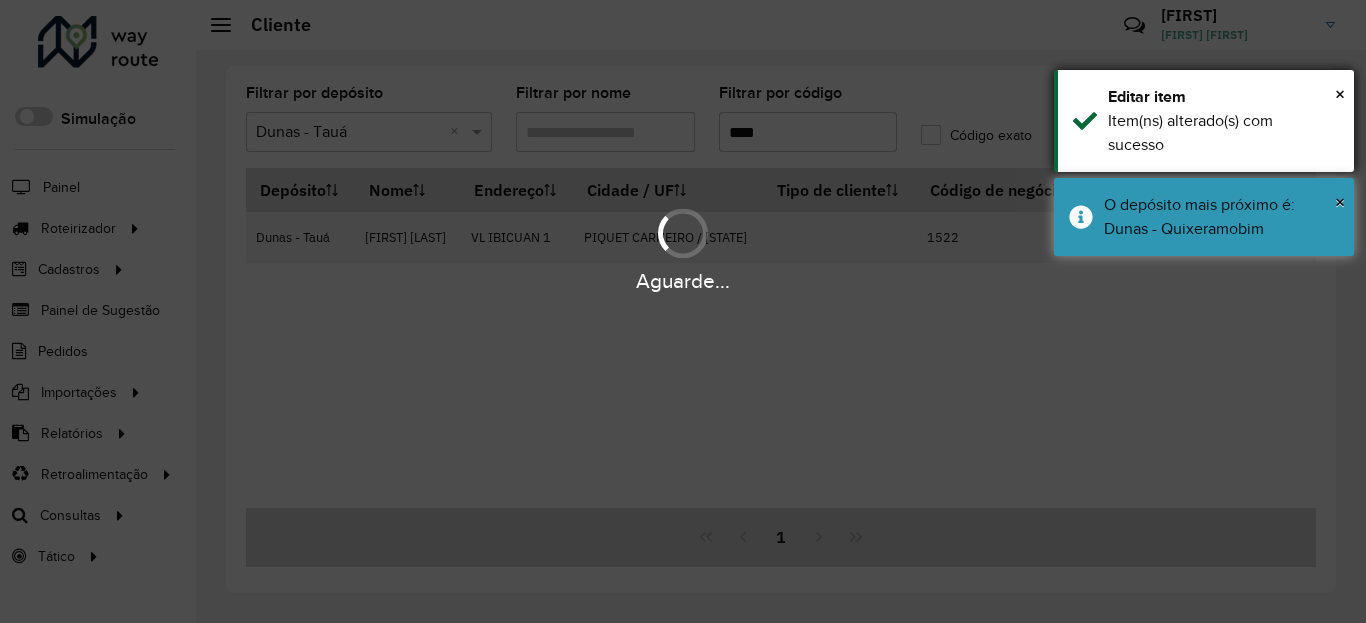 drag, startPoint x: 1186, startPoint y: 256, endPoint x: 1178, endPoint y: 155, distance: 101.31634 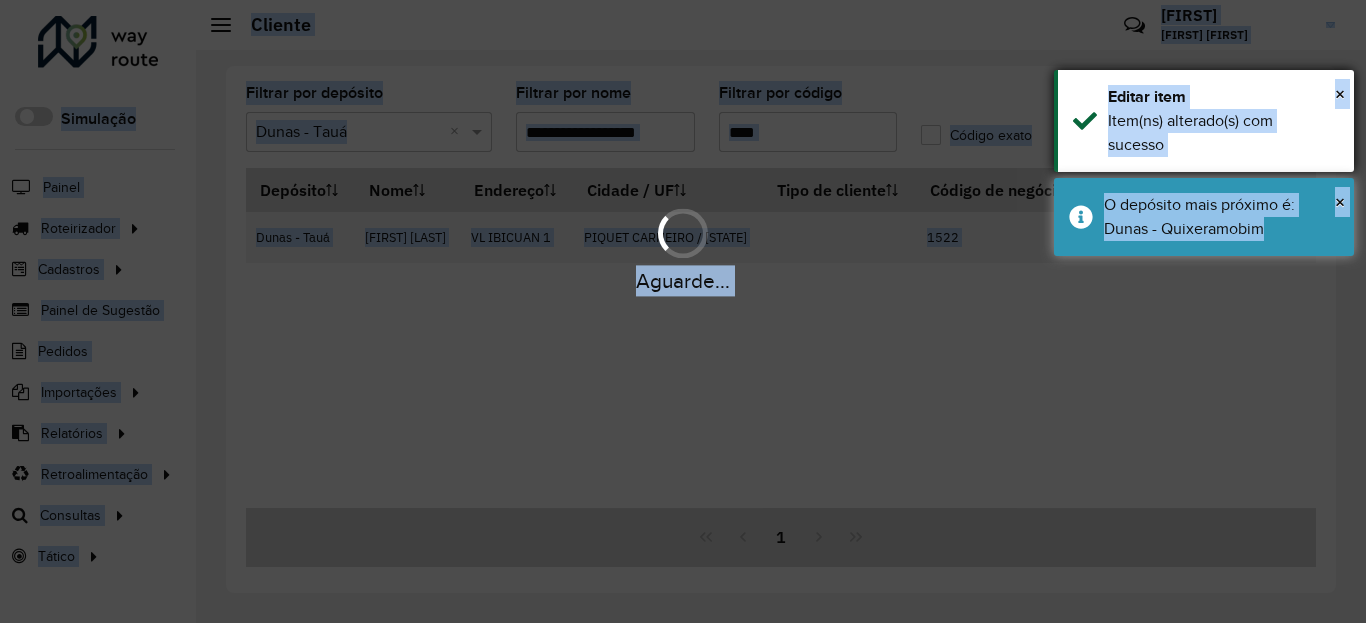 click on "Item(ns) alterado(s) com sucesso" at bounding box center [1223, 133] 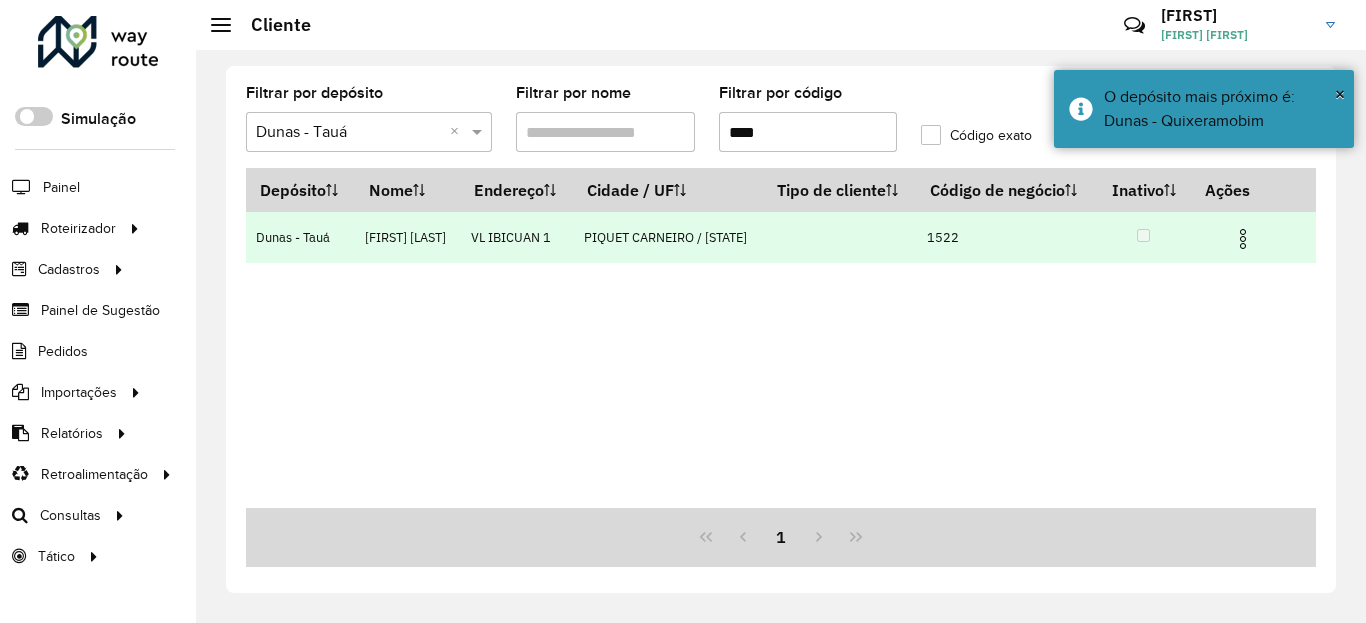 drag, startPoint x: 1256, startPoint y: 261, endPoint x: 1246, endPoint y: 263, distance: 10.198039 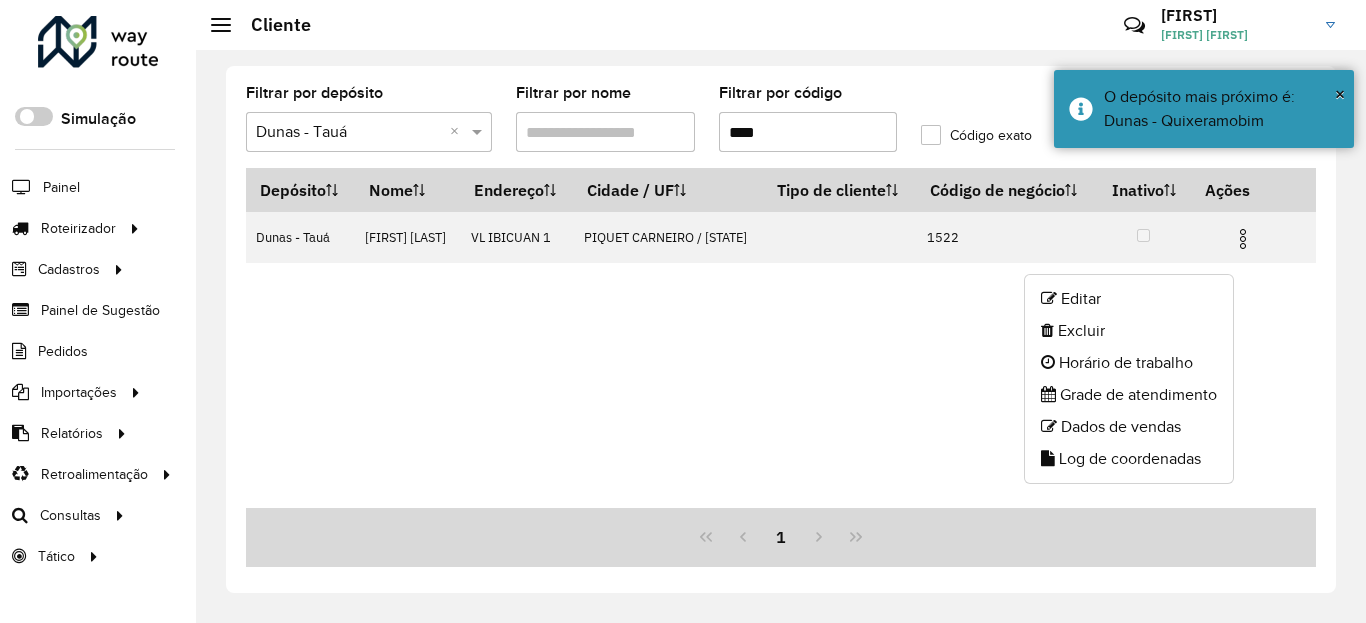 click on "Log de coordenadas" 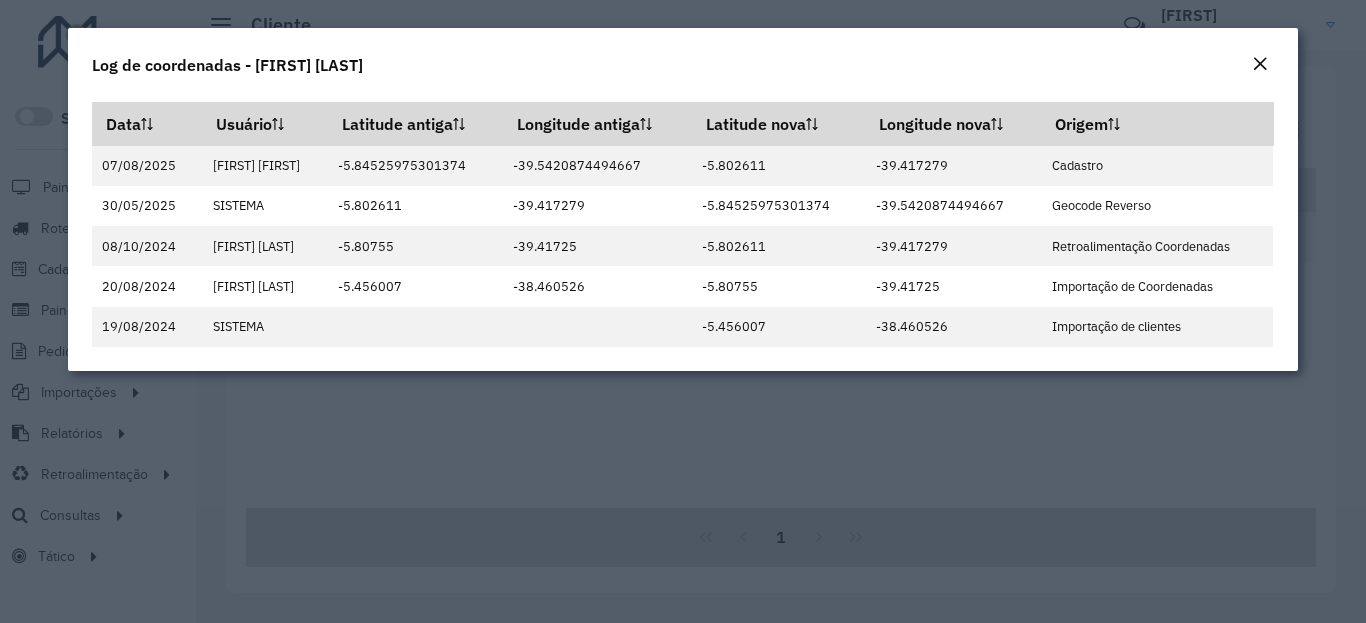 click 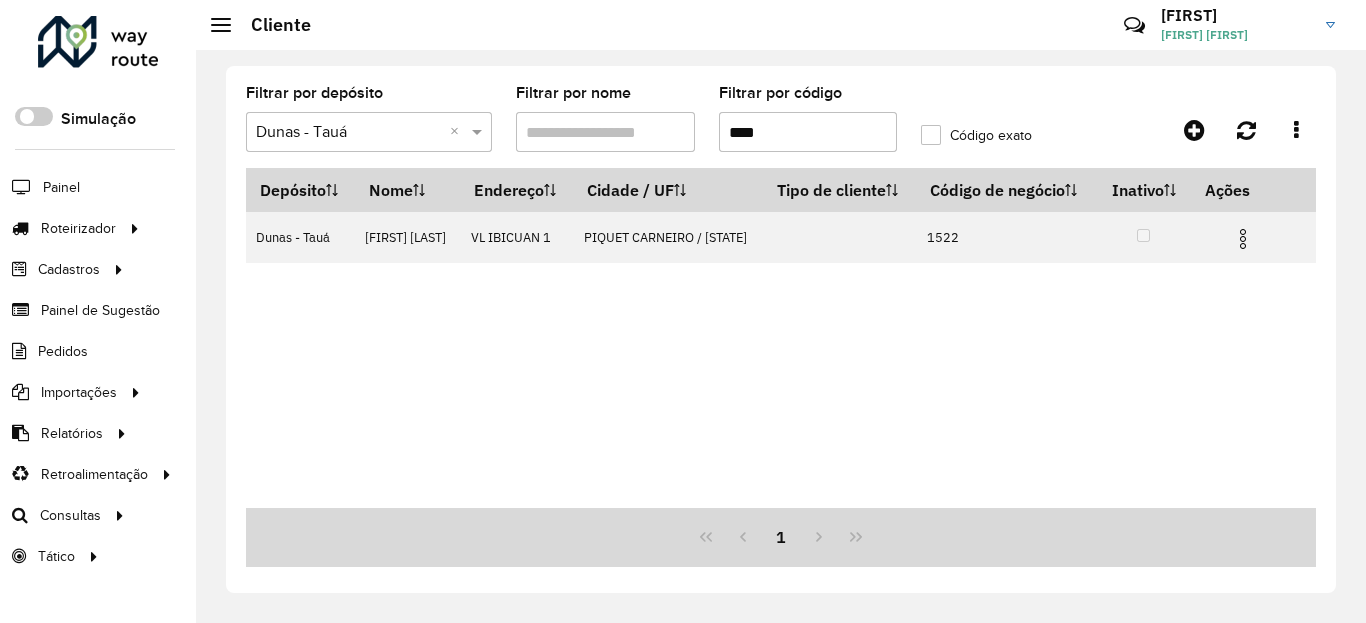 click on "****" at bounding box center (808, 132) 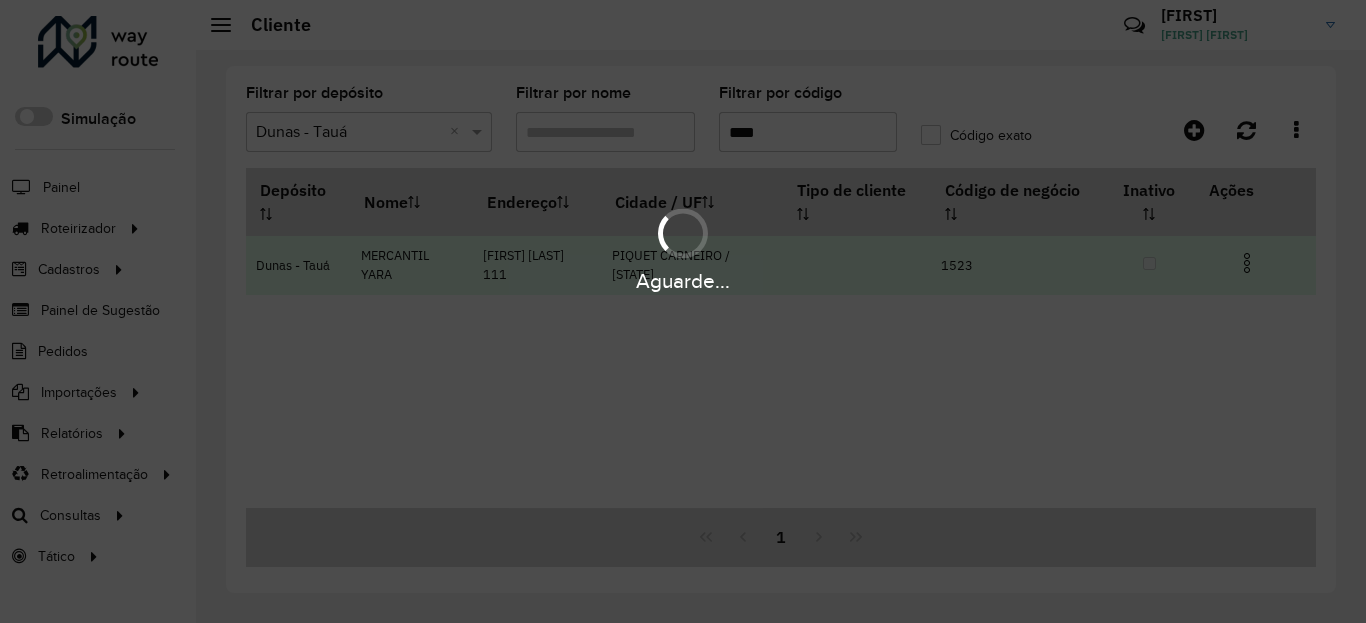 click at bounding box center [1247, 263] 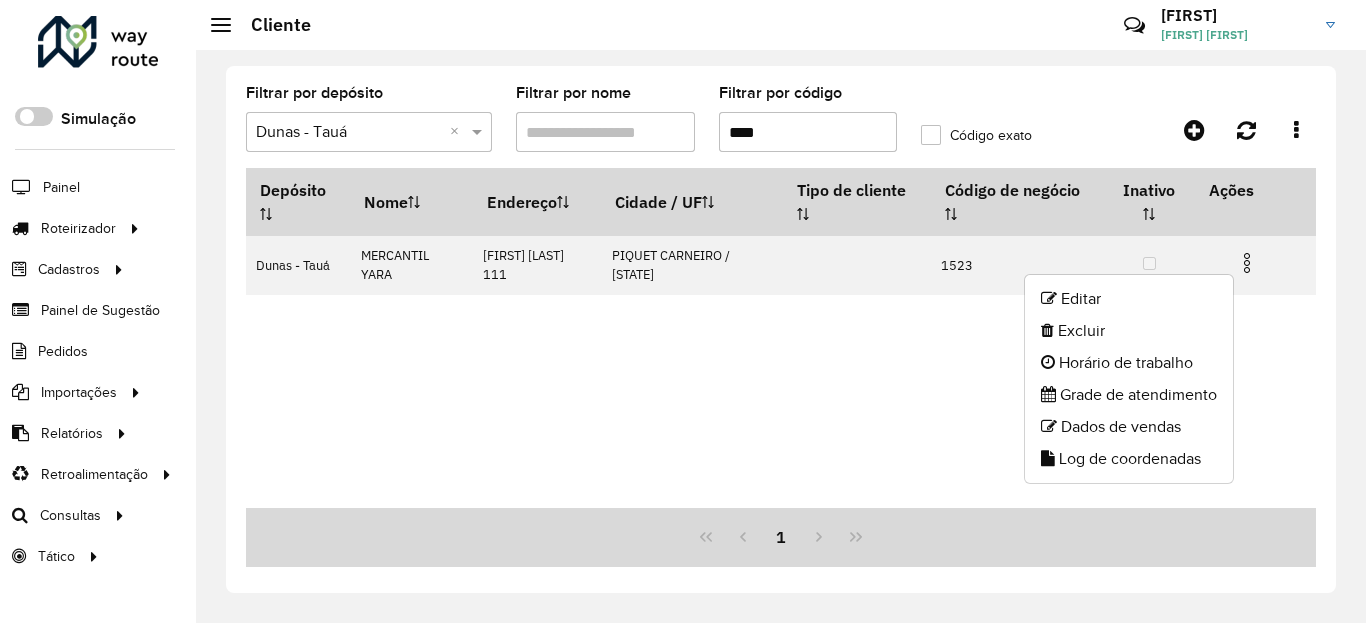 click at bounding box center [1247, 263] 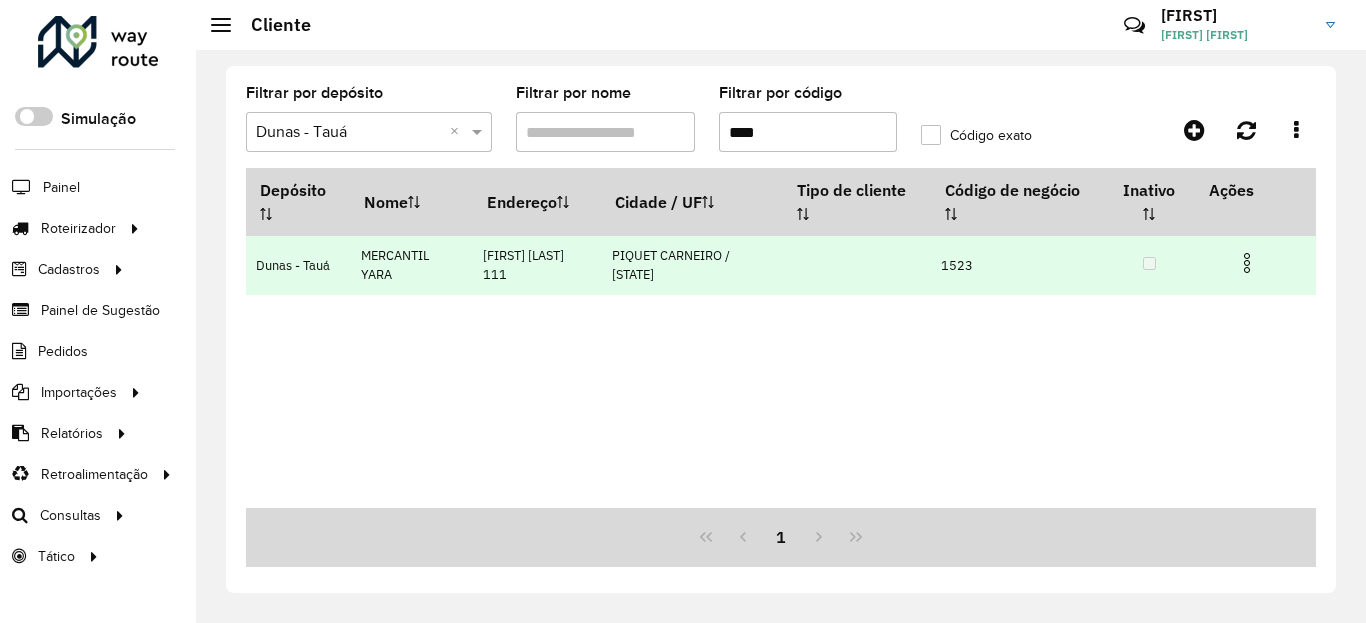 click at bounding box center (1247, 263) 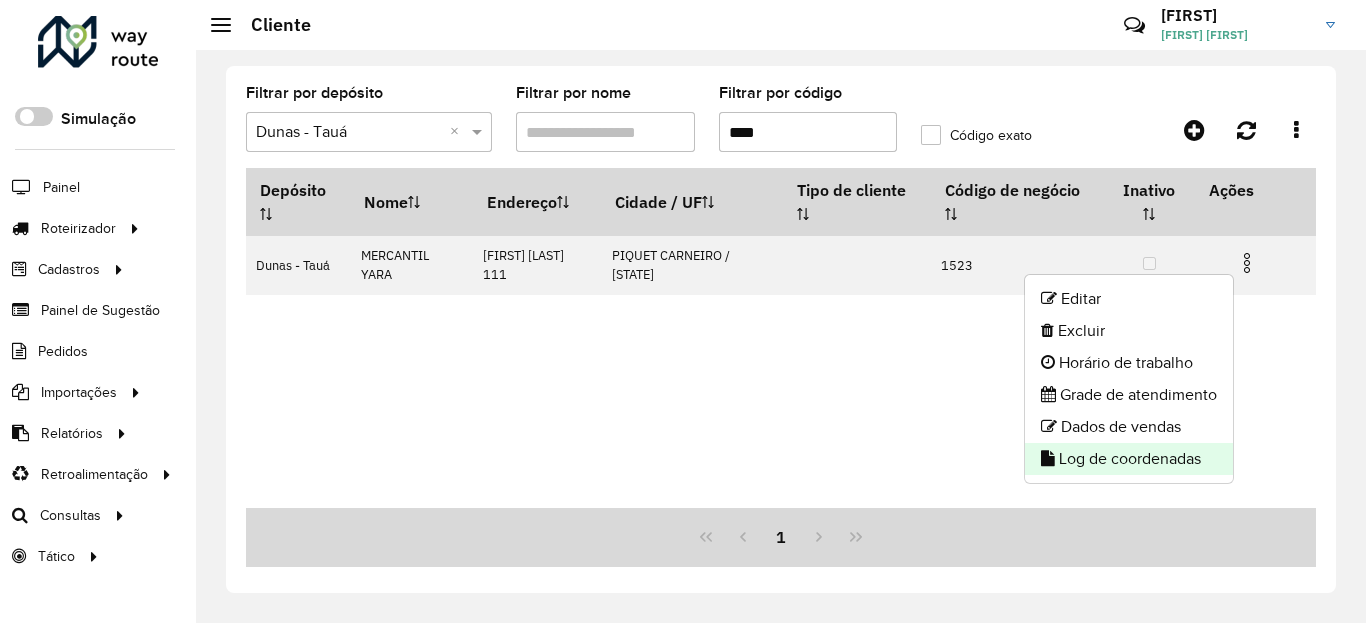 click on "Log de coordenadas" 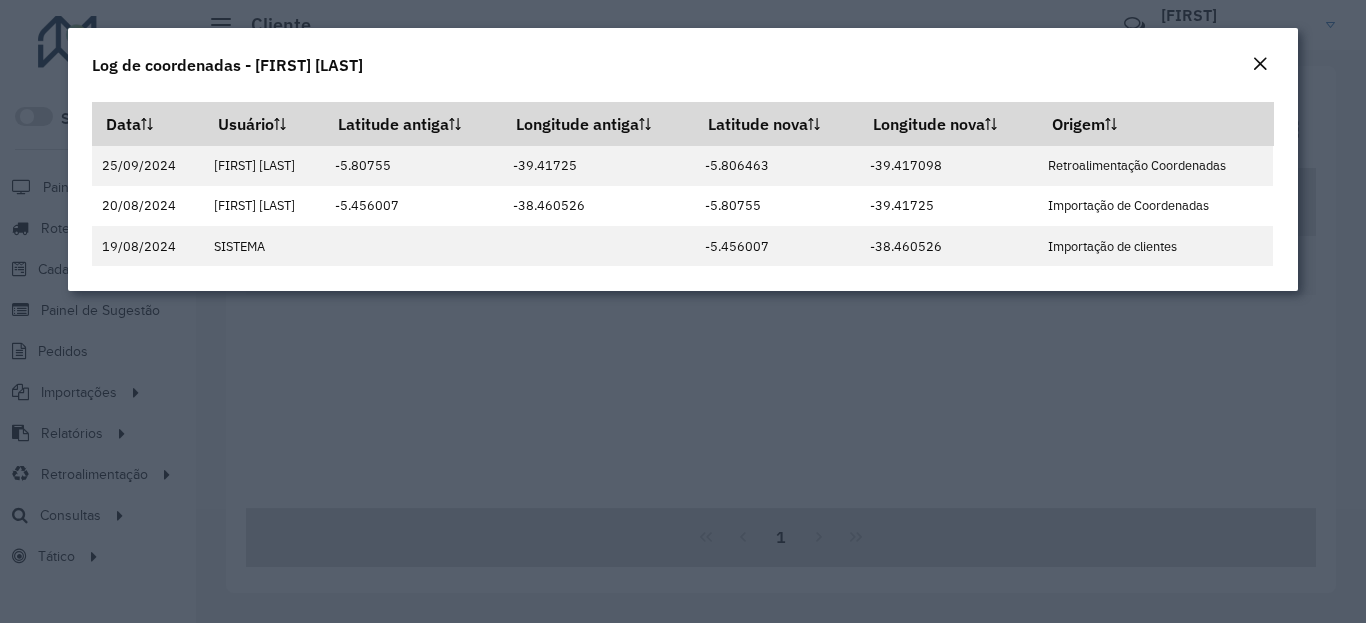 click 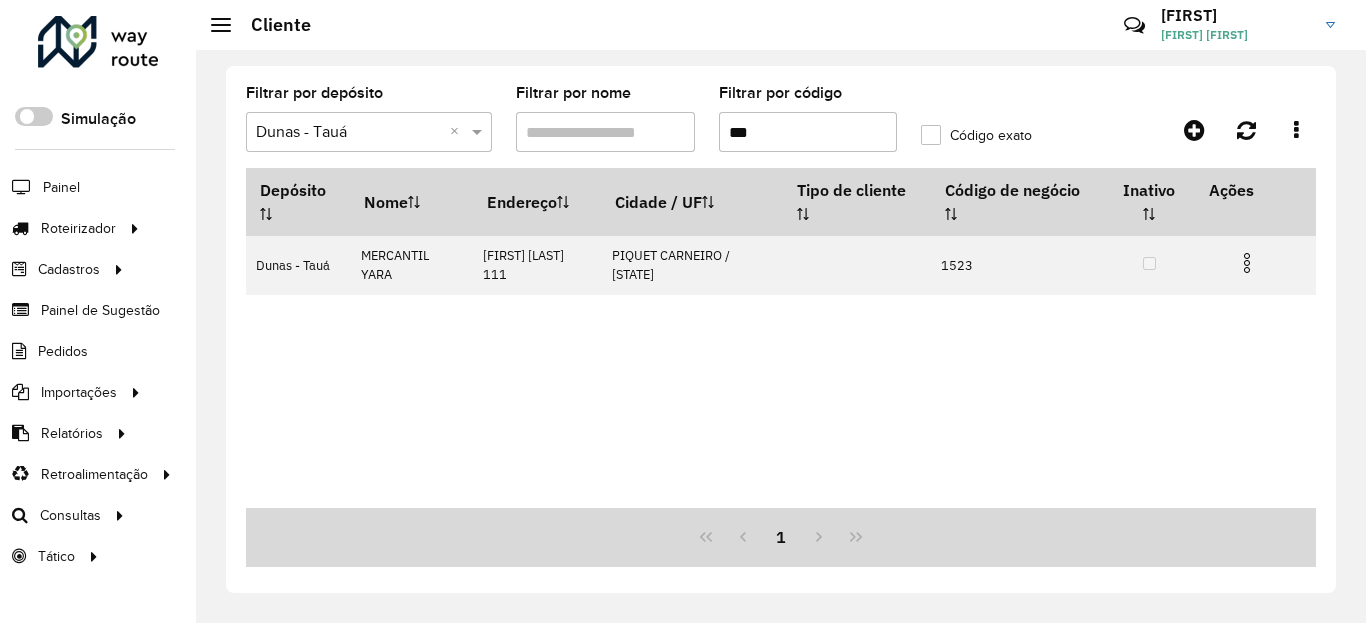 click on "***" at bounding box center [808, 132] 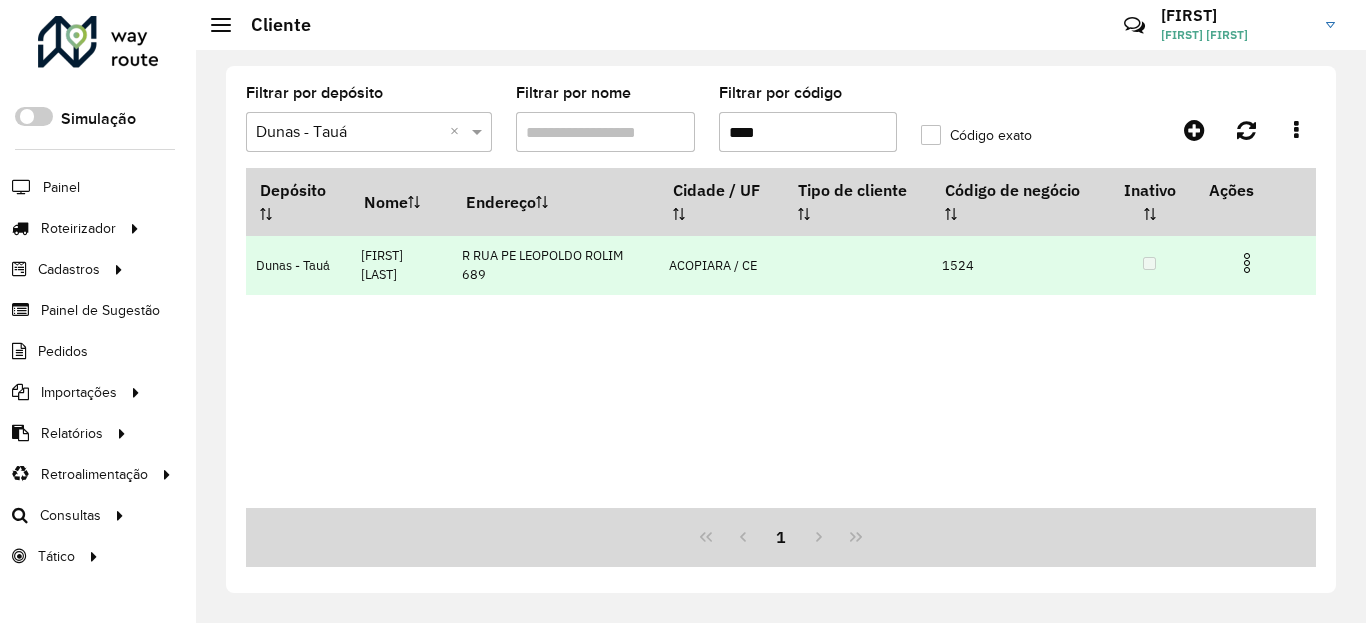 type on "****" 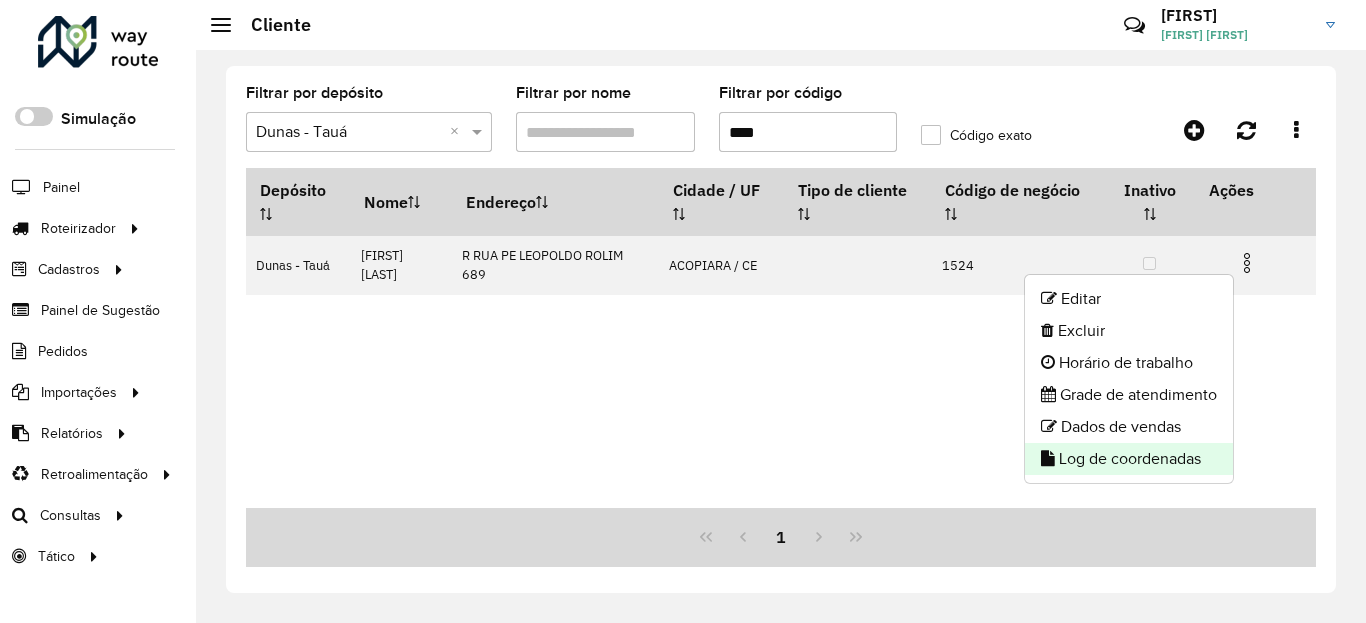 click on "Log de coordenadas" 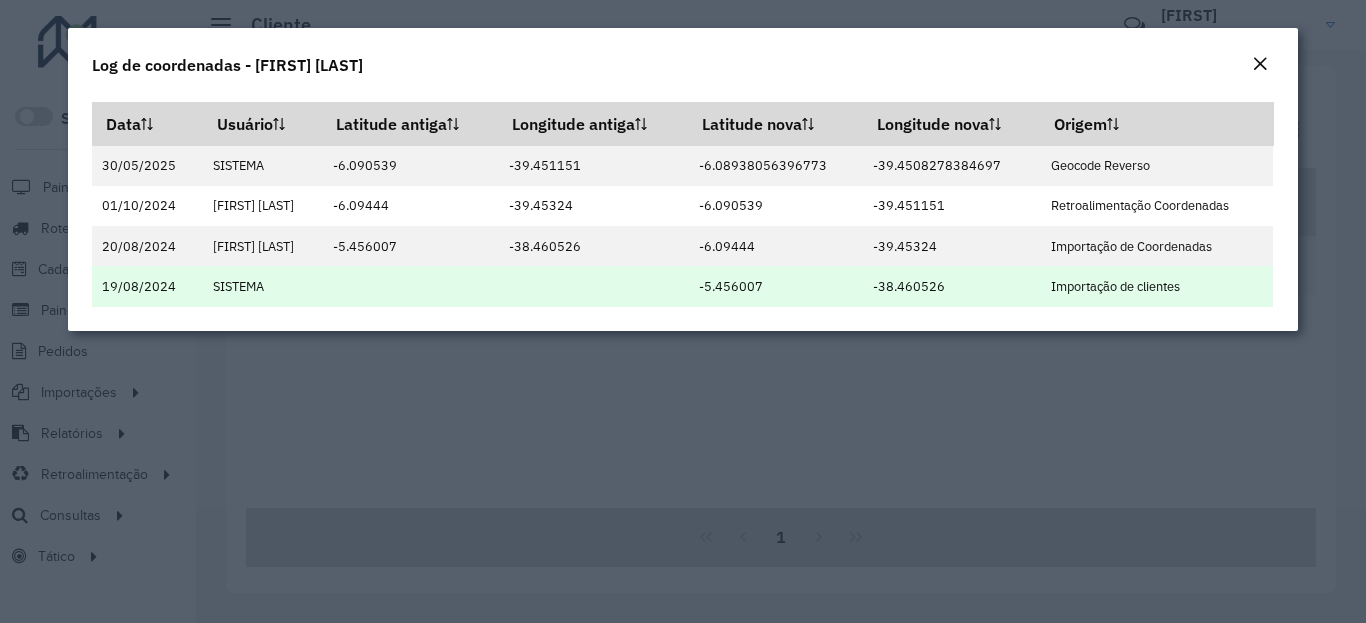 drag, startPoint x: 1265, startPoint y: 61, endPoint x: 1203, endPoint y: 276, distance: 223.76103 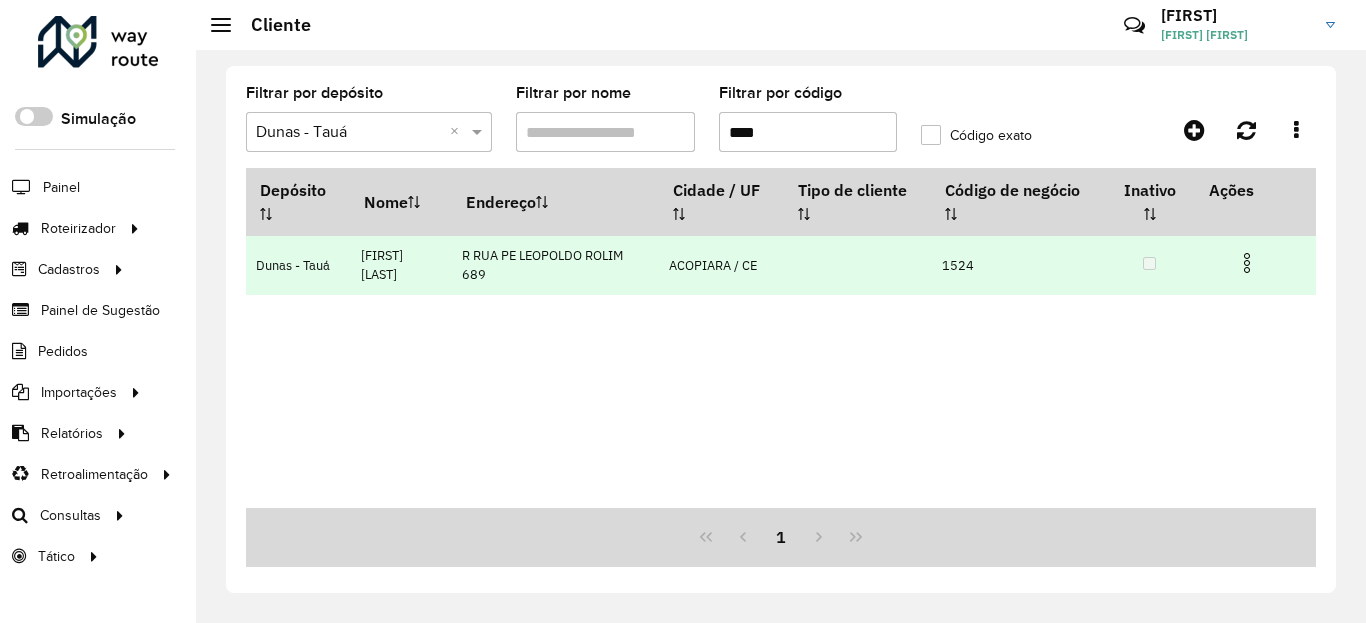 click at bounding box center [1255, 261] 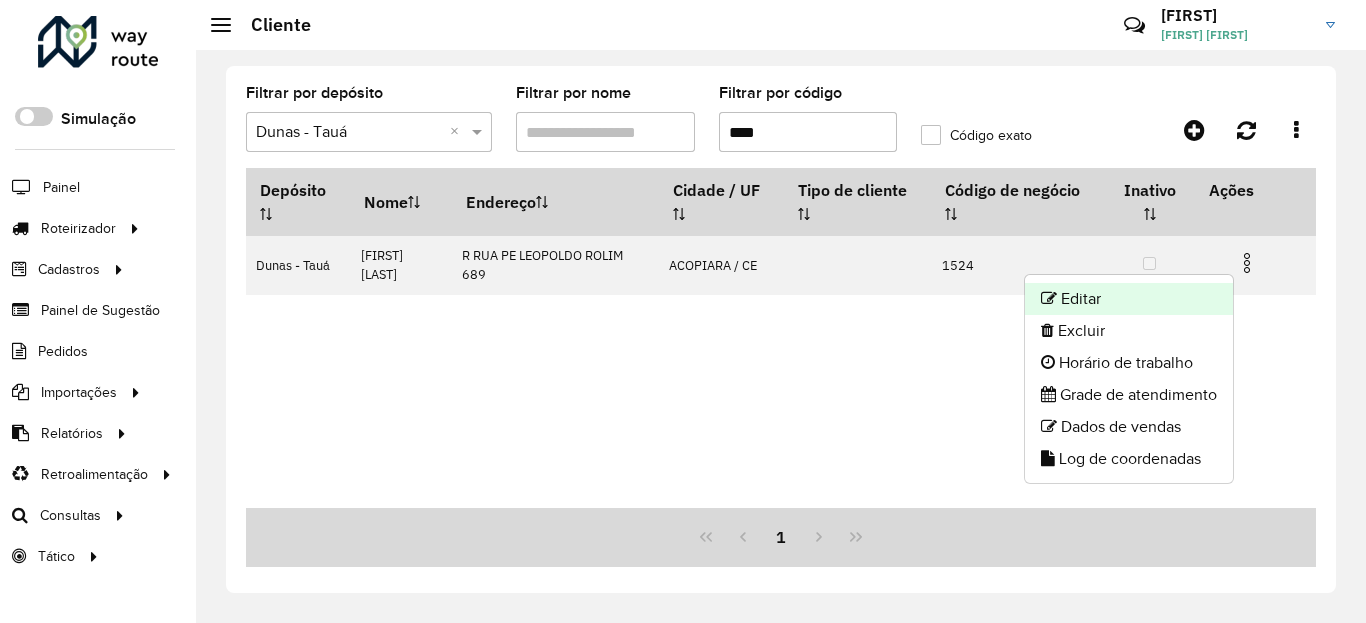 click on "Editar" 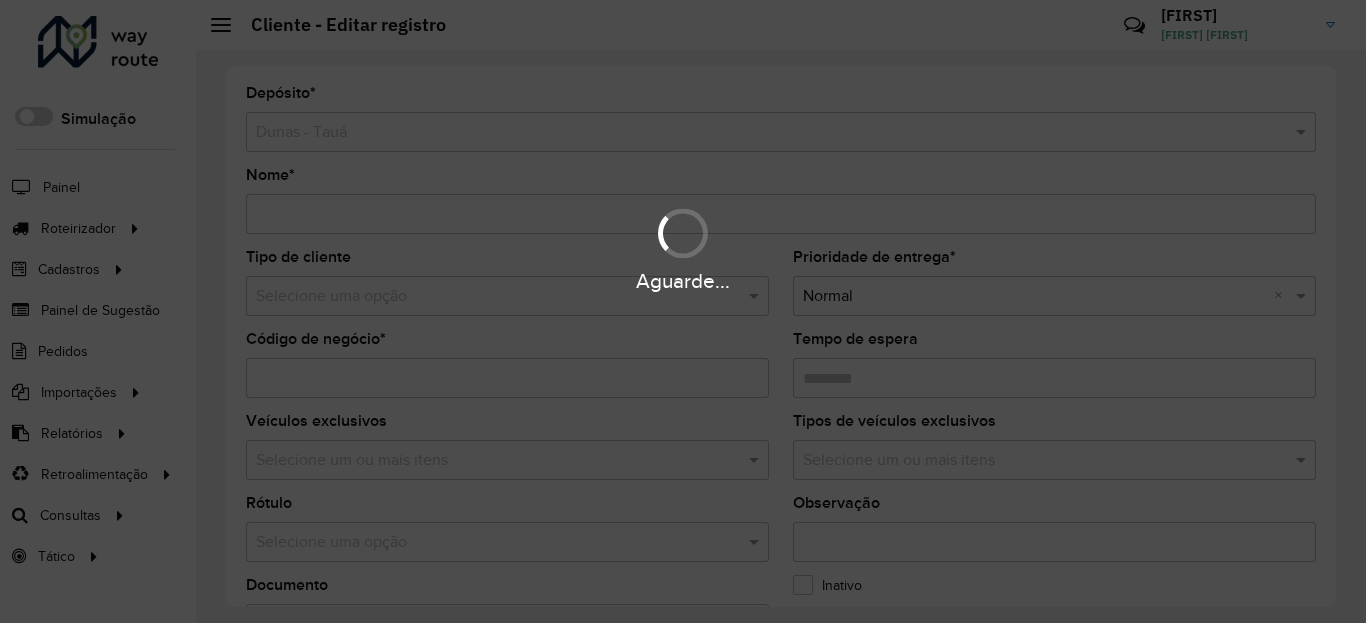 type on "**********" 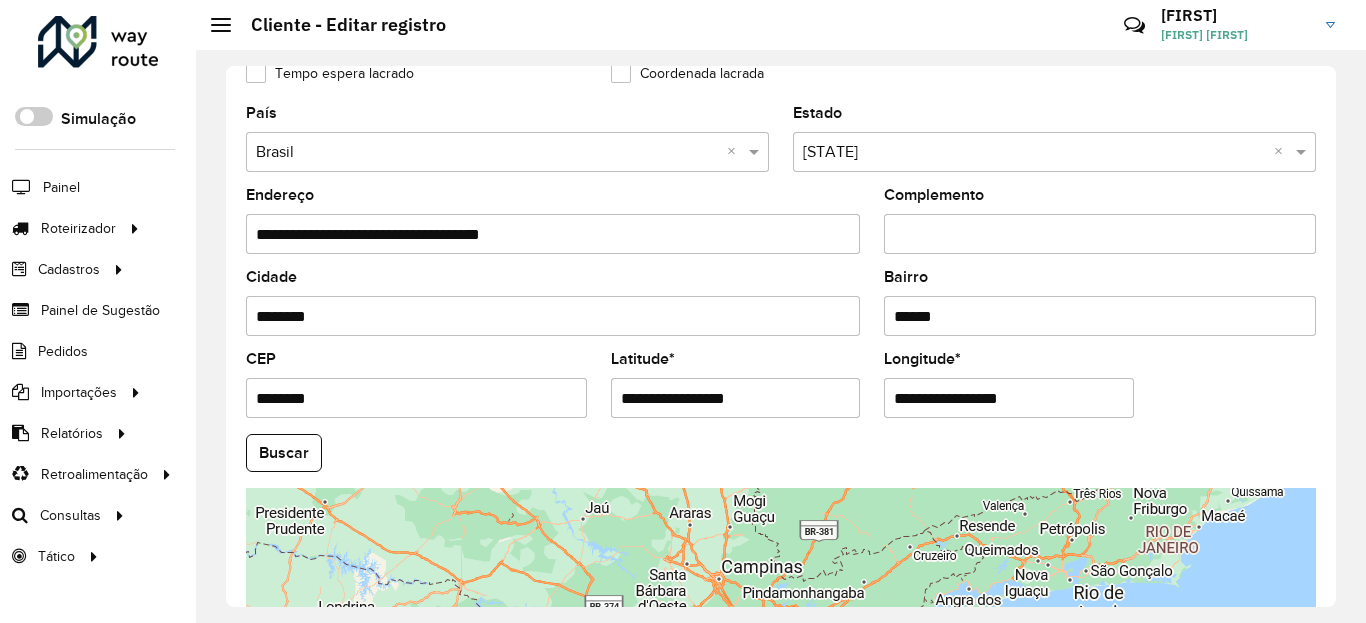 scroll, scrollTop: 840, scrollLeft: 0, axis: vertical 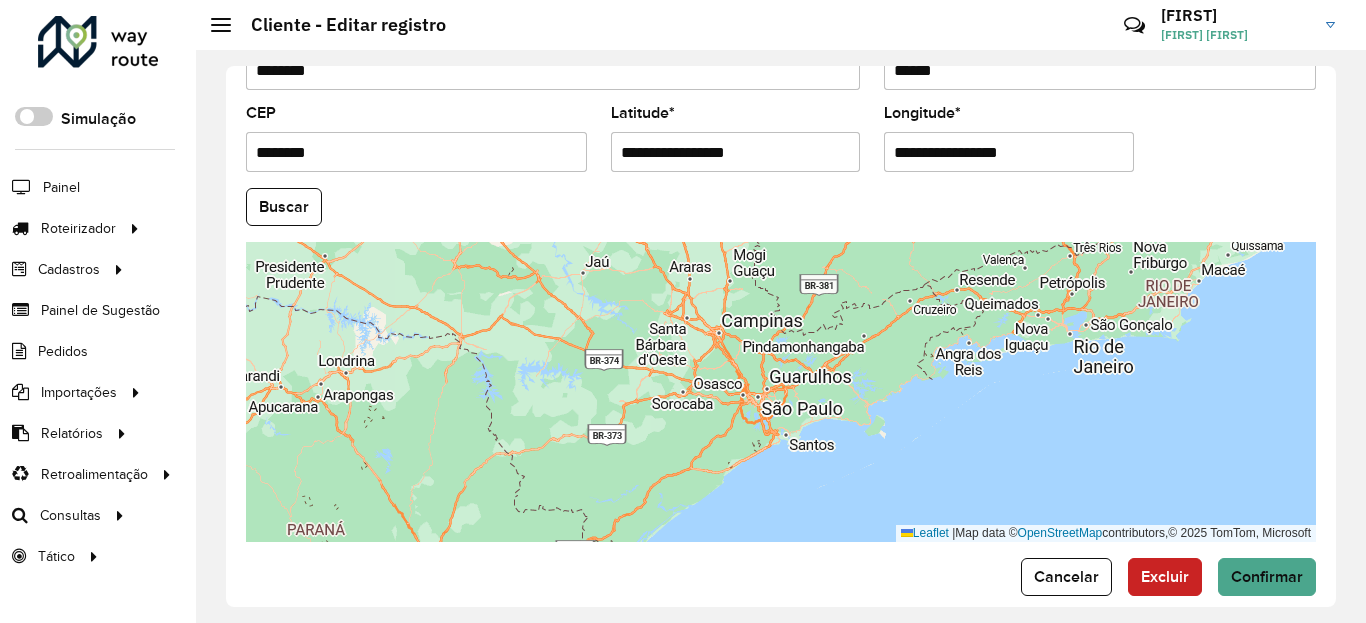 click on "Aguarde...  Pop-up bloqueado!  Seu navegador bloqueou automáticamente a abertura de uma nova janela.   Acesse as configurações e adicione o endereço do sistema a lista de permissão.   Fechar  Roteirizador AmbevTech Simulação Painel Roteirizador Entregas Vendas Cadastros Checkpoint Classificações de venda Cliente Condição de pagamento Consulta de setores Depósito Disponibilidade de veículos Fator tipo de produto Gabarito planner Grupo Rota Fator Tipo Produto Grupo de Depósito Grupo de rotas exclusiva Grupo de setores Jornada Jornada RN Layout integração Modelo Motorista Multi Depósito Painel de sugestão Parada Pedágio Perfil de Vendedor Ponto de apoio Ponto de apoio FAD Prioridade pedido Produto Restrição de Atendimento Planner Rodízio de placa Rota exclusiva FAD Rótulo Setor Setor Planner Tempo de parada de refeição Tipo de cliente Tipo de veículo Tipo de veículo RN Transportadora Usuário Vendedor Veículo Painel de Sugestão Pedidos Importações Classificação e volume de venda" at bounding box center [683, 311] 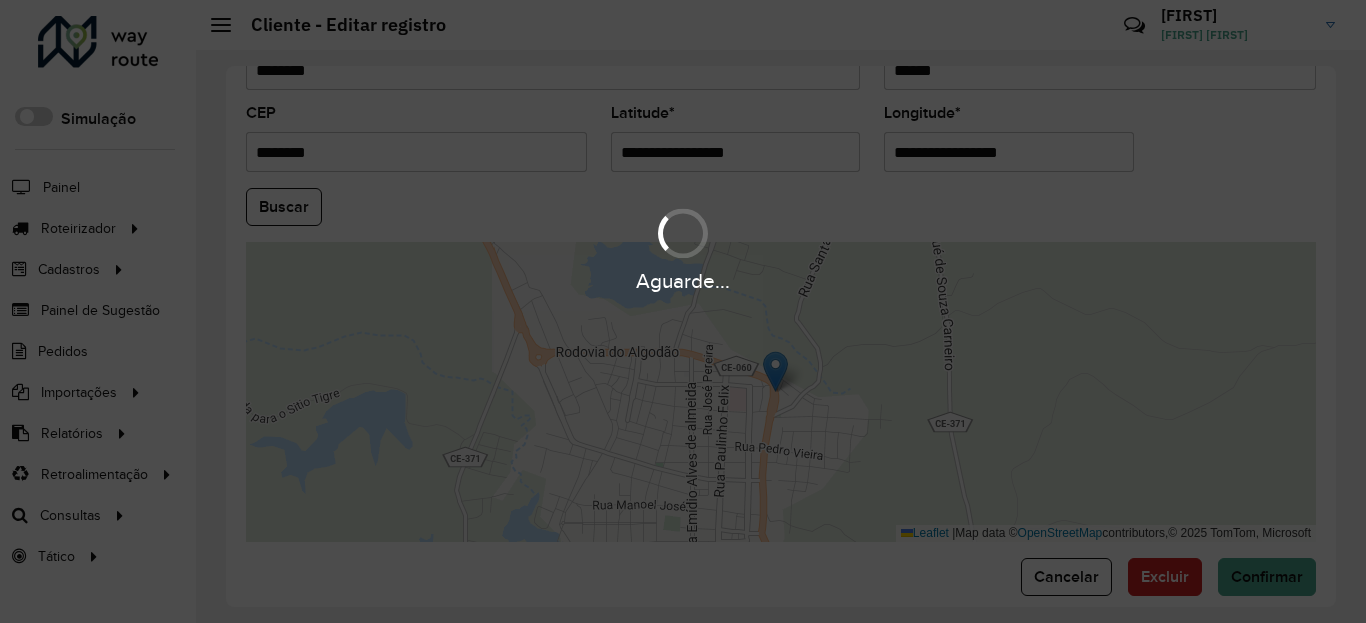 paste 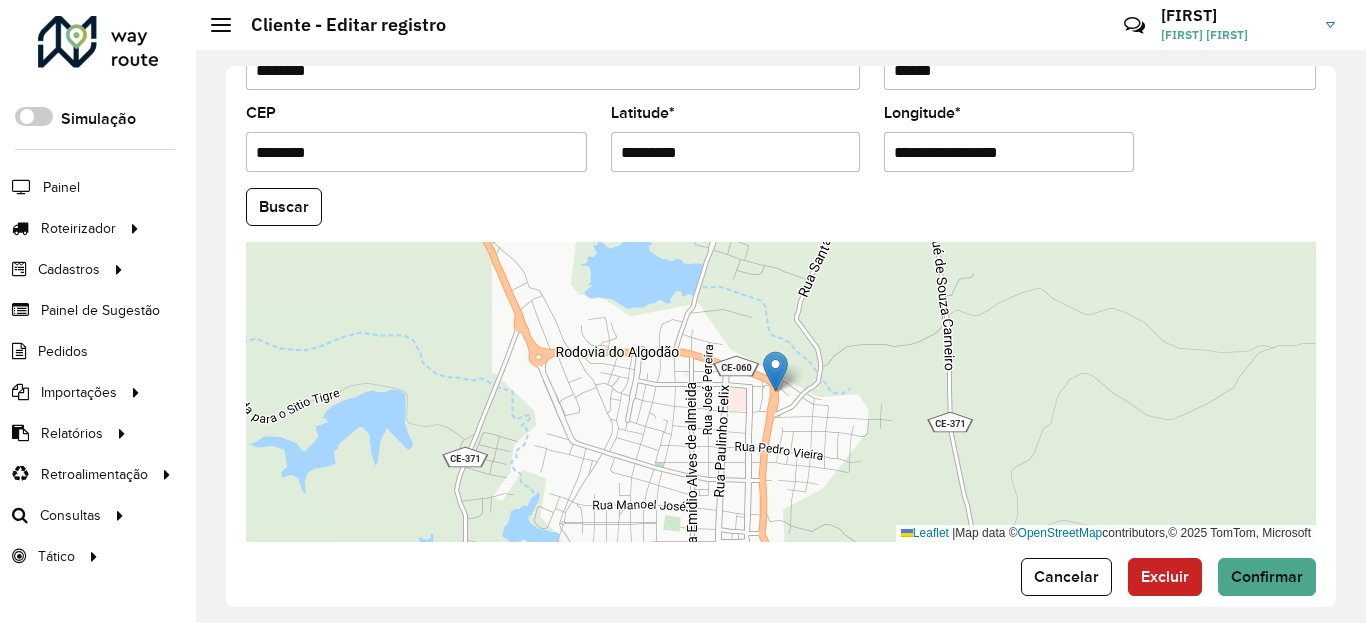 type on "*********" 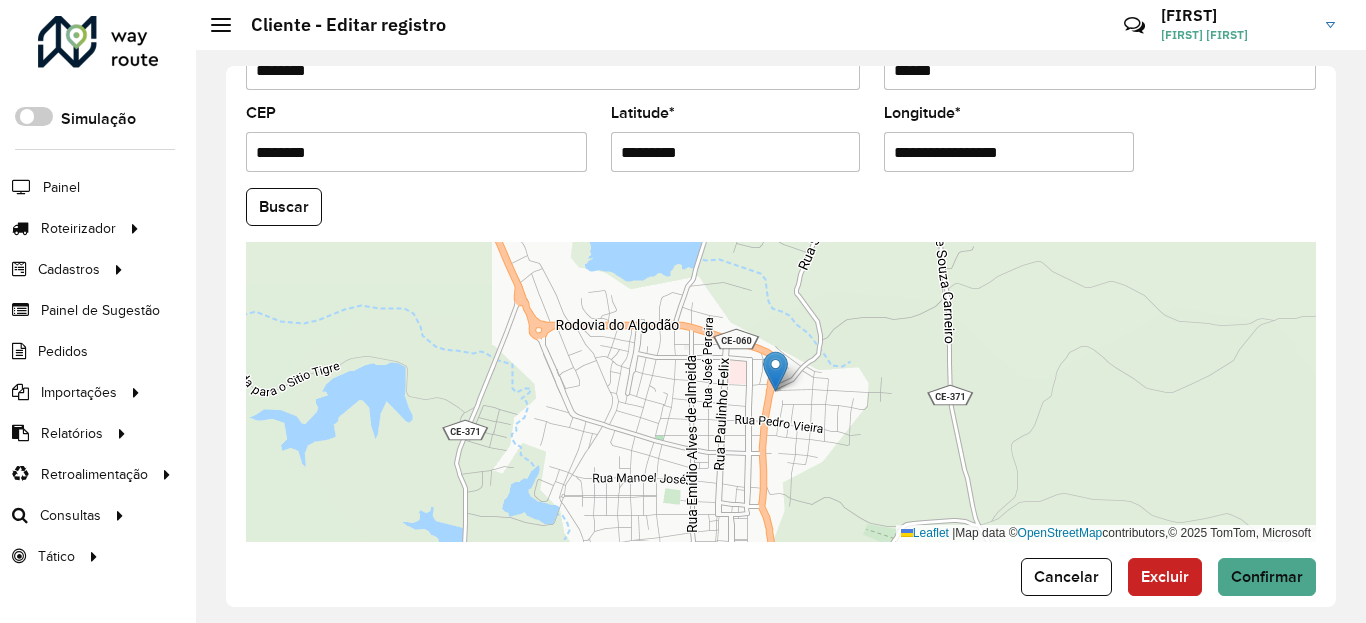 click on "**********" at bounding box center [1009, 152] 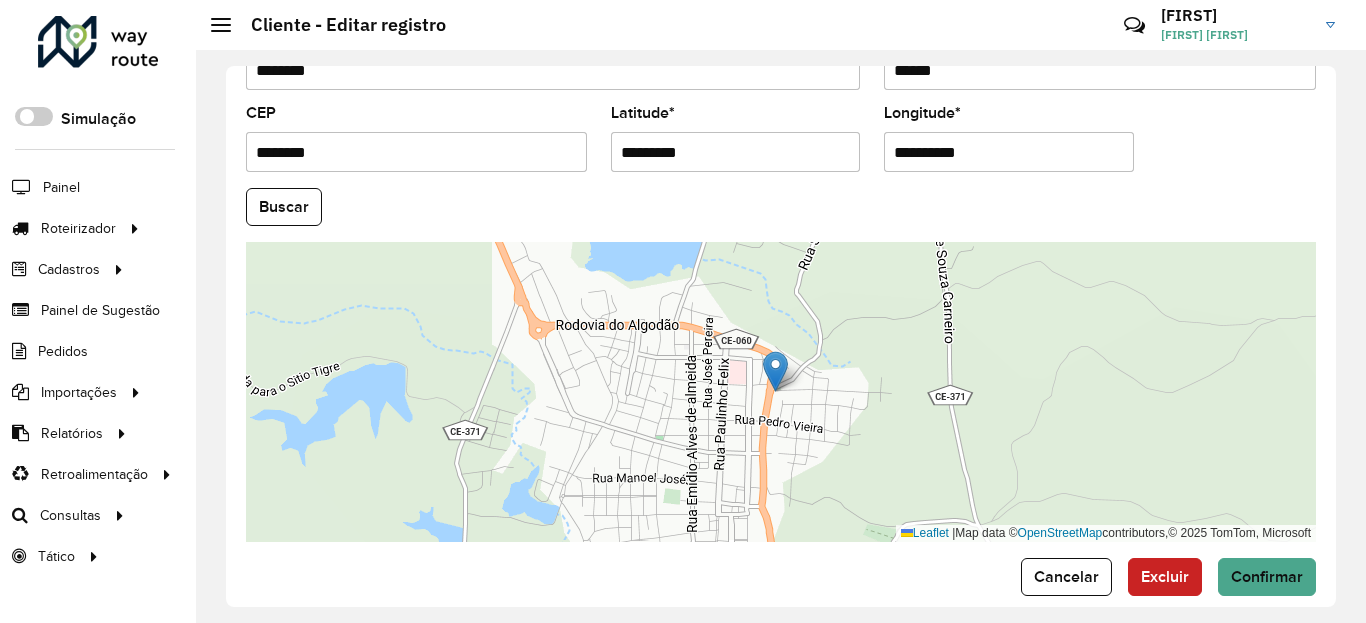 type on "**********" 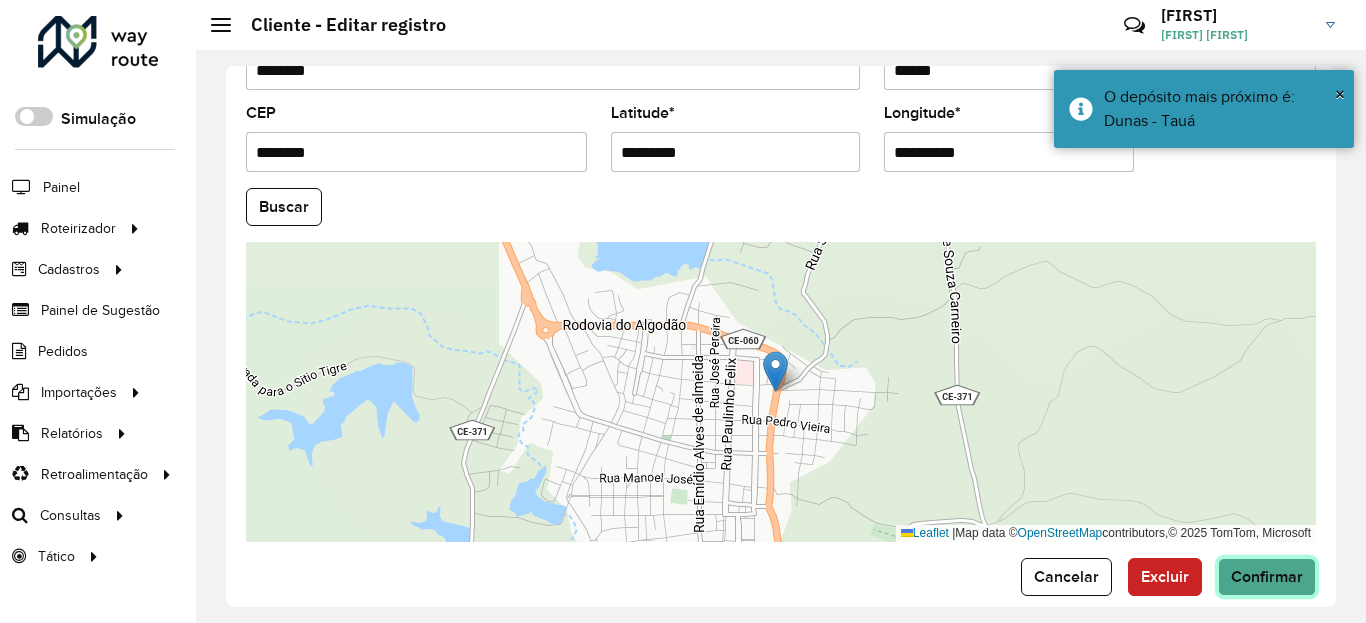 click on "Confirmar" 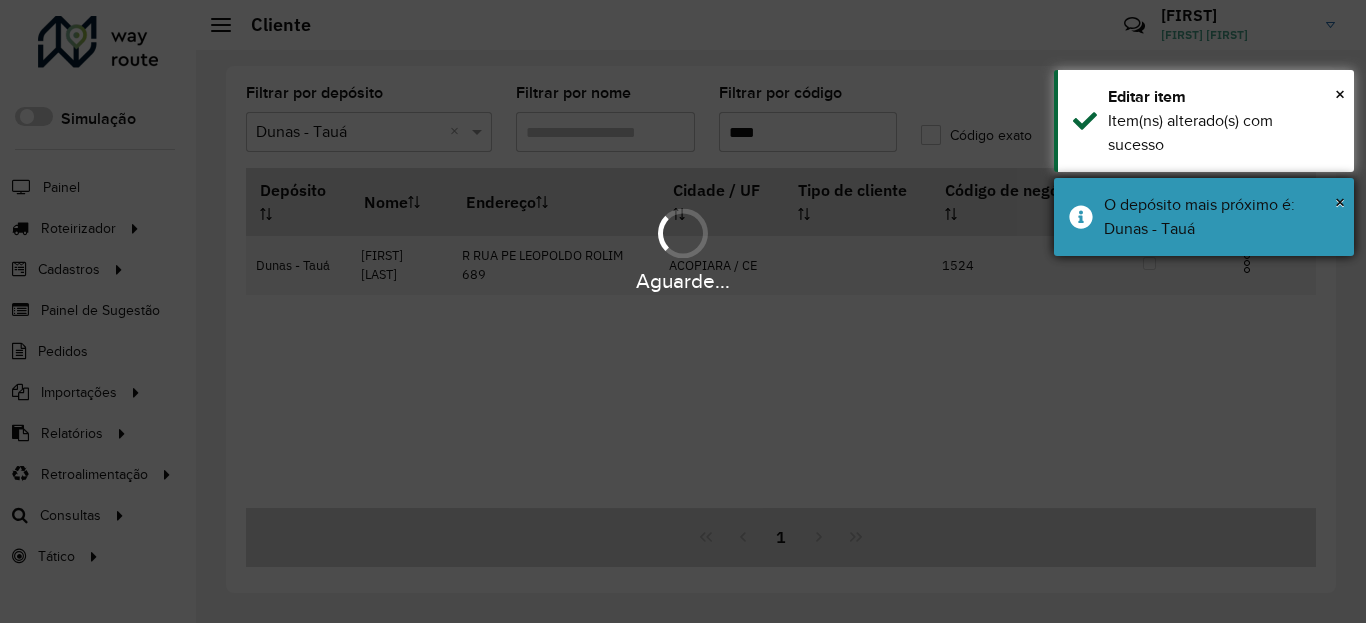 drag, startPoint x: 1212, startPoint y: 244, endPoint x: 1205, endPoint y: 183, distance: 61.400326 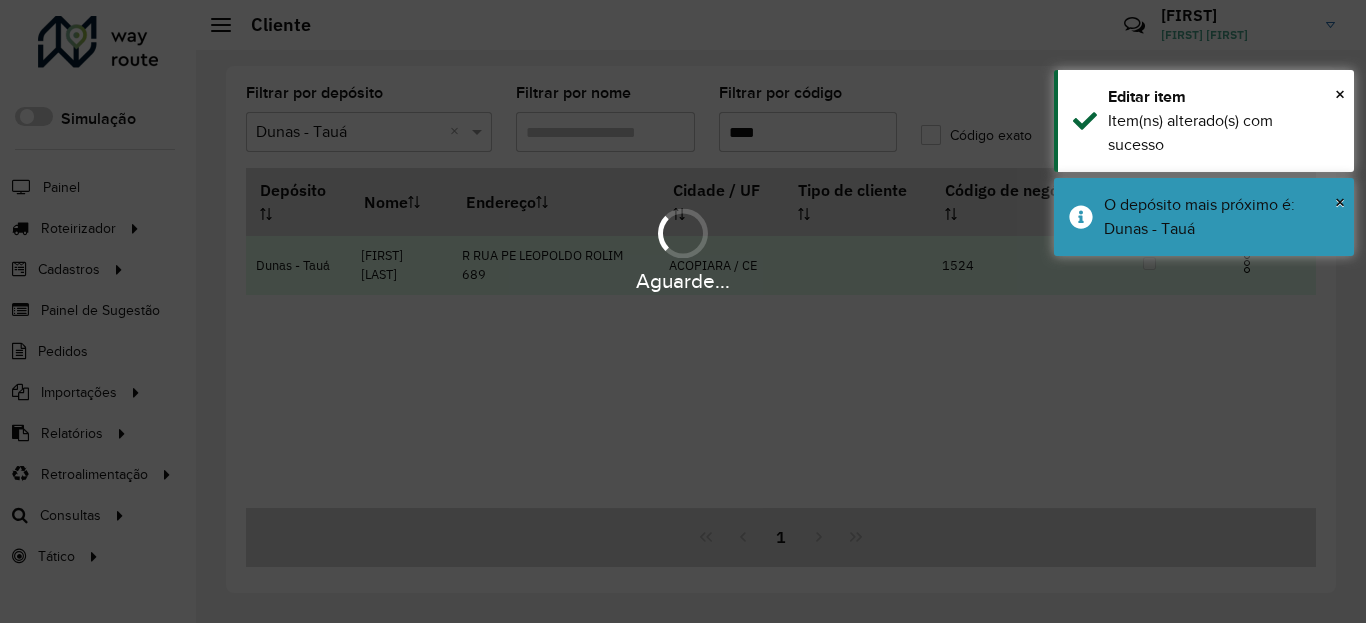 drag, startPoint x: 1186, startPoint y: 117, endPoint x: 1246, endPoint y: 266, distance: 160.62689 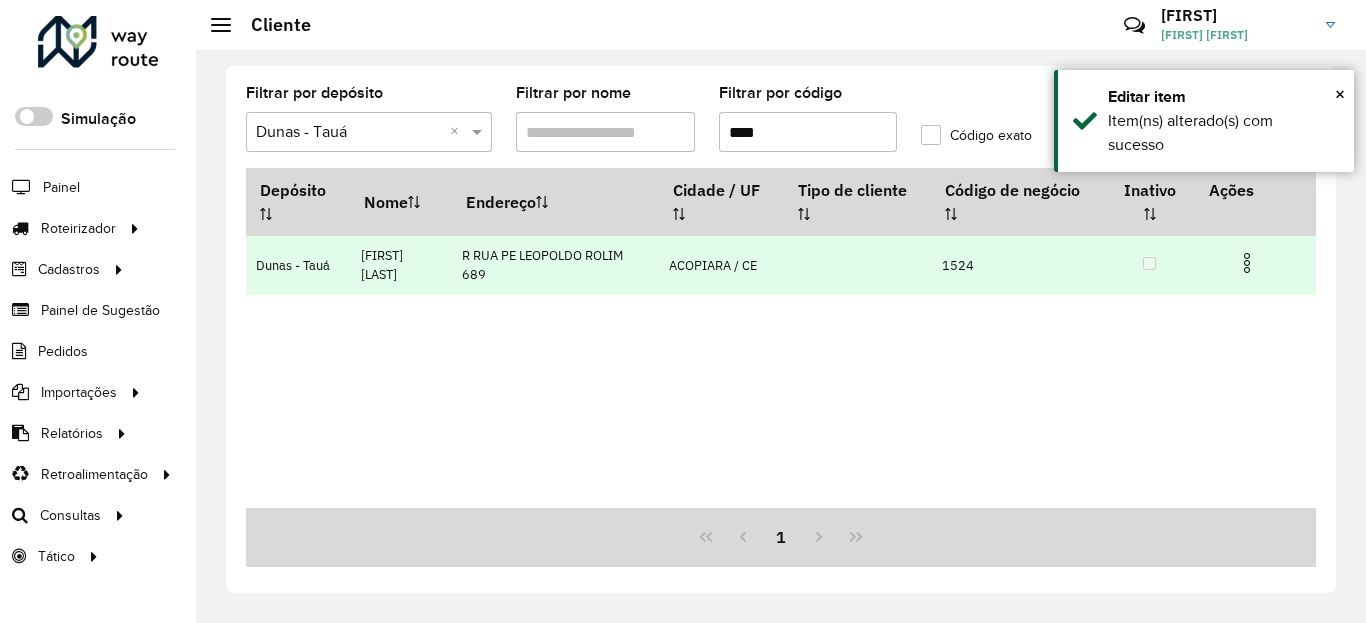 click at bounding box center [1247, 263] 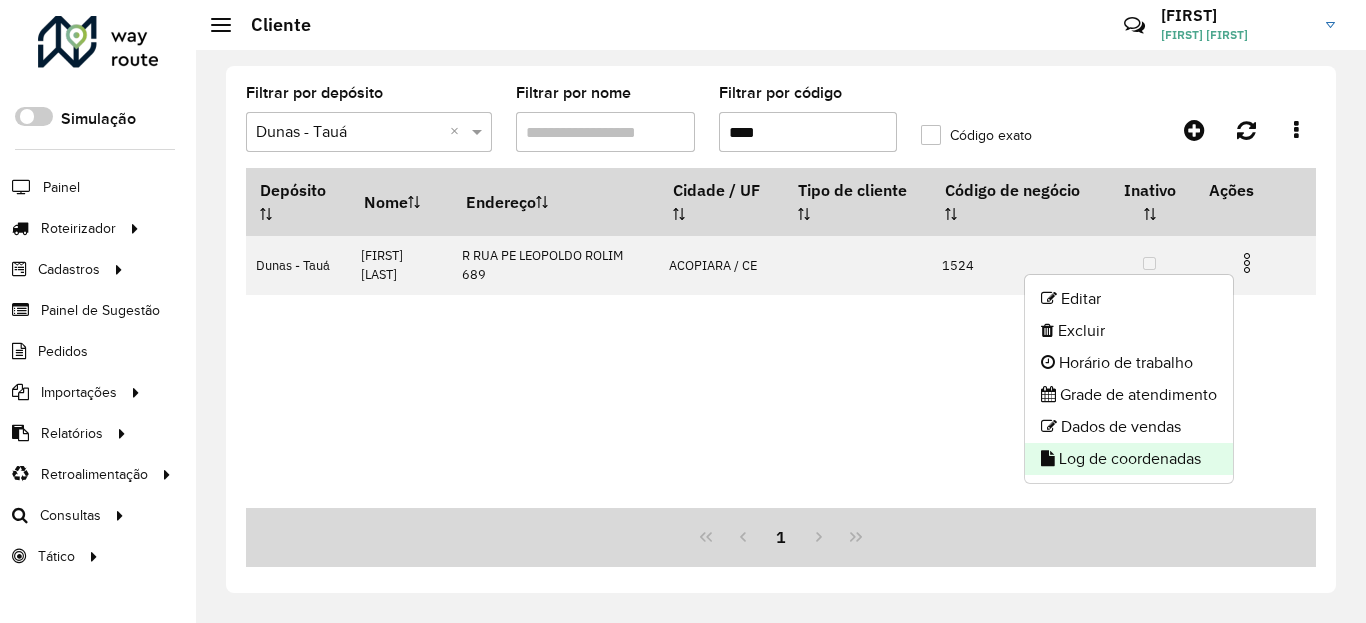 click on "Log de coordenadas" 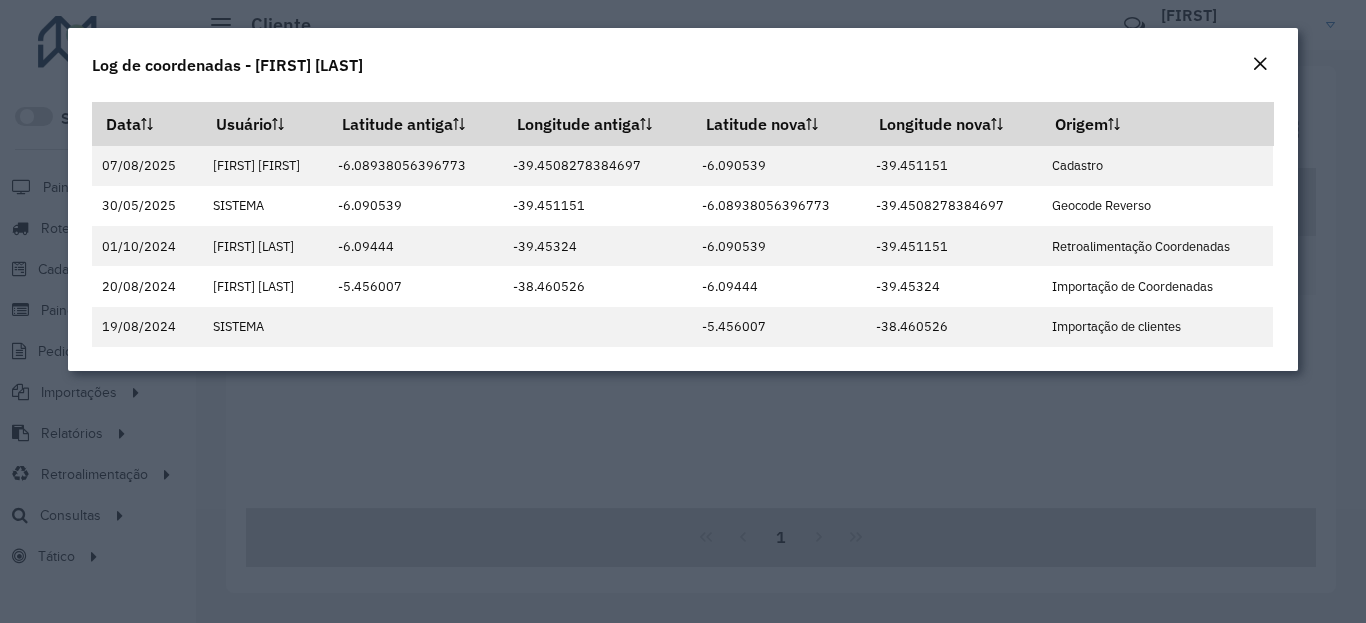 click 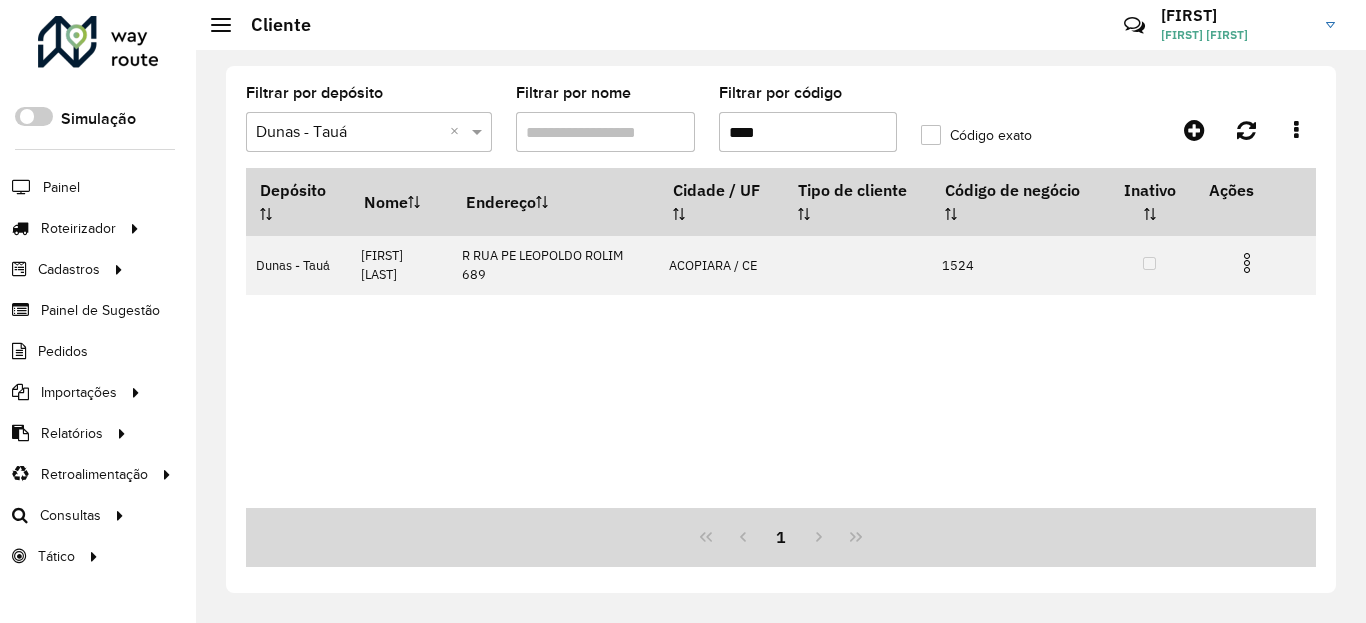 click on "****" at bounding box center [808, 132] 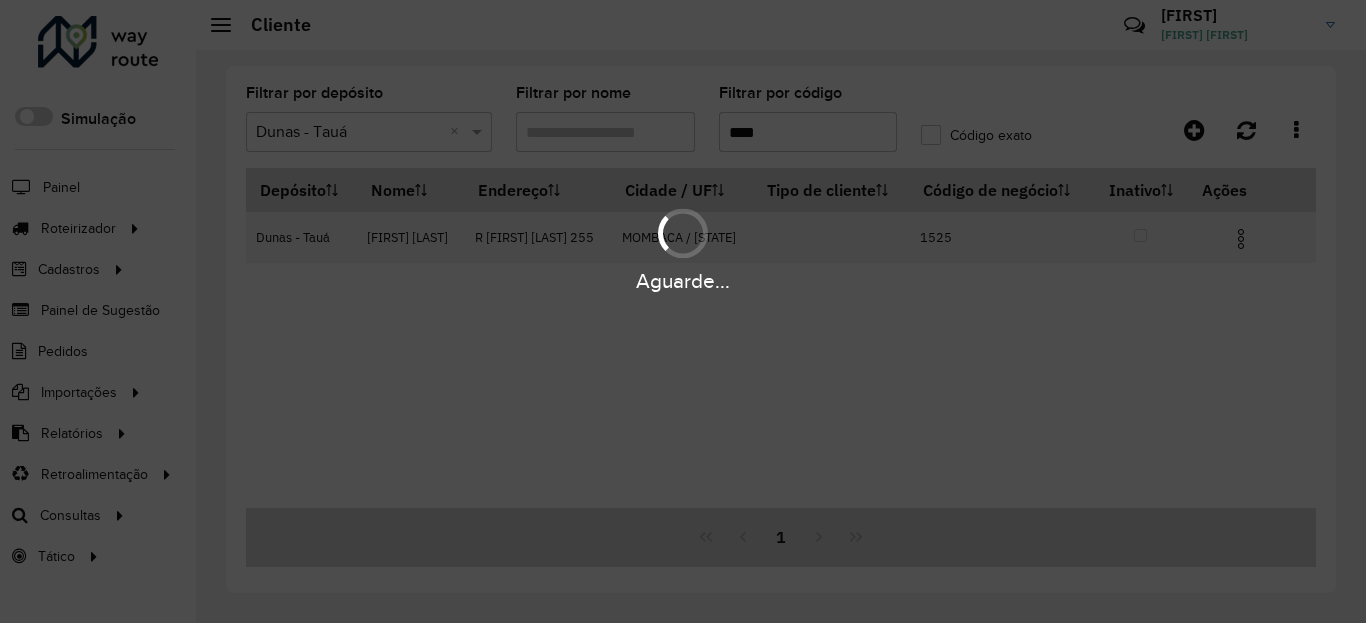 type on "****" 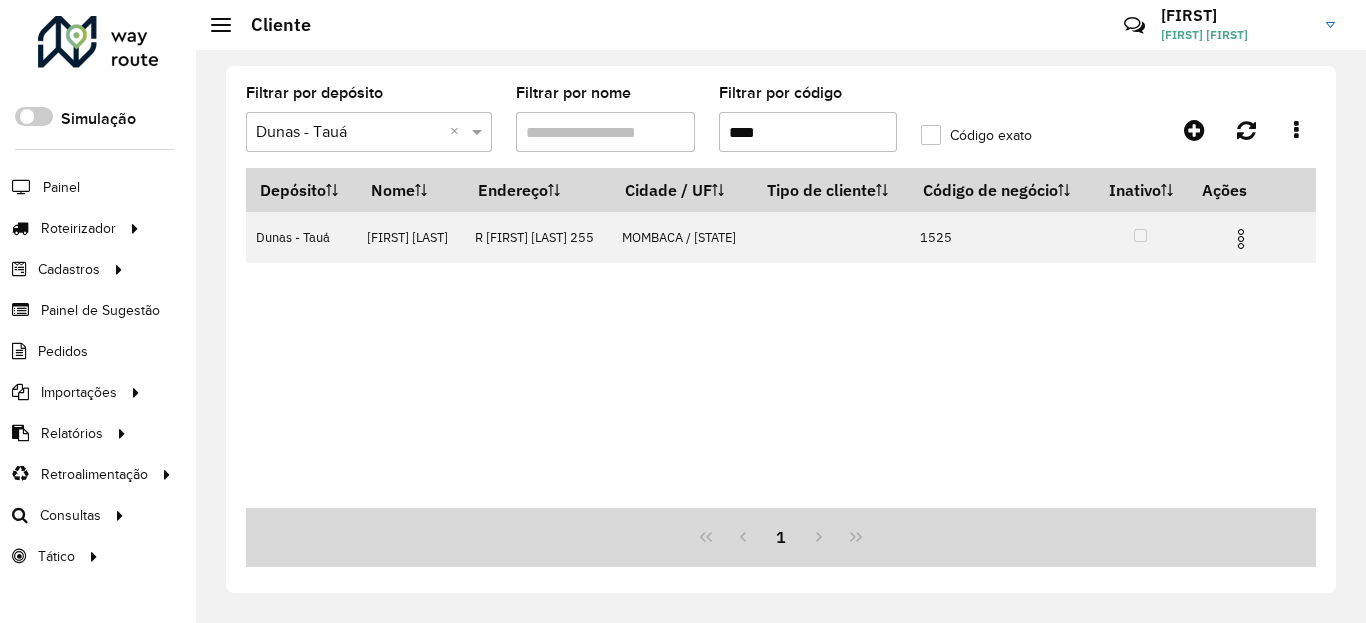 click at bounding box center [1241, 239] 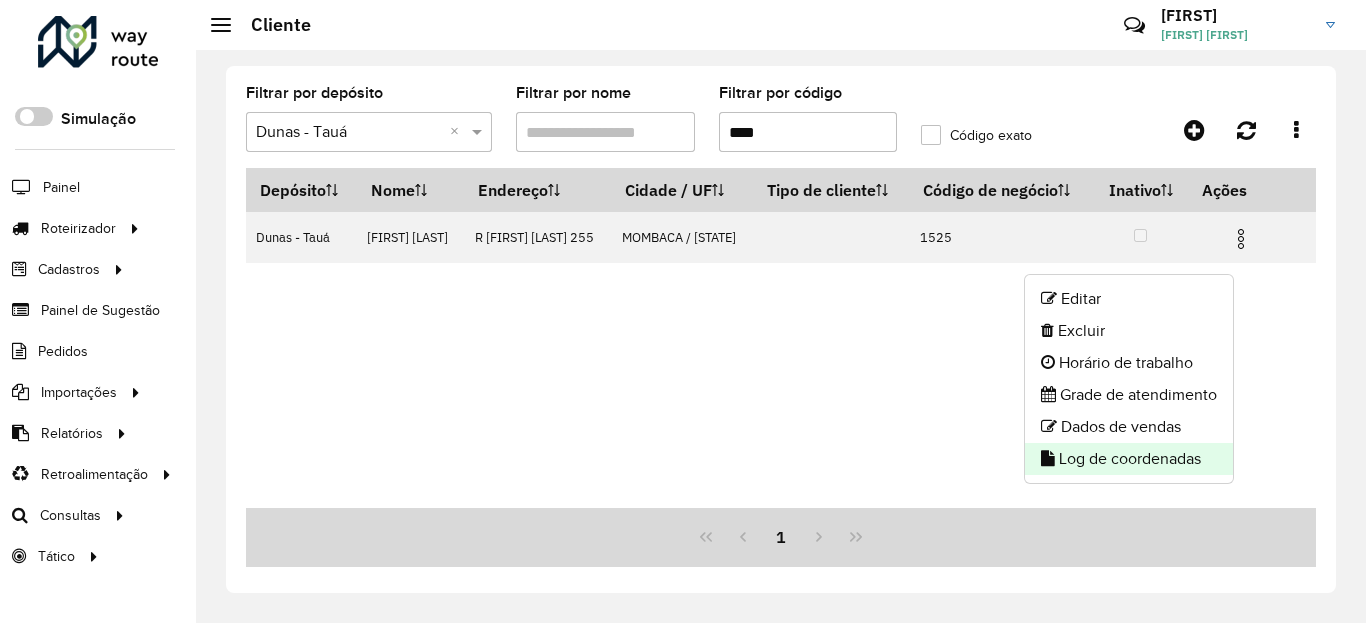click on "Log de coordenadas" 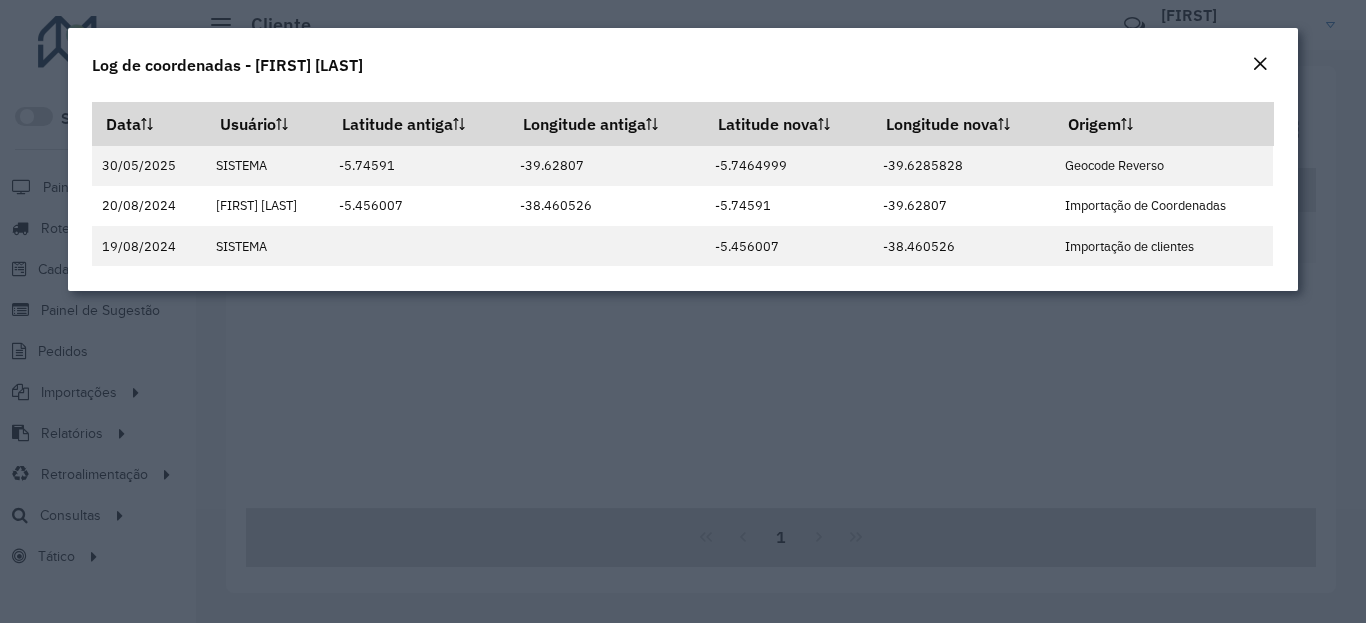 click on "Log de coordenadas - [FIRST] [LAST]" 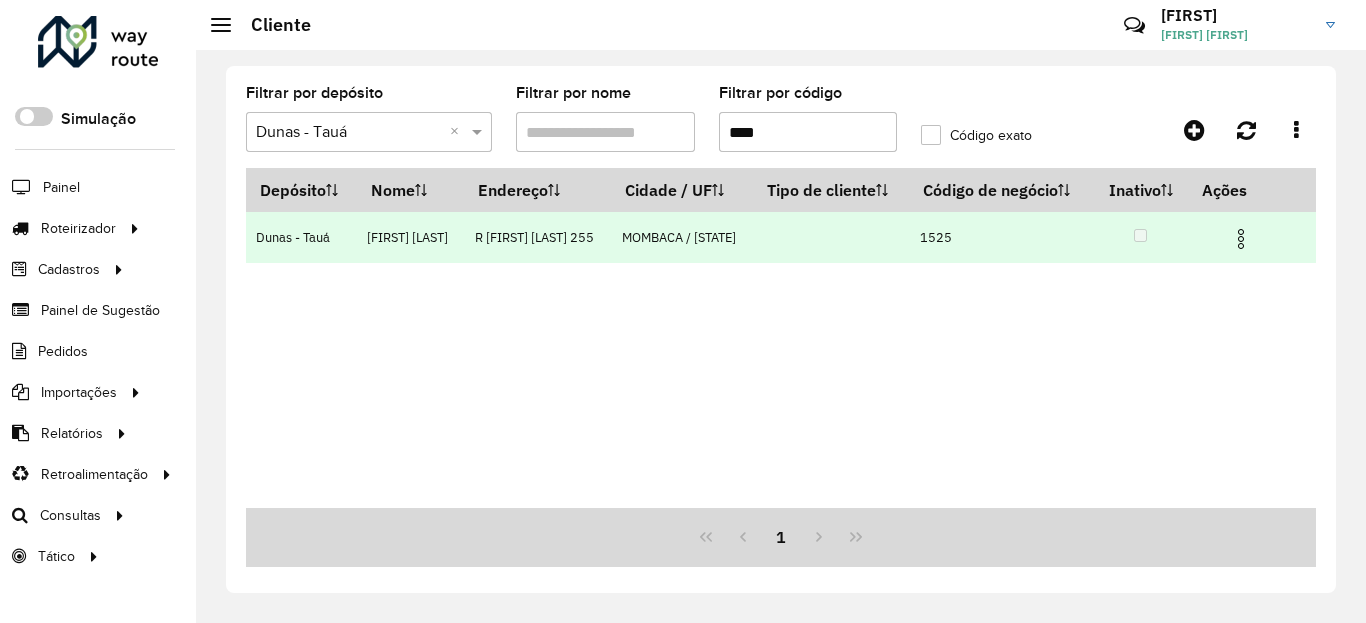 click at bounding box center (1249, 237) 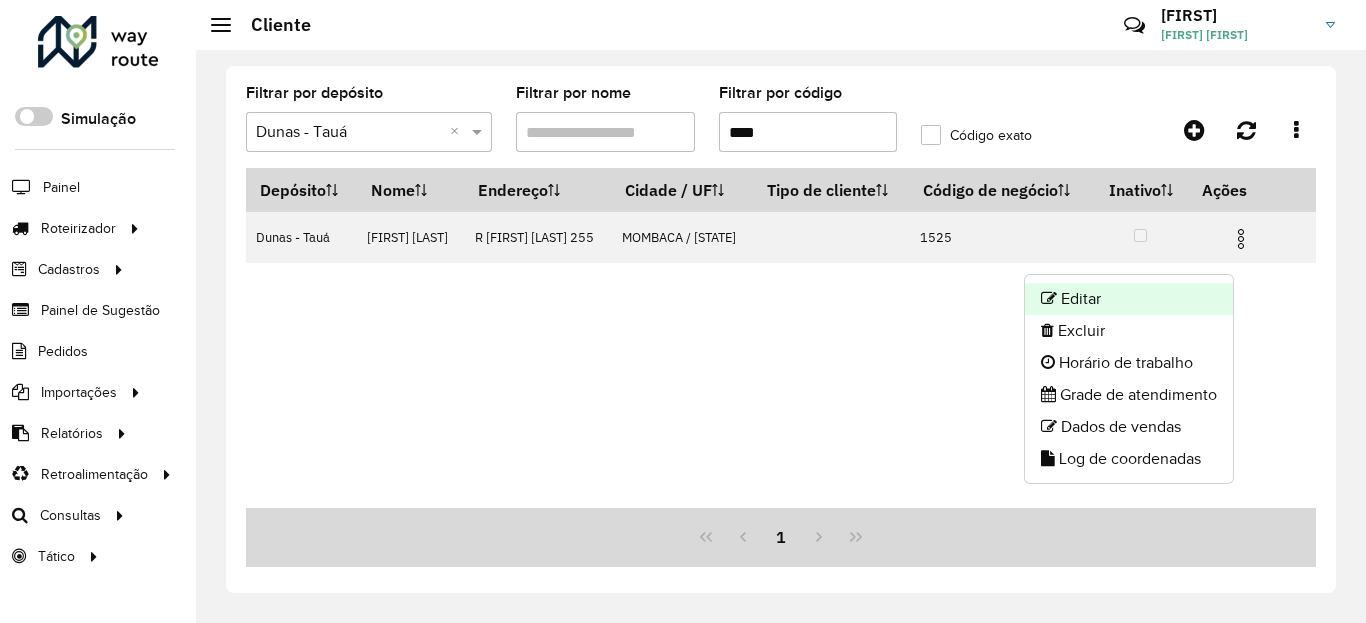 click on "Editar" 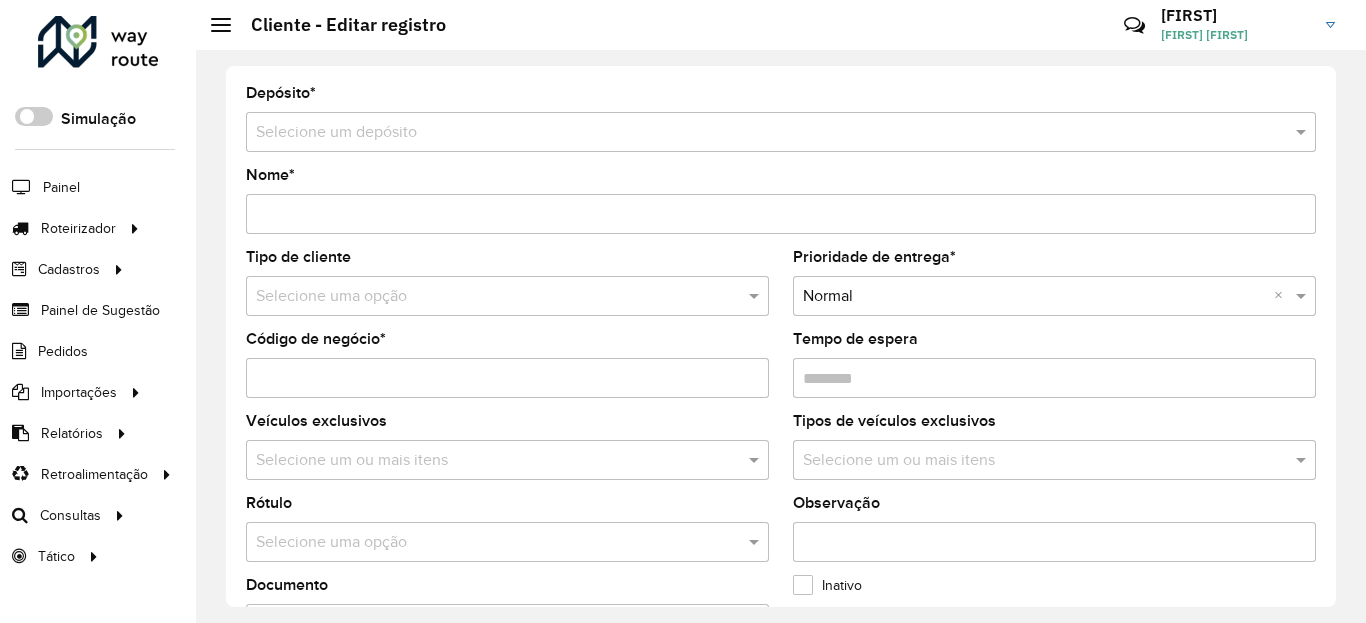 type on "**********" 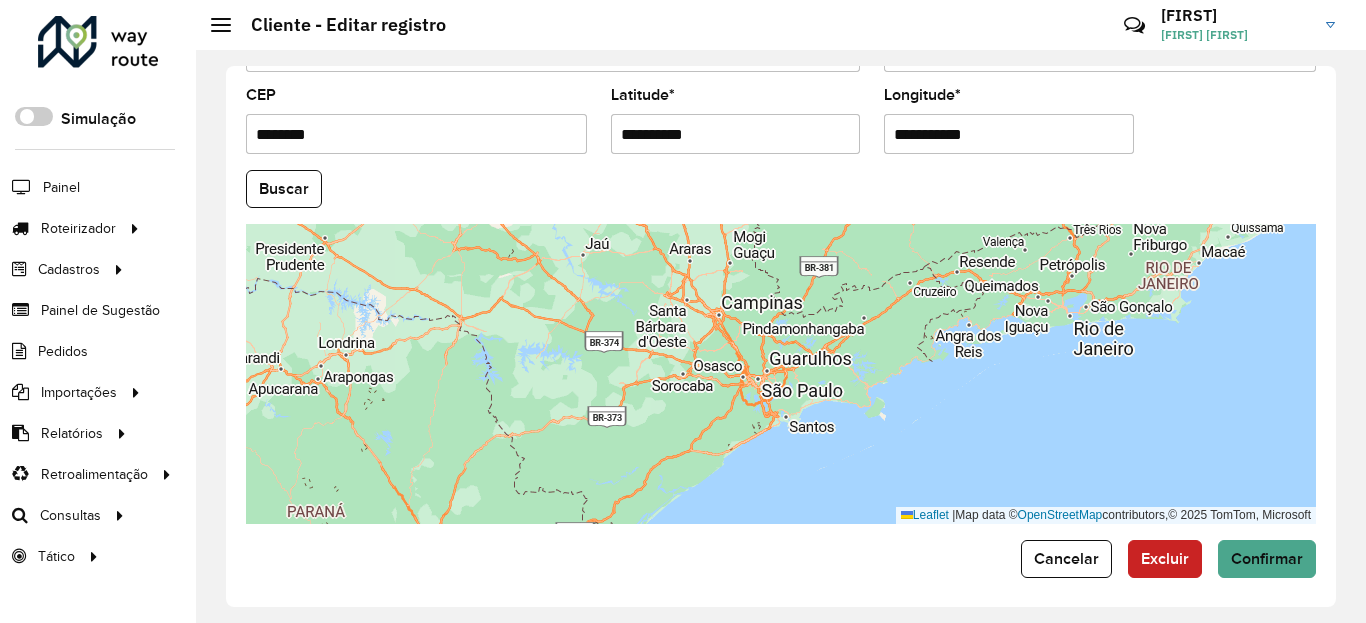 scroll, scrollTop: 865, scrollLeft: 0, axis: vertical 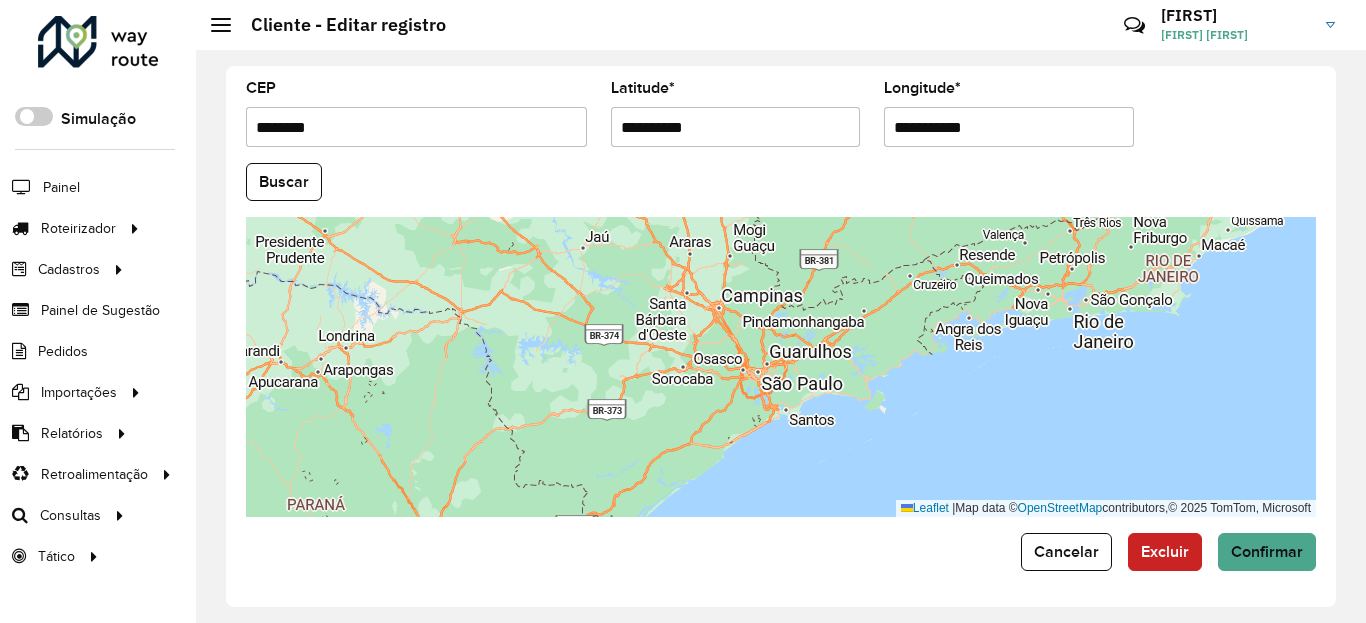 click on "Aguarde..." at bounding box center [0, 0] 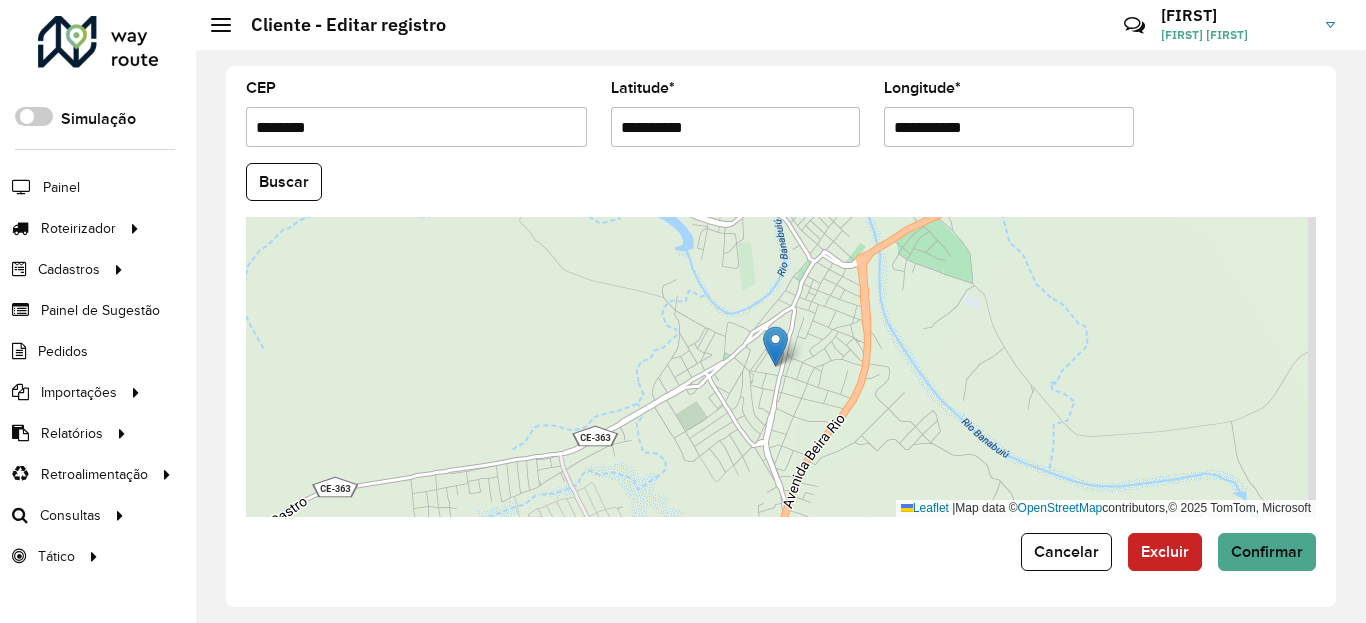 click on "**********" at bounding box center [736, 127] 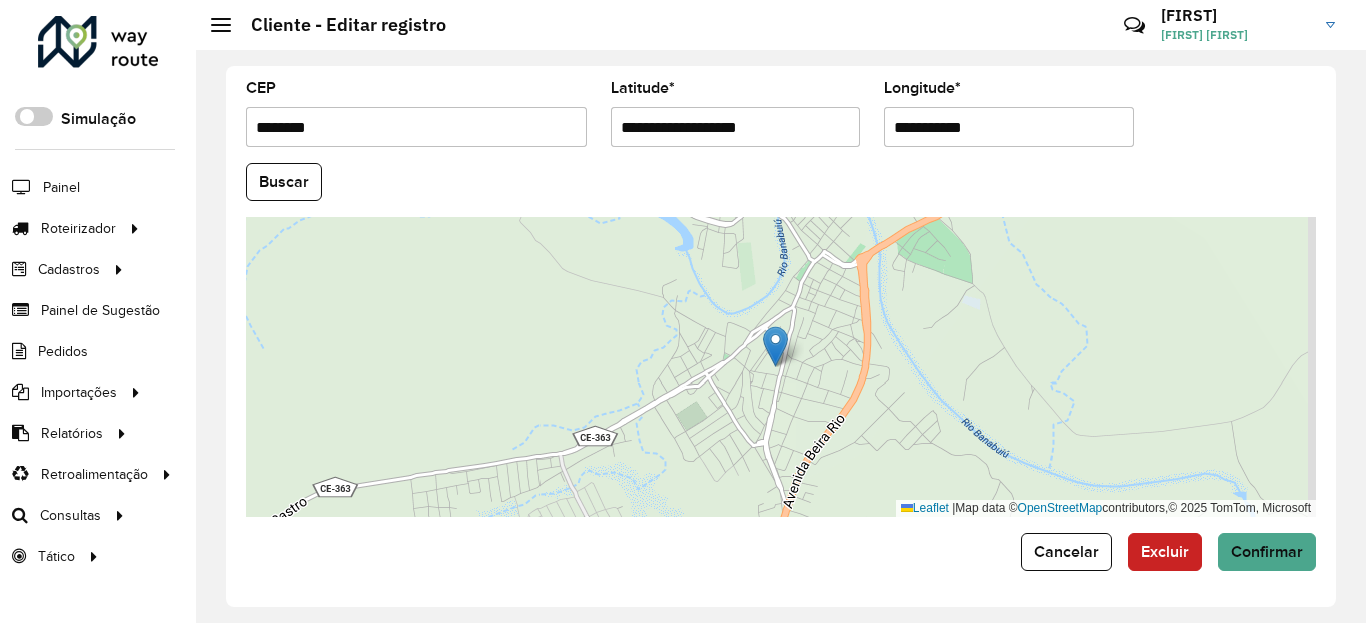 paste 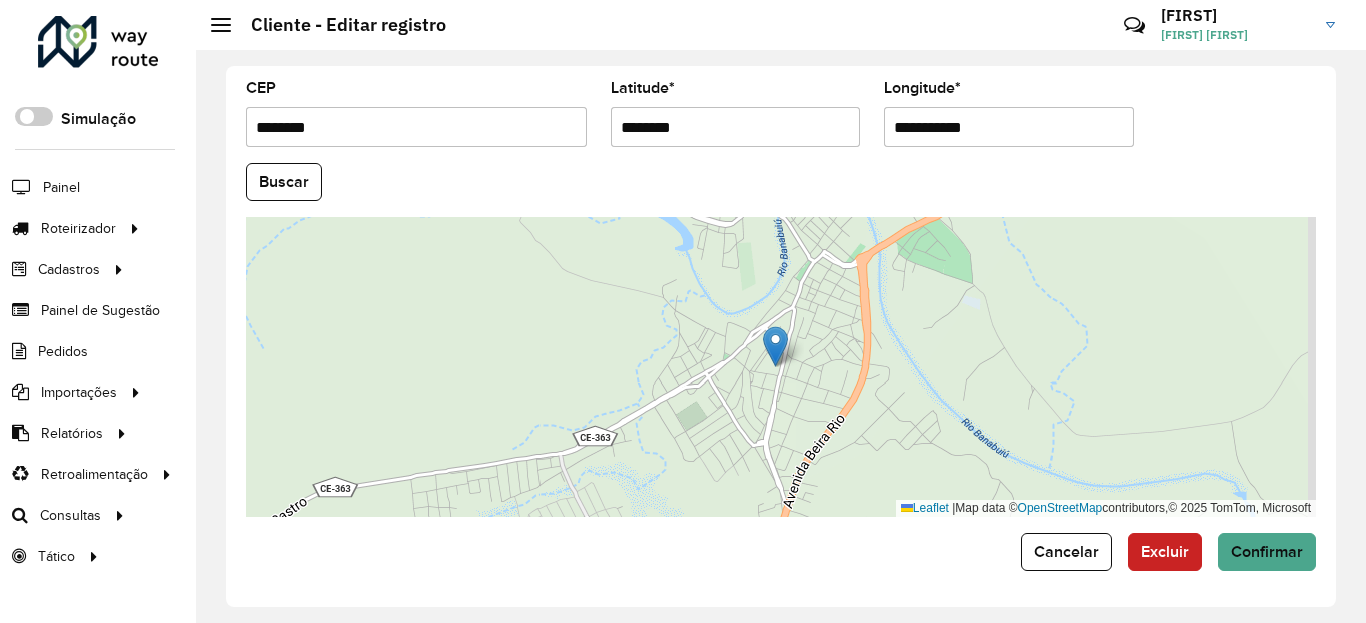 type on "********" 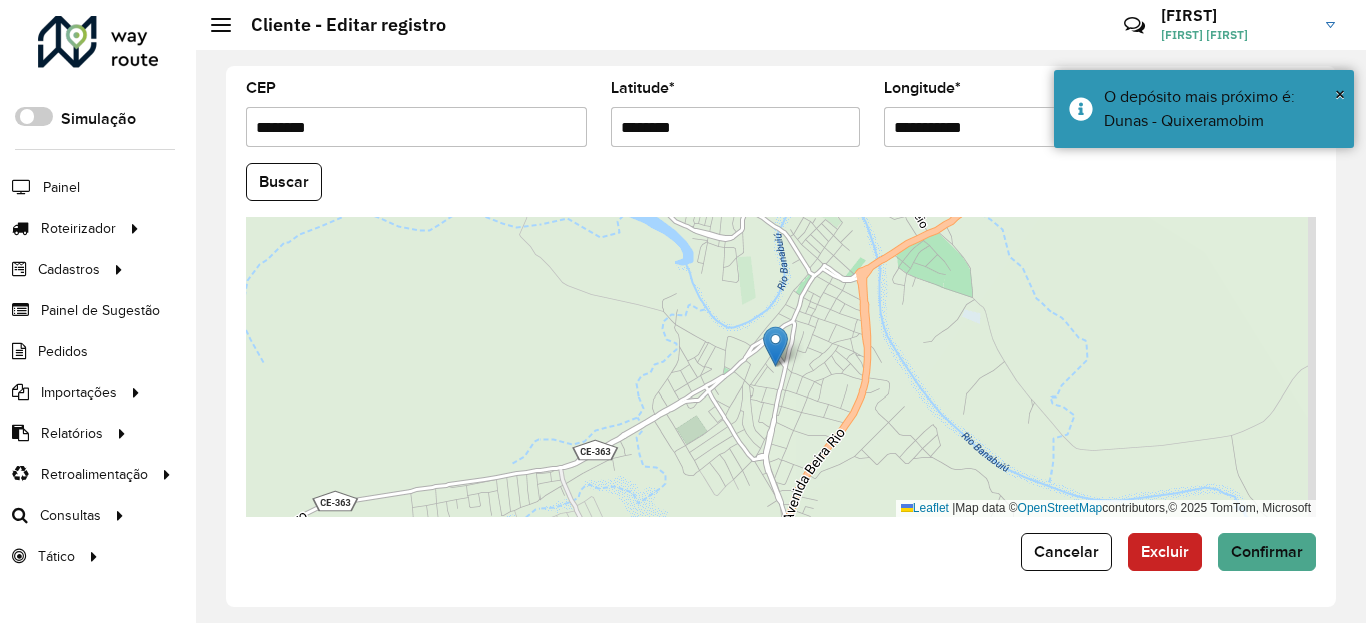 drag, startPoint x: 1006, startPoint y: 126, endPoint x: 989, endPoint y: 126, distance: 17 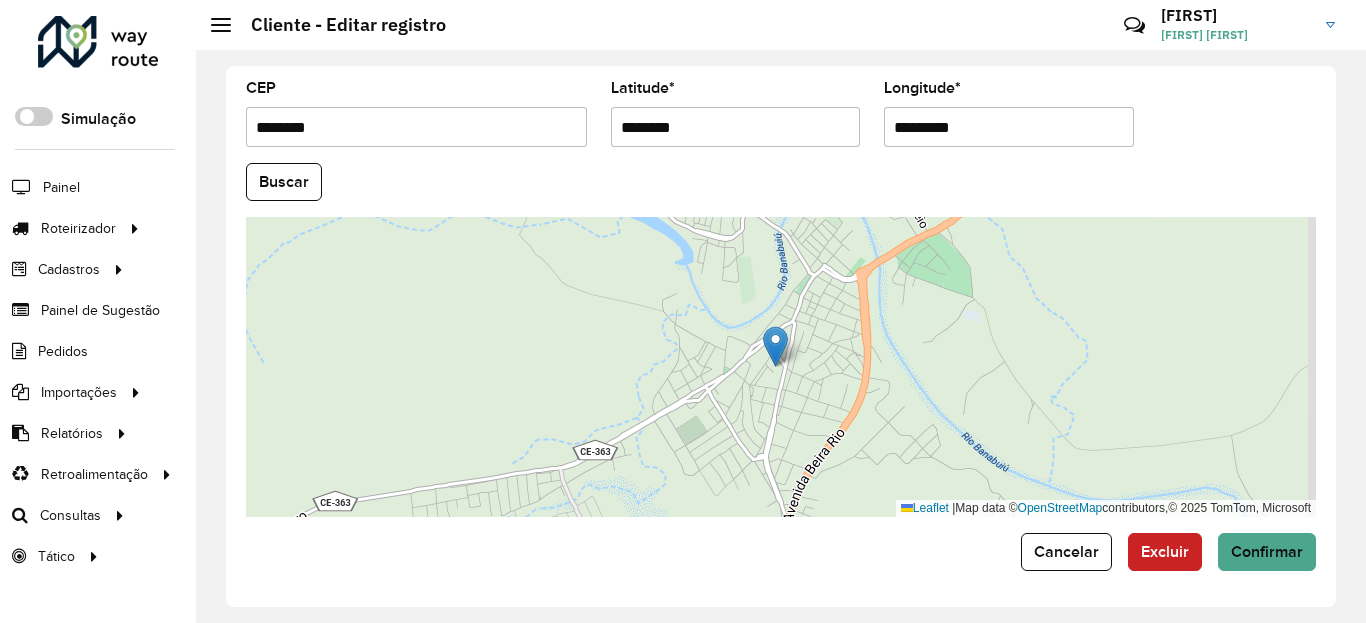 type on "*********" 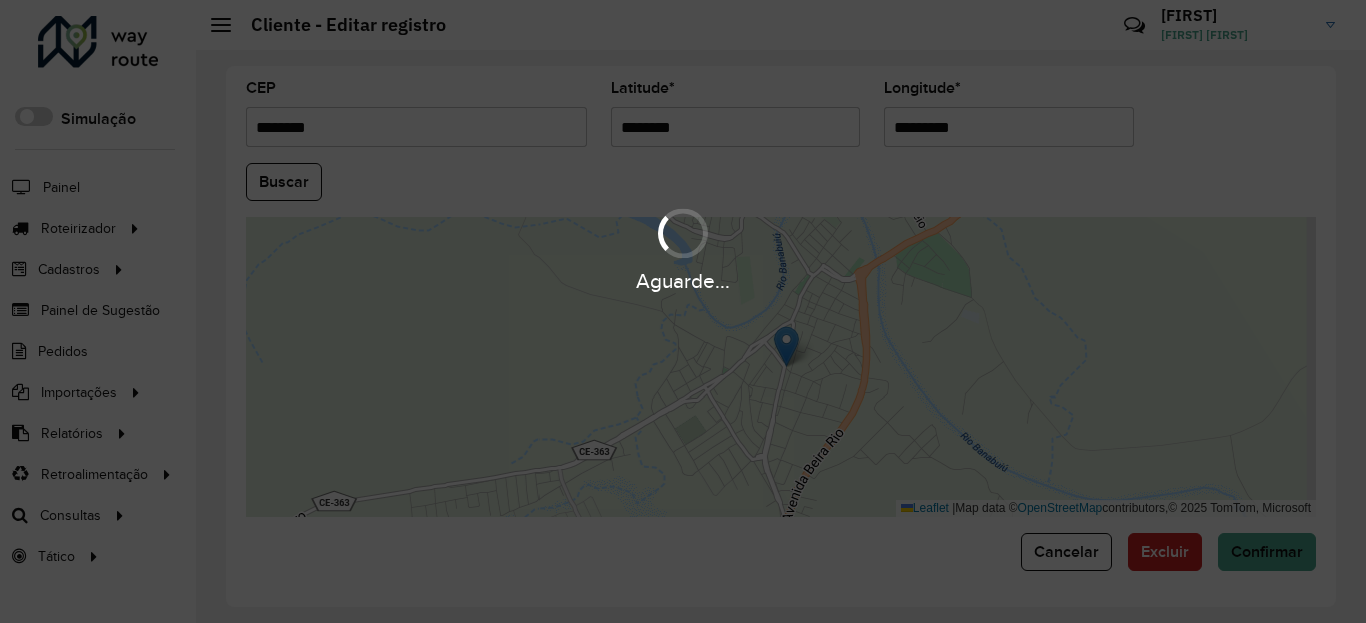 click on "Aguarde...  Pop-up bloqueado!  Seu navegador bloqueou automáticamente a abertura de uma nova janela.   Acesse as configurações e adicione o endereço do sistema a lista de permissão.   Fechar  Roteirizador AmbevTech Simulação Painel Roteirizador Entregas Vendas Cadastros Checkpoint Classificações de venda Cliente Condição de pagamento Consulta de setores Depósito Disponibilidade de veículos Fator tipo de produto Gabarito planner Grupo Rota Fator Tipo Produto Grupo de Depósito Grupo de rotas exclusiva Grupo de setores Jornada Jornada RN Layout integração Modelo Motorista Multi Depósito Painel de sugestão Parada Pedágio Perfil de Vendedor Ponto de apoio Ponto de apoio FAD Prioridade pedido Produto Restrição de Atendimento Planner Rodízio de placa Rota exclusiva FAD Rótulo Setor Setor Planner Tempo de parada de refeição Tipo de cliente Tipo de veículo Tipo de veículo RN Transportadora Usuário Vendedor Veículo Painel de Sugestão Pedidos Importações Classificação e volume de venda" at bounding box center [683, 311] 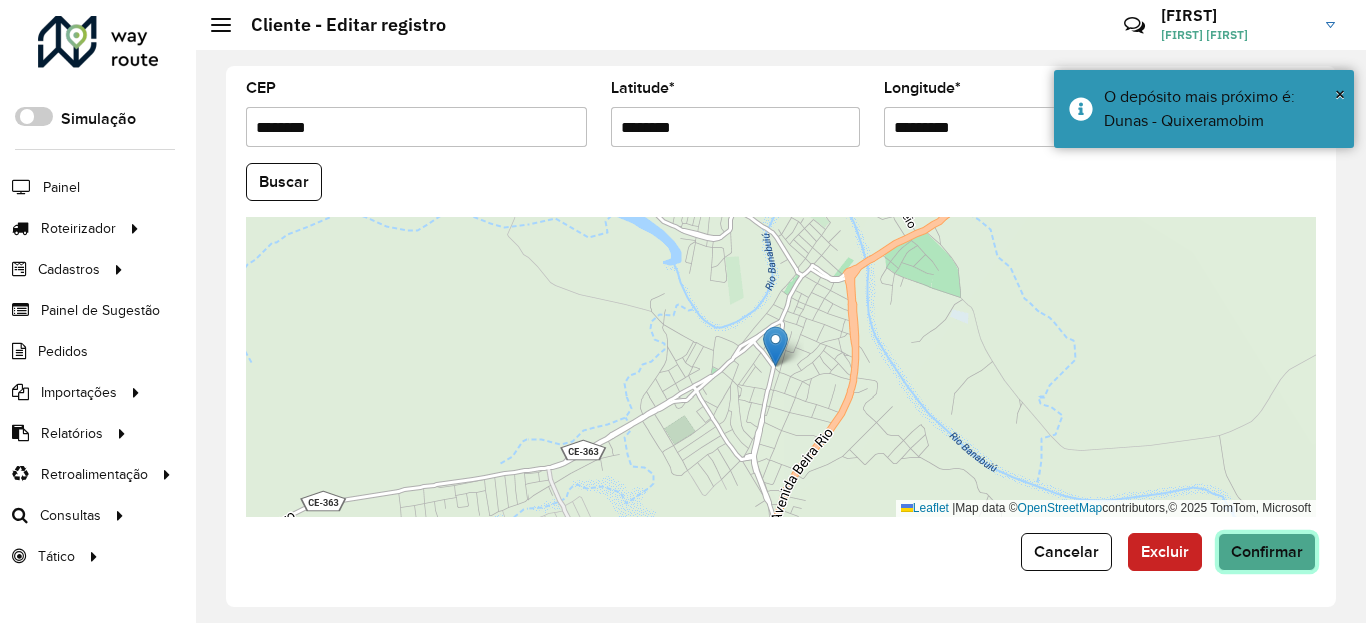 click on "Confirmar" 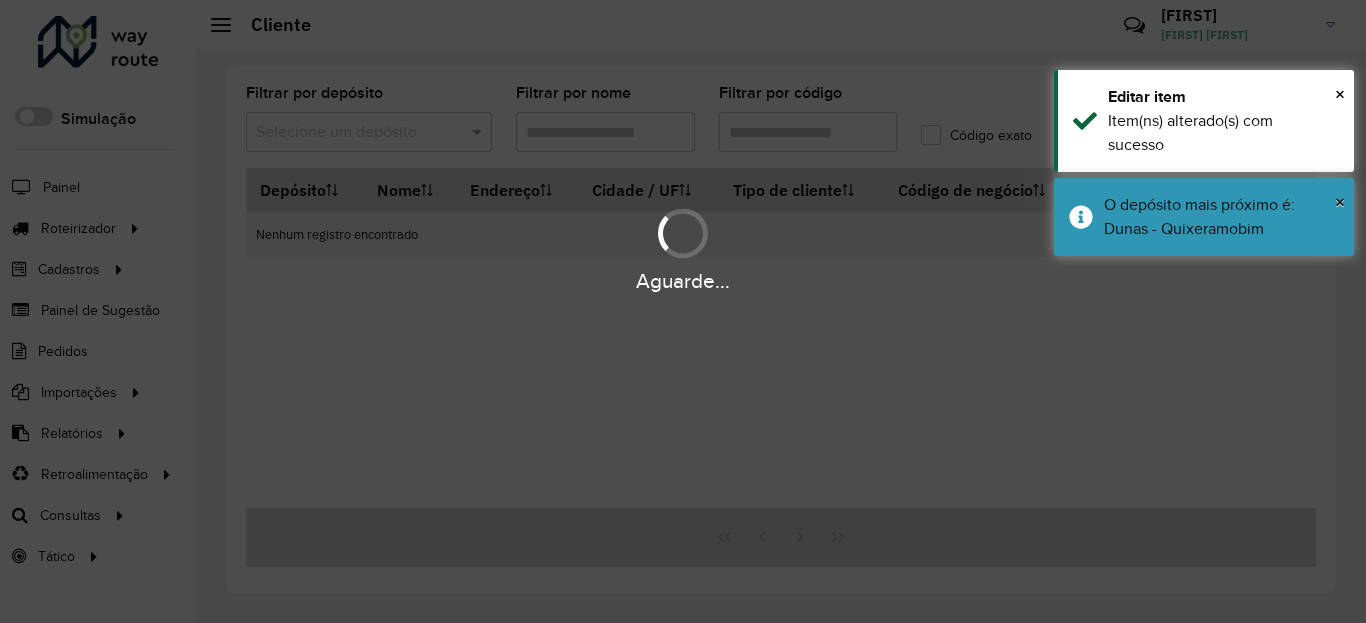 type on "****" 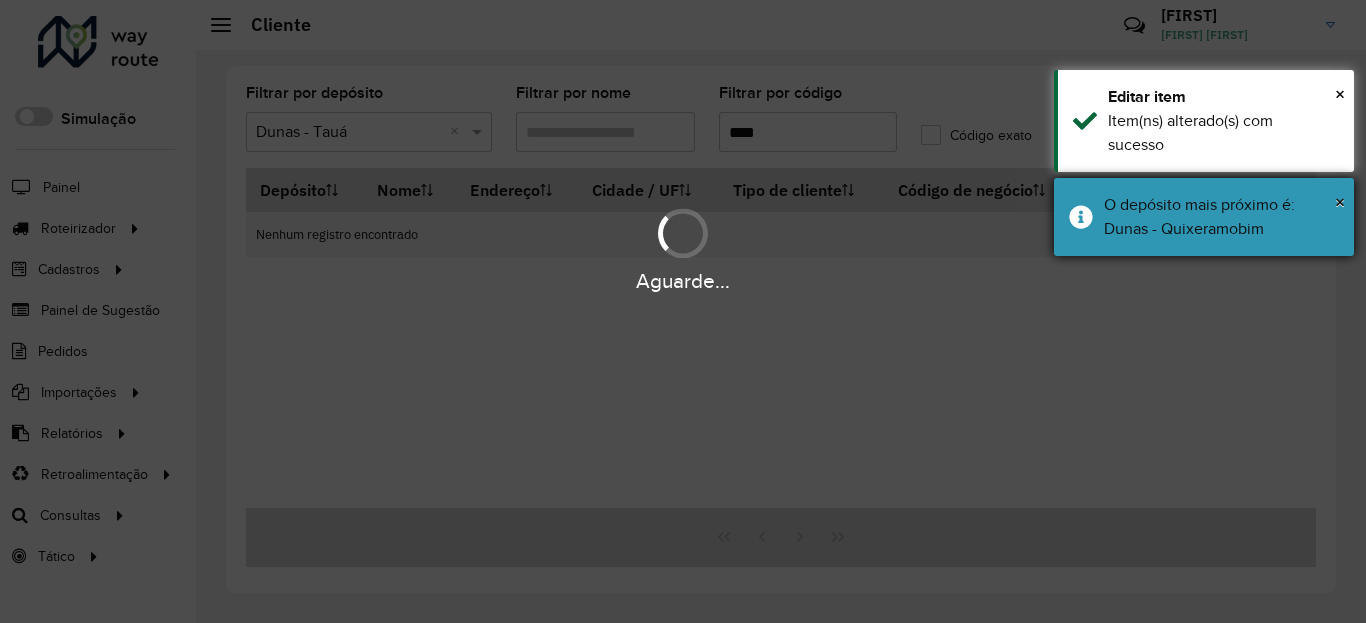 drag, startPoint x: 1168, startPoint y: 222, endPoint x: 1168, endPoint y: 207, distance: 15 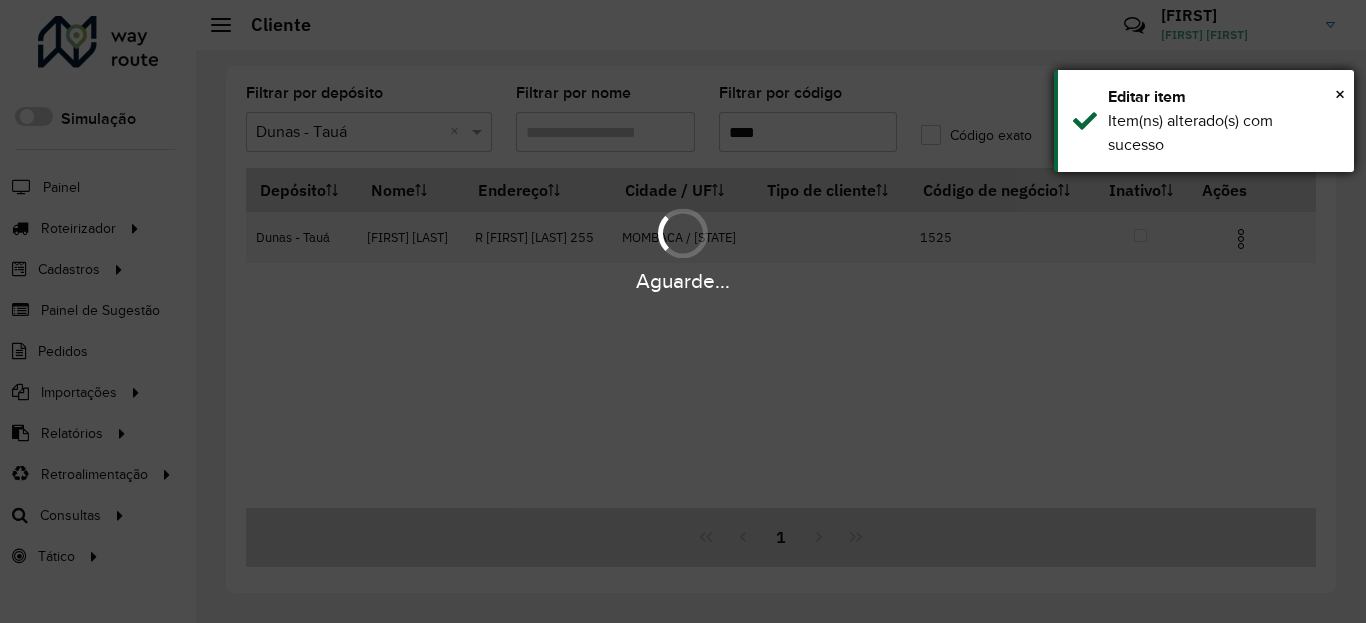 click on "Item(ns) alterado(s) com sucesso" at bounding box center (1223, 133) 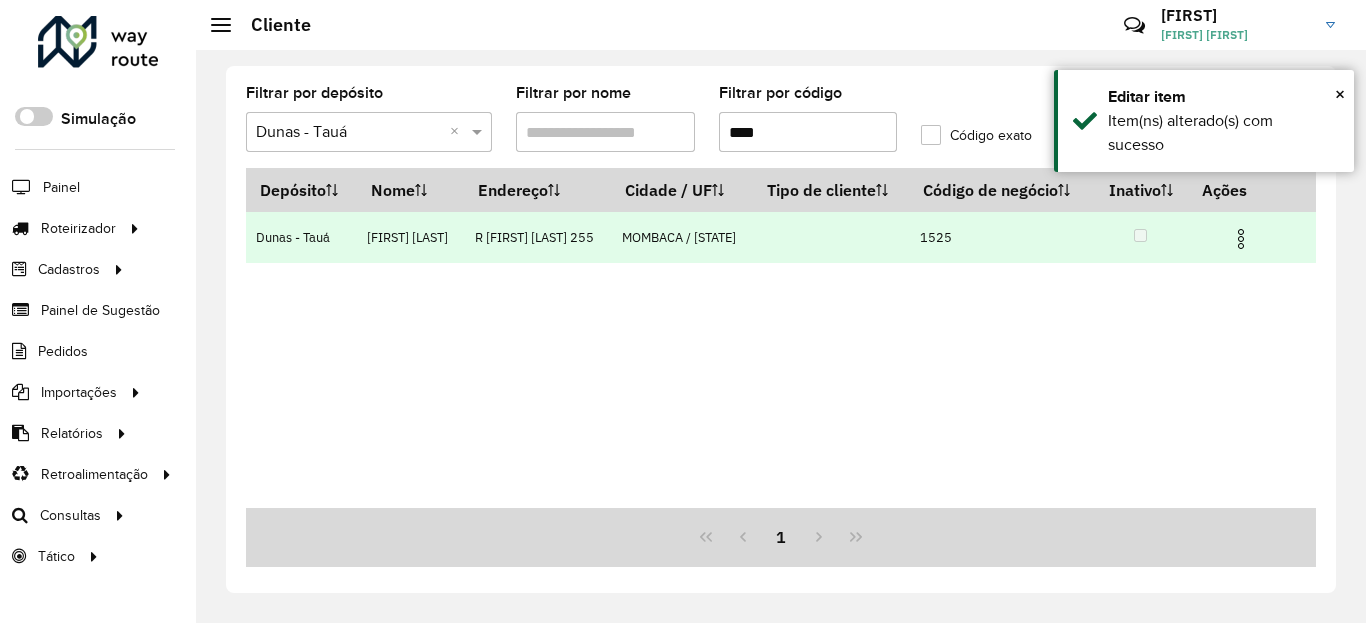 click at bounding box center (1241, 239) 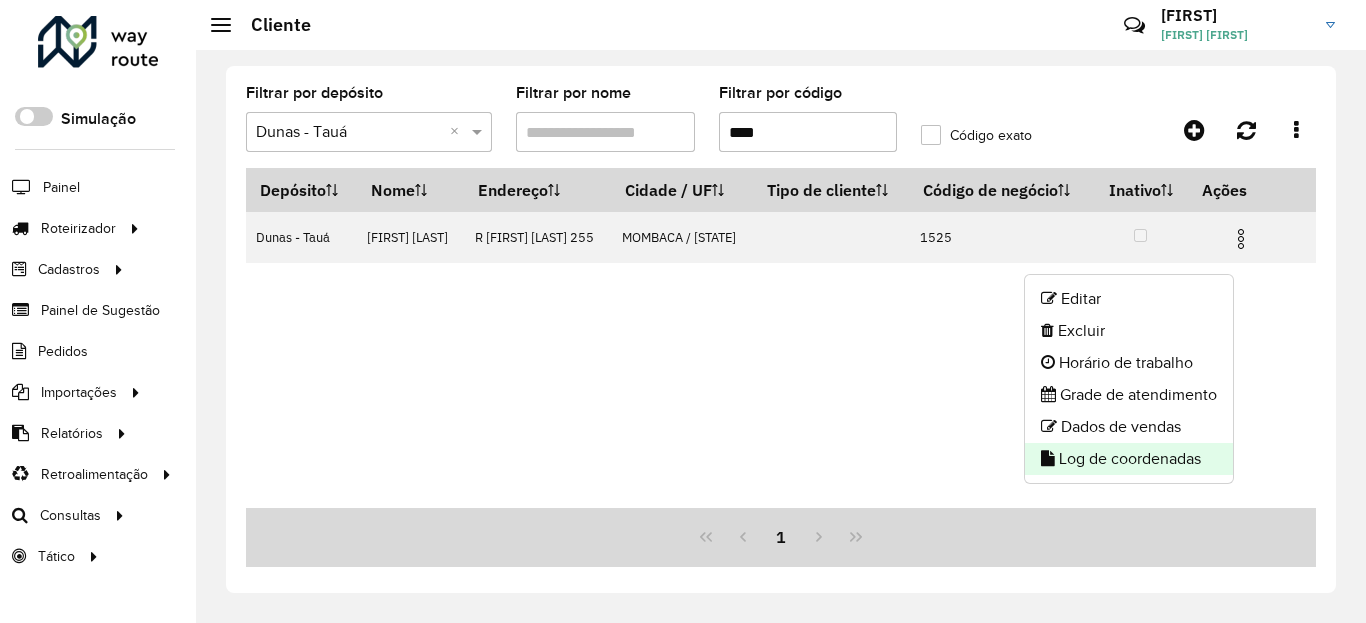 click on "Log de coordenadas" 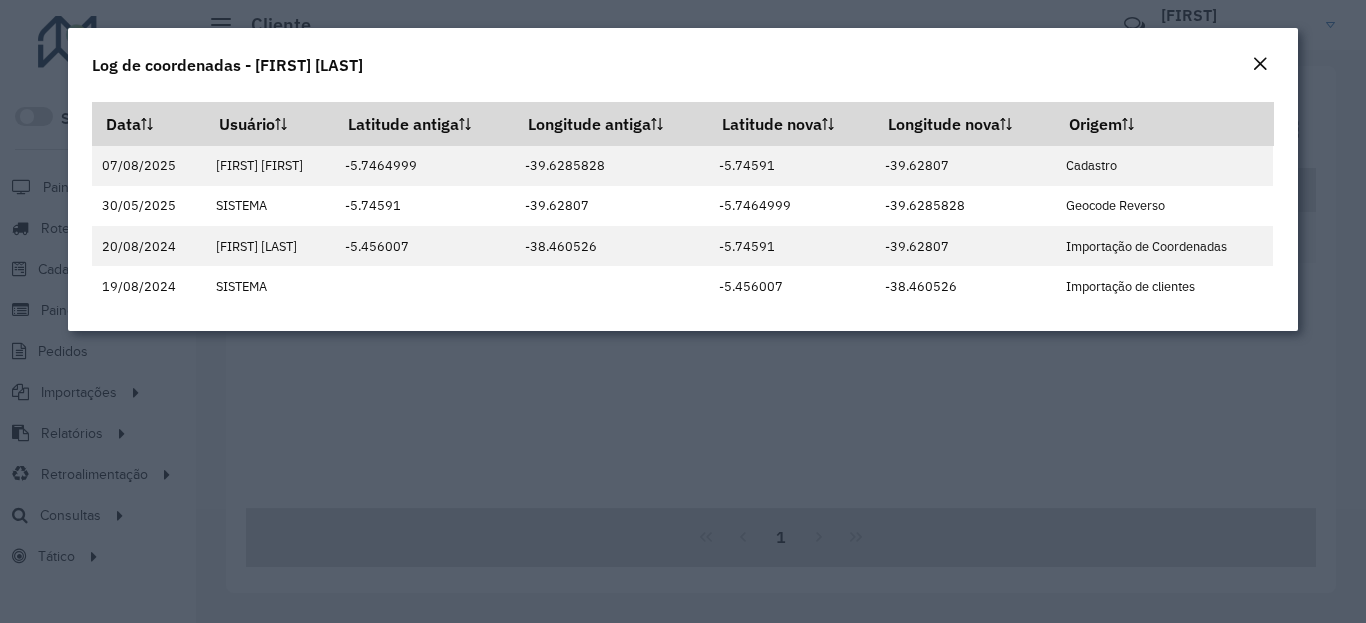 click 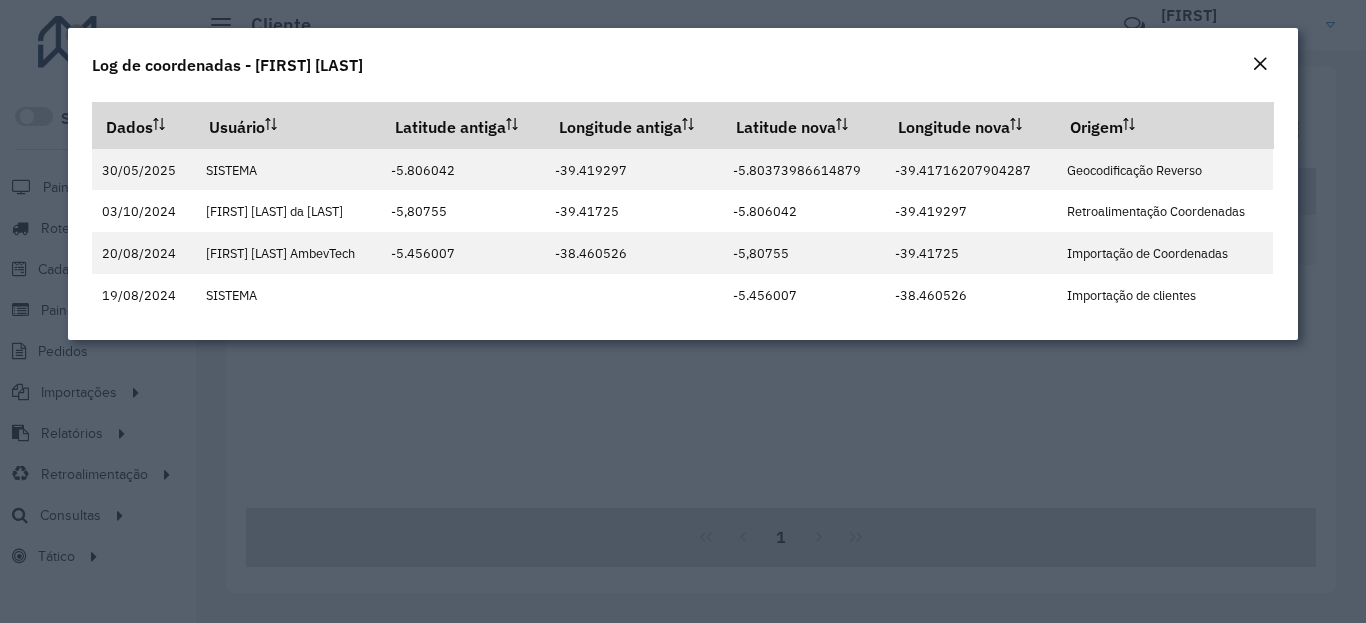 scroll, scrollTop: 0, scrollLeft: 0, axis: both 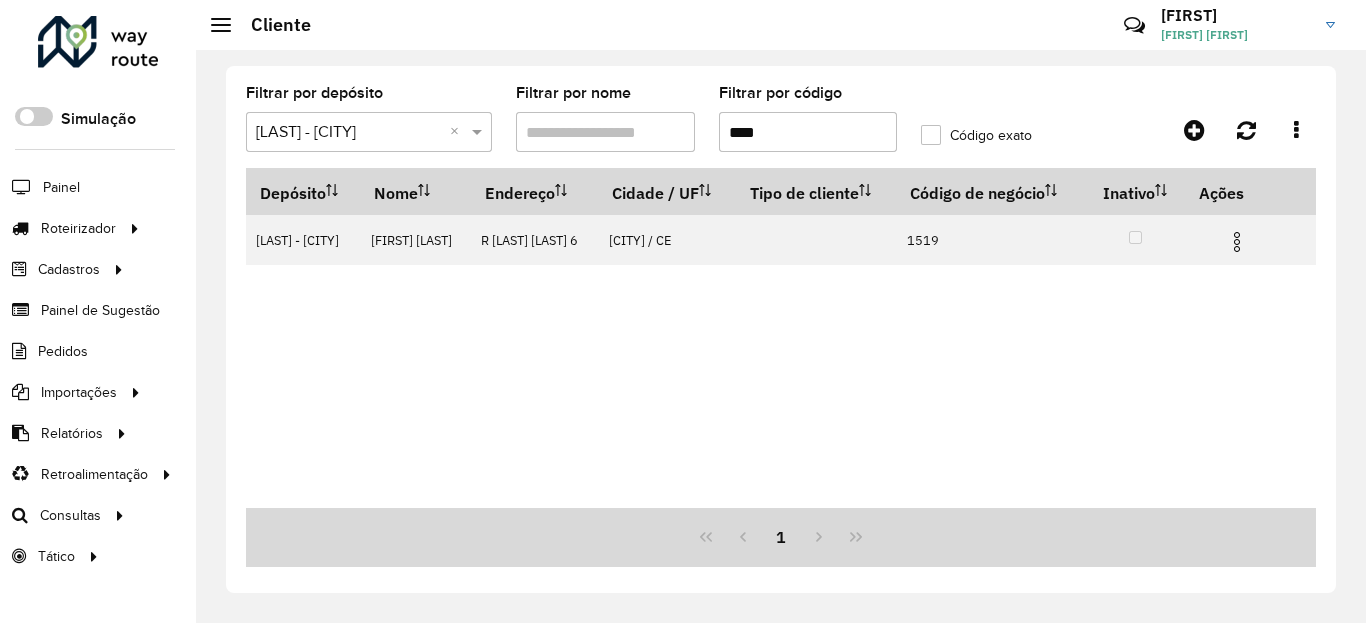 click on "****" at bounding box center [808, 132] 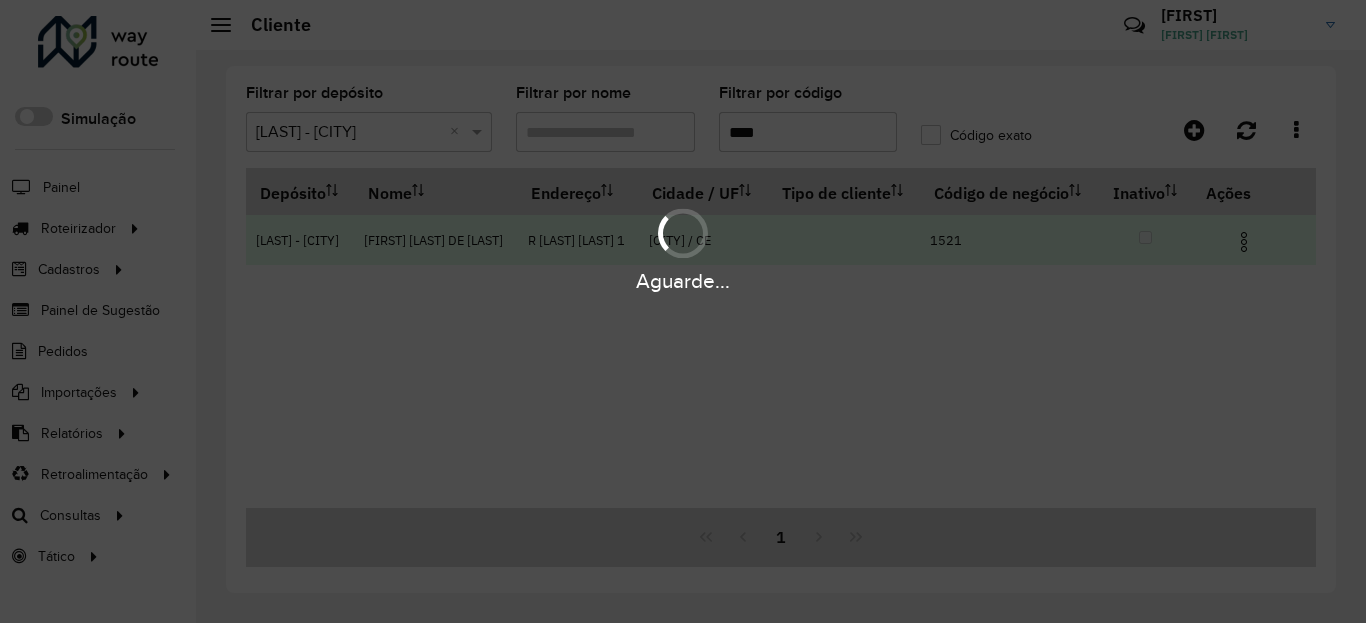 click at bounding box center [1244, 242] 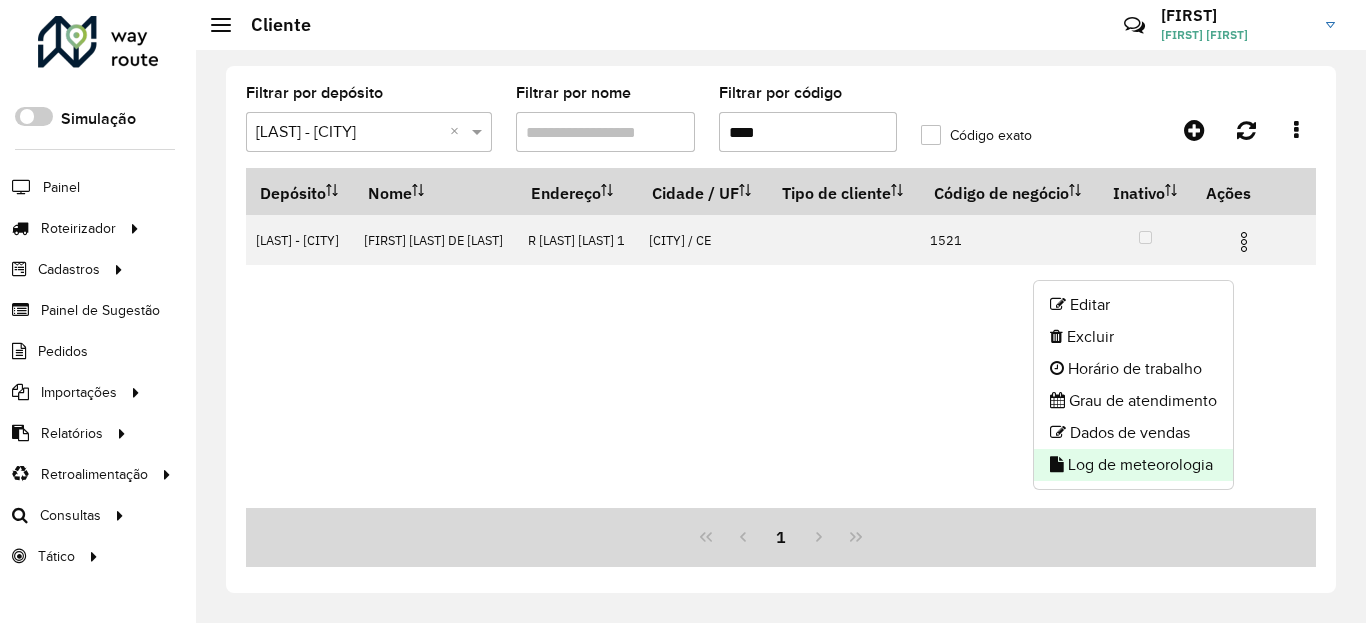 click on "Log de meteorologia" 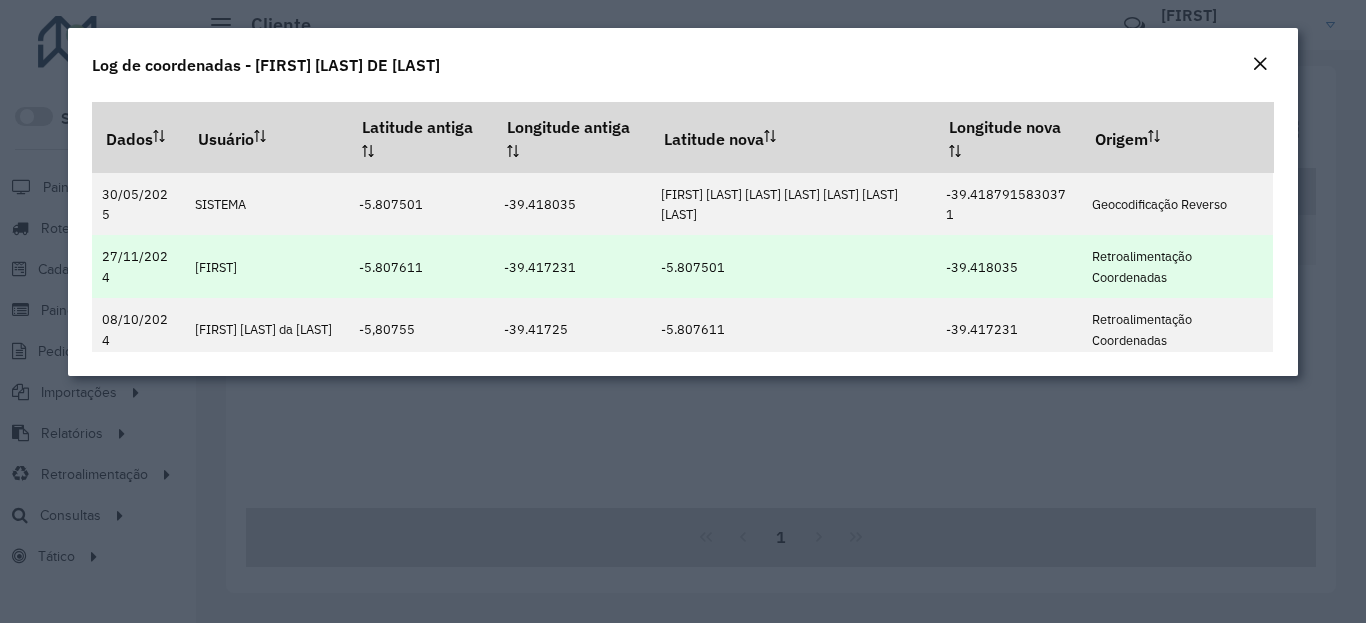 click on "-5.807501" at bounding box center (693, 267) 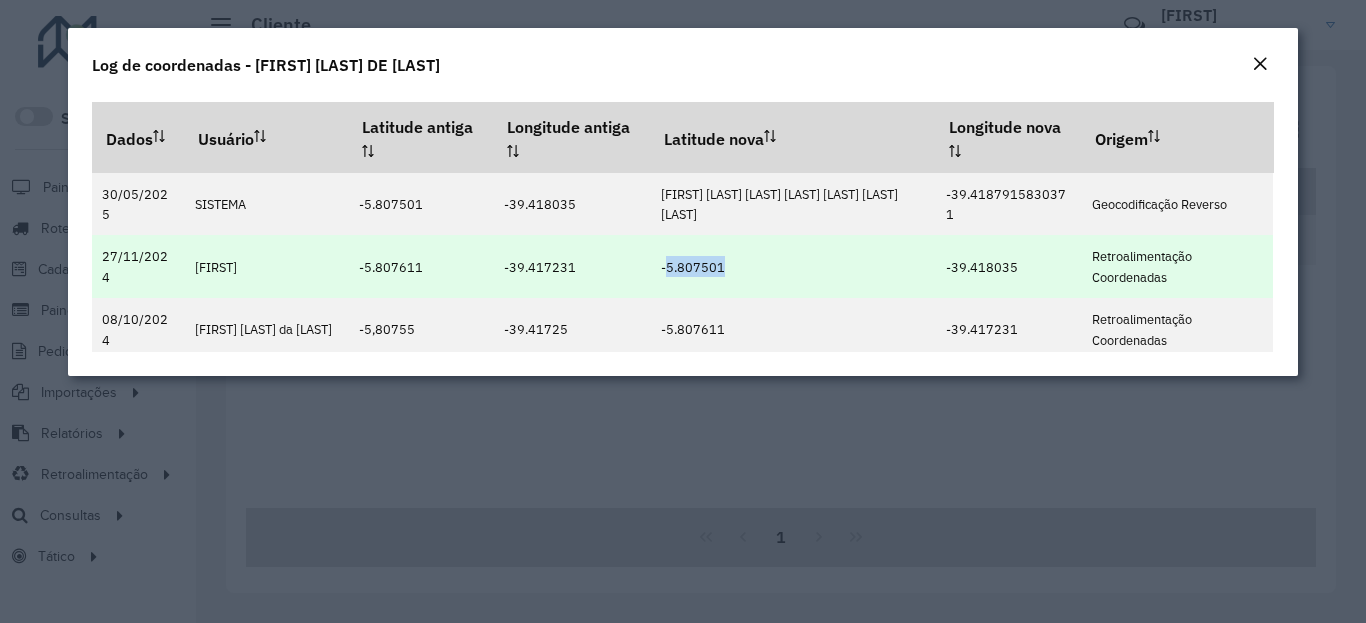 click on "-5.807501" at bounding box center [693, 267] 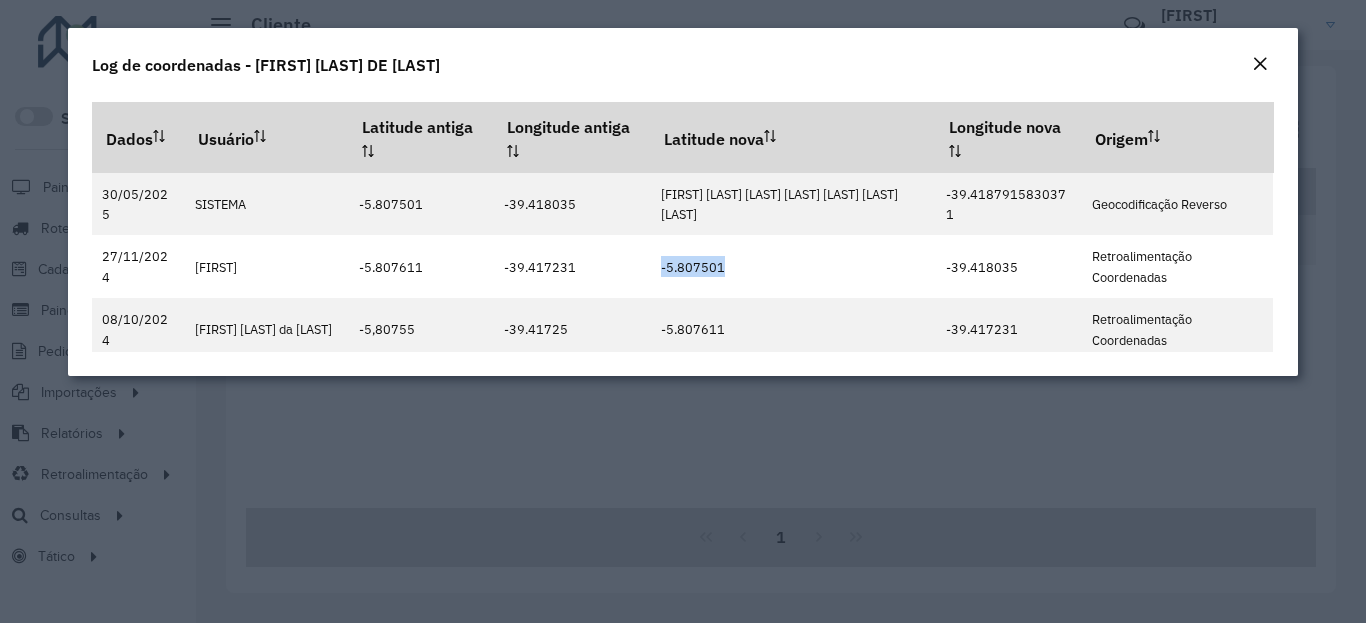 copy on "-5.807501" 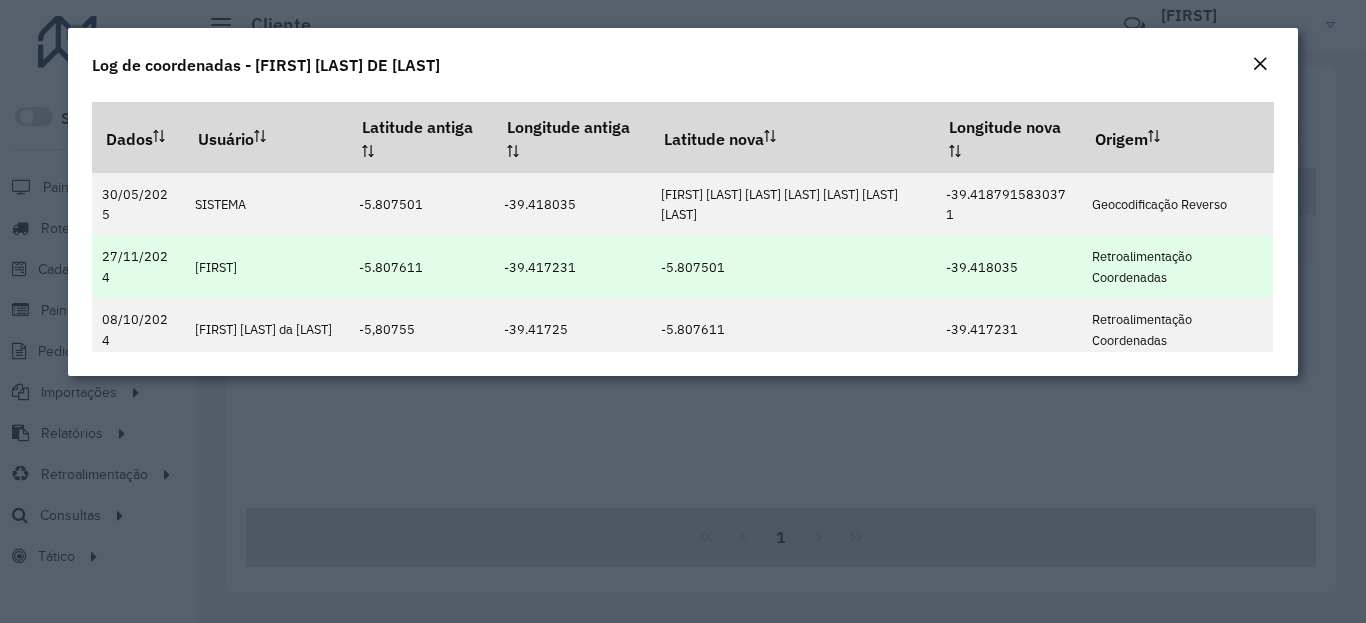 click on "-39.418035" at bounding box center (982, 267) 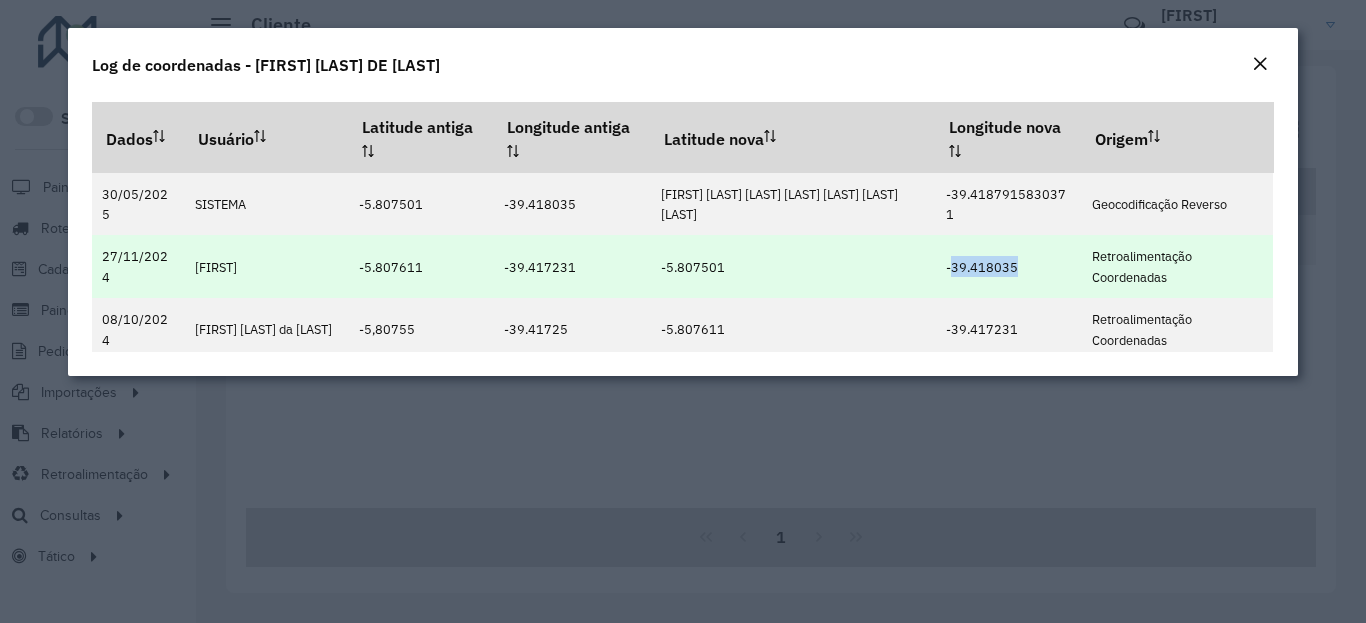 click on "-39.418035" at bounding box center [982, 267] 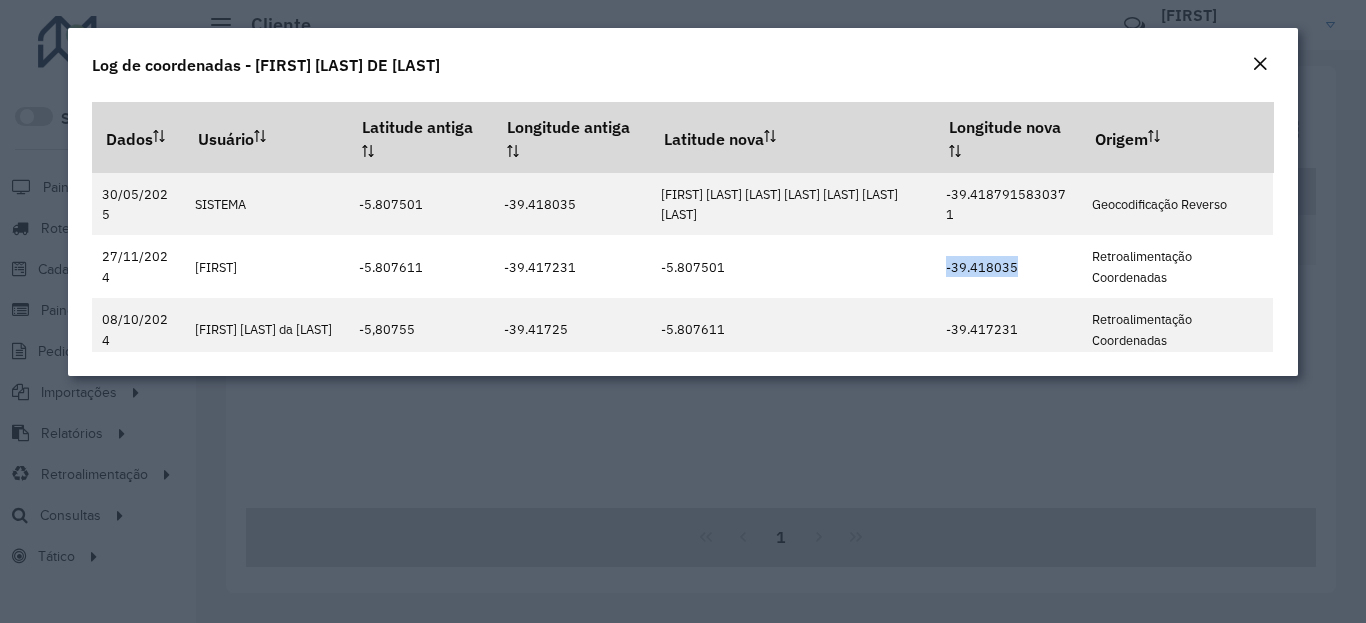 copy on "-39.418035" 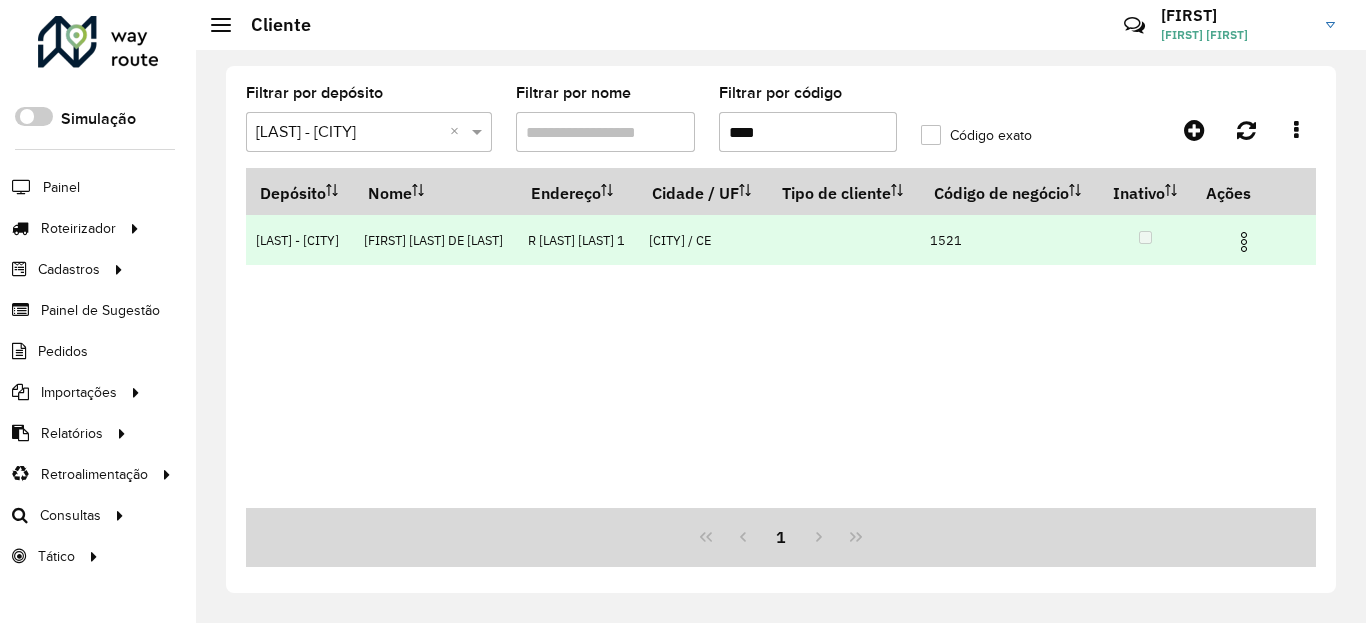 click at bounding box center [1253, 240] 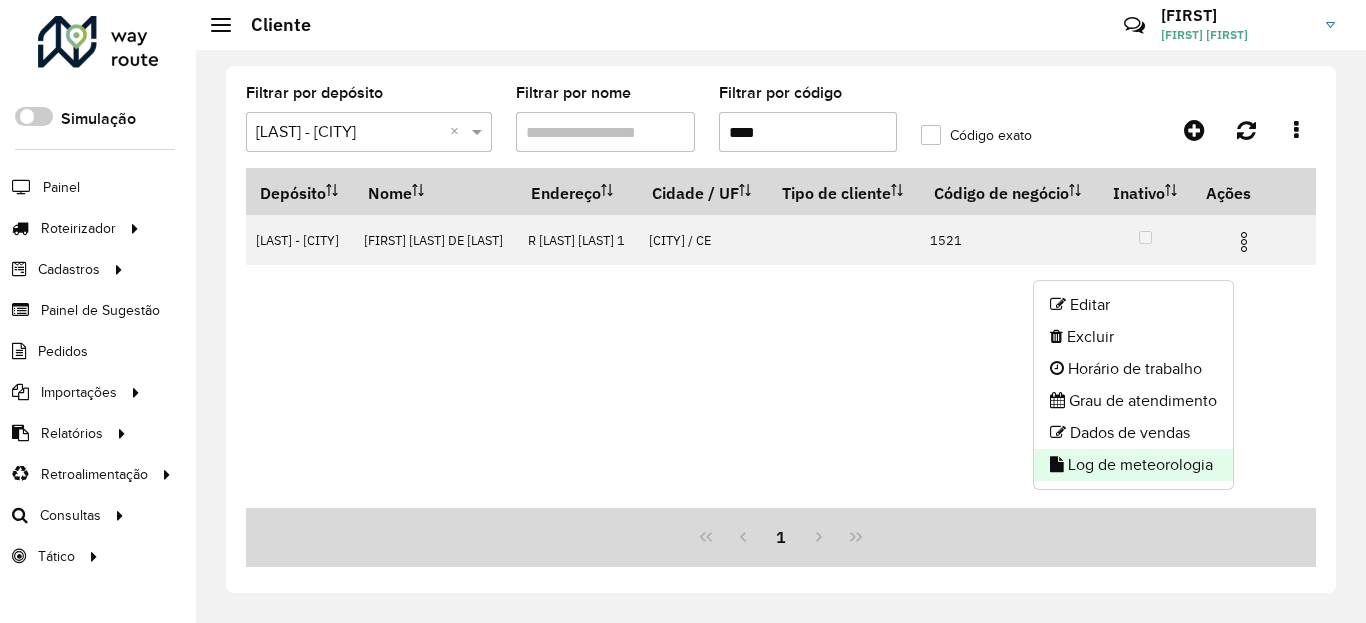 click on "Log de meteorologia" 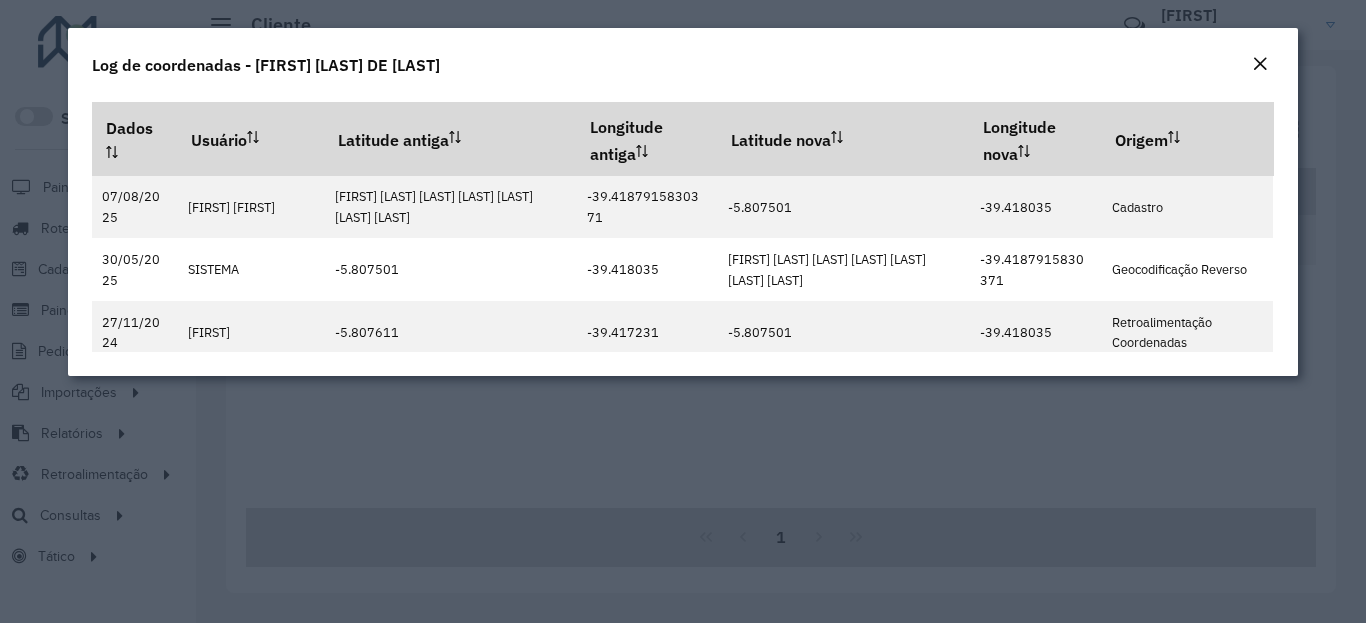 click 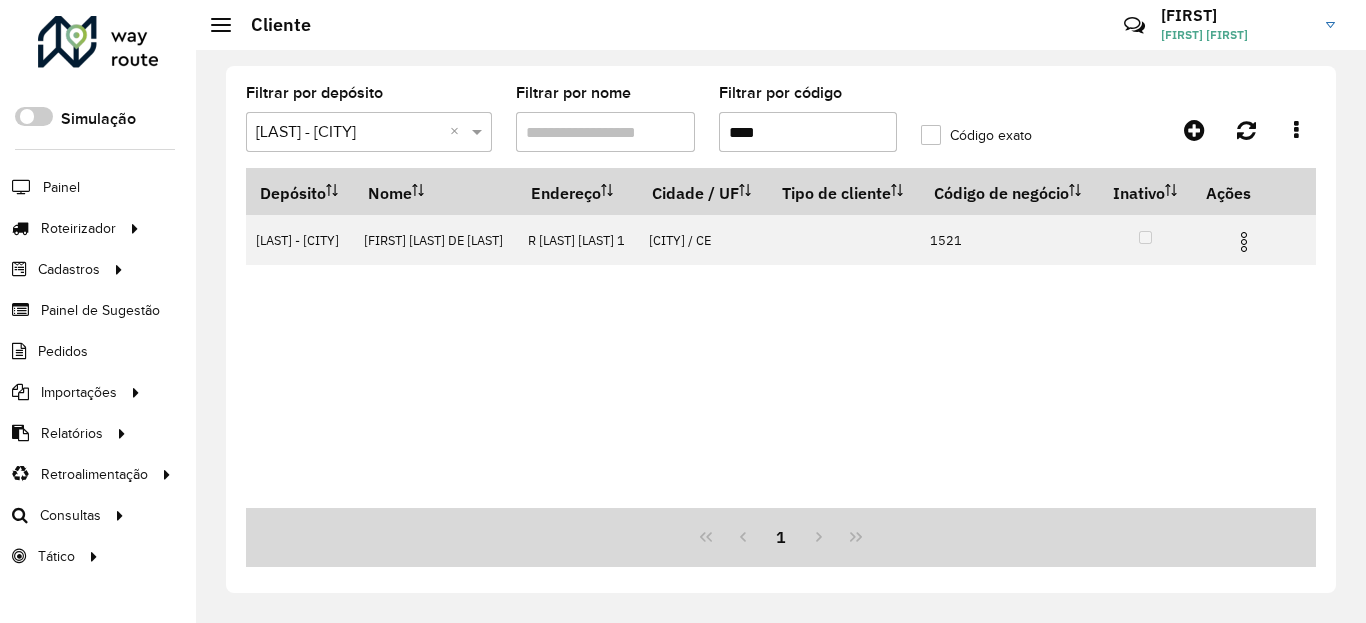 click on "****" at bounding box center (808, 132) 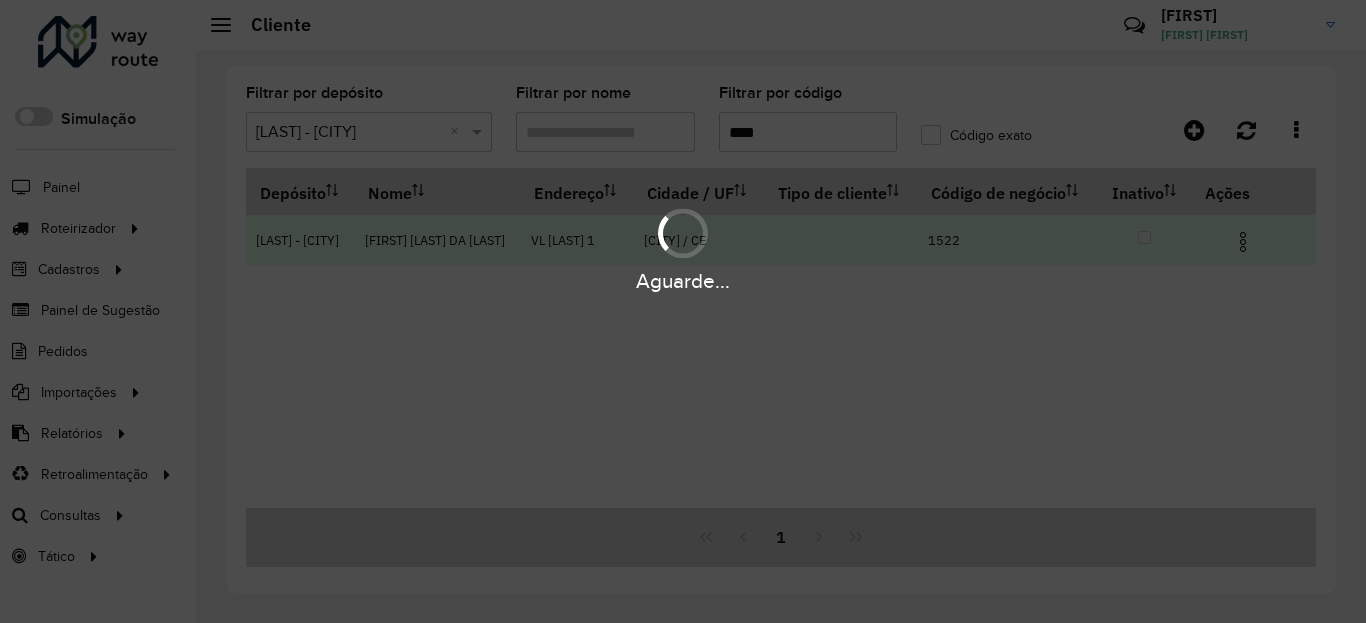 click at bounding box center (1243, 242) 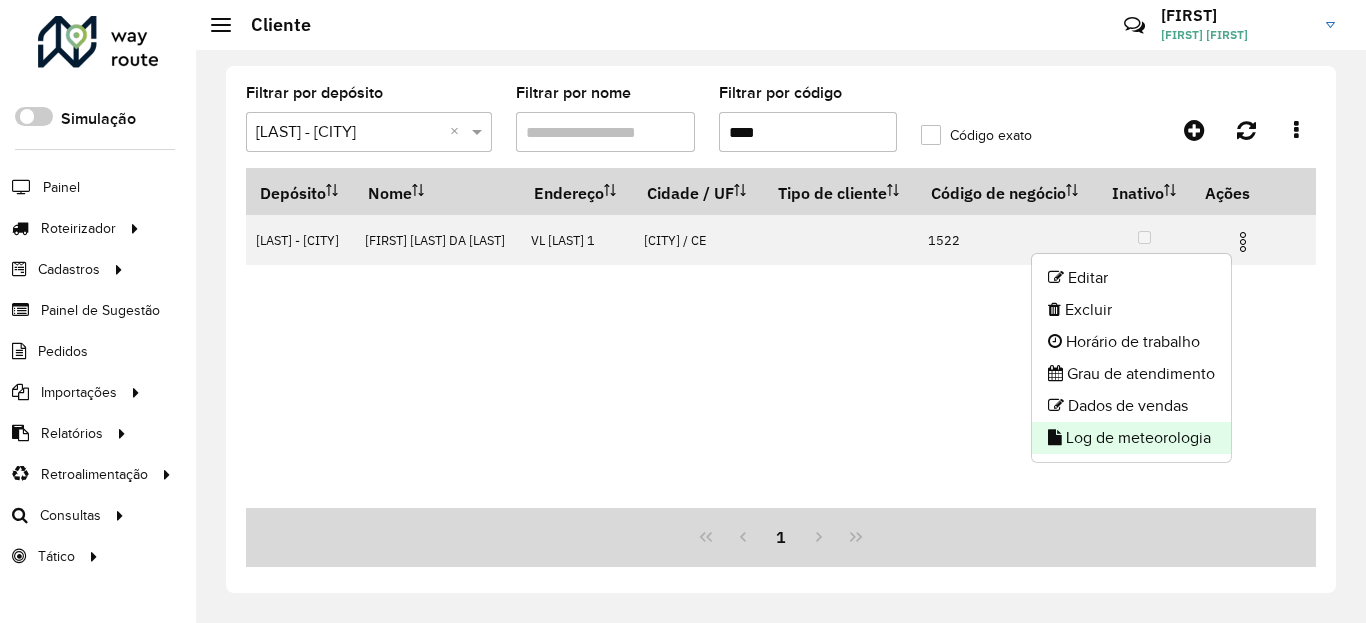 click on "Log de meteorologia" 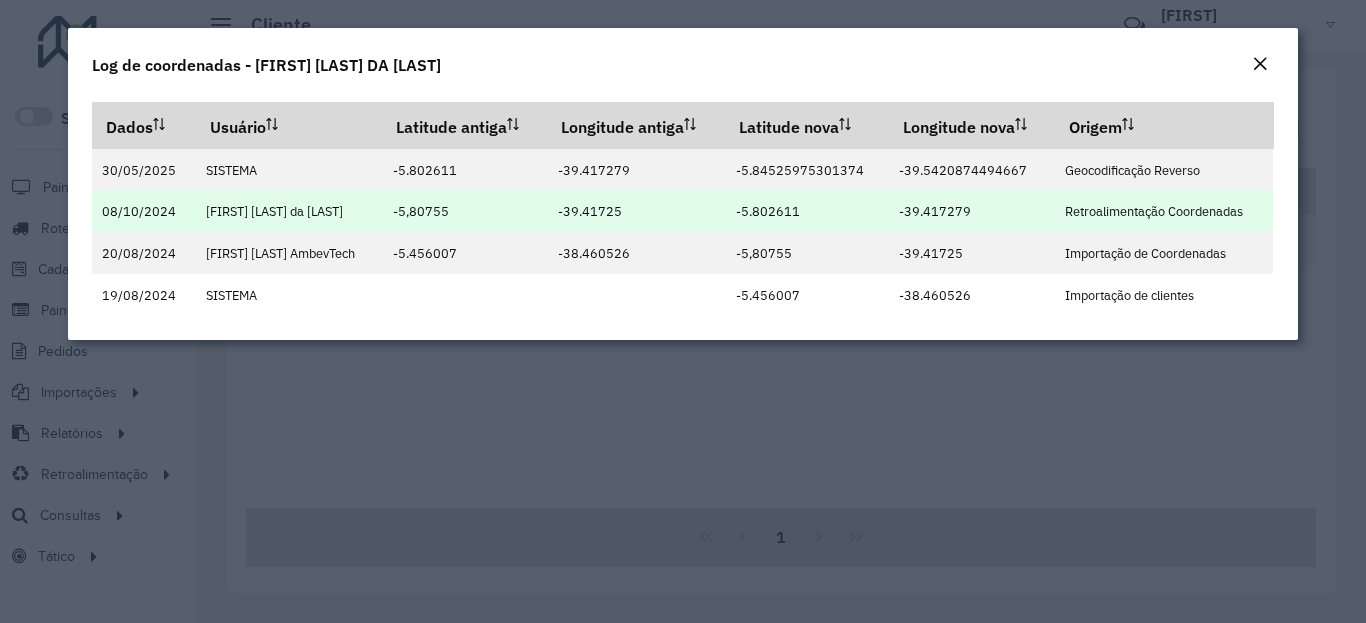 click on "-5.802611" at bounding box center [806, 211] 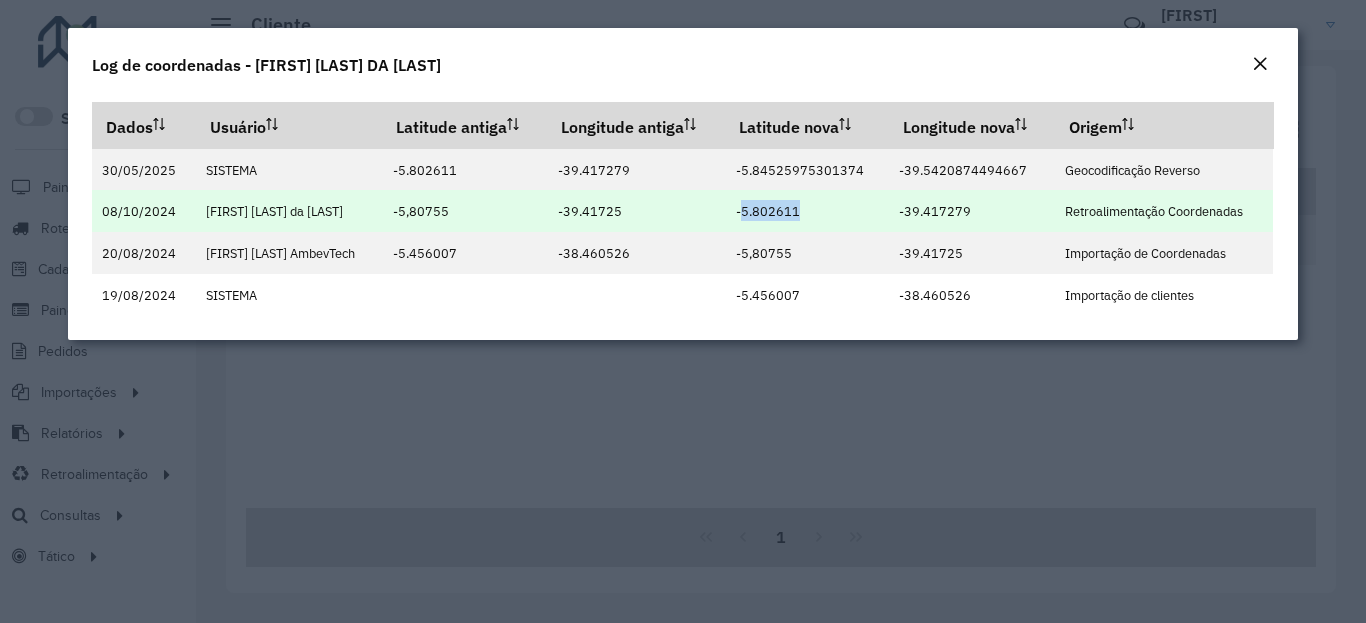 click on "-5.802611" at bounding box center [768, 211] 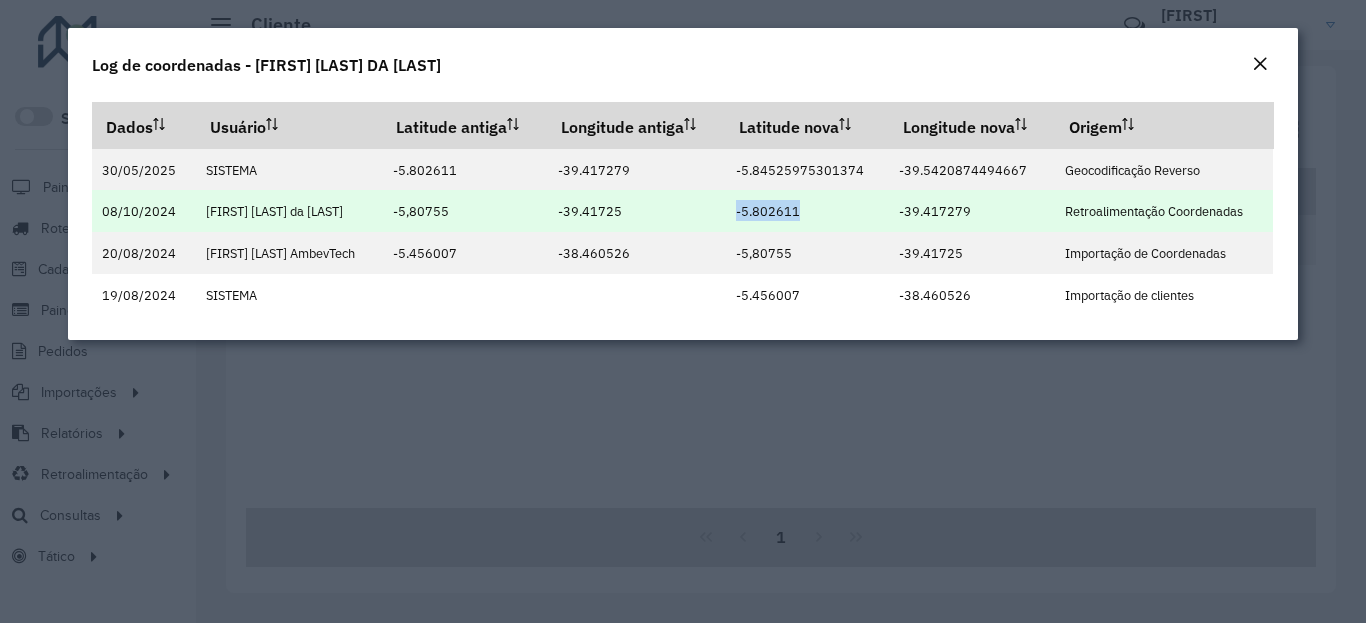 click on "-5.802611" at bounding box center [768, 211] 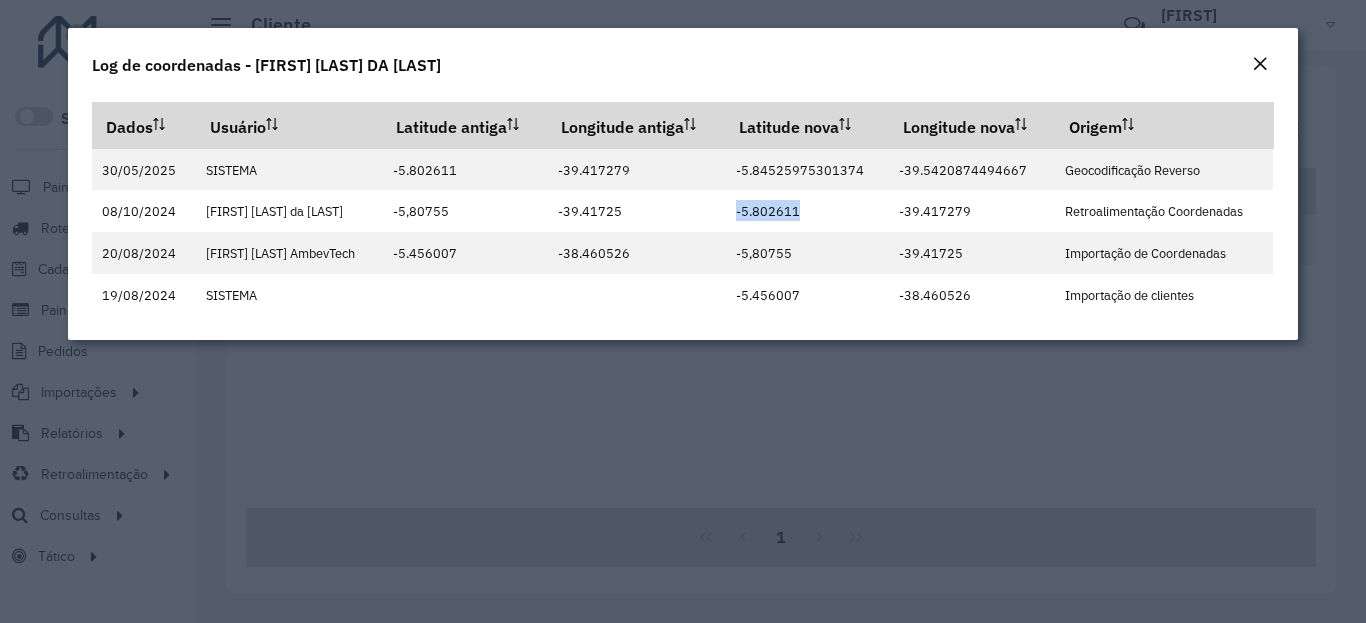 copy on "-5.802611" 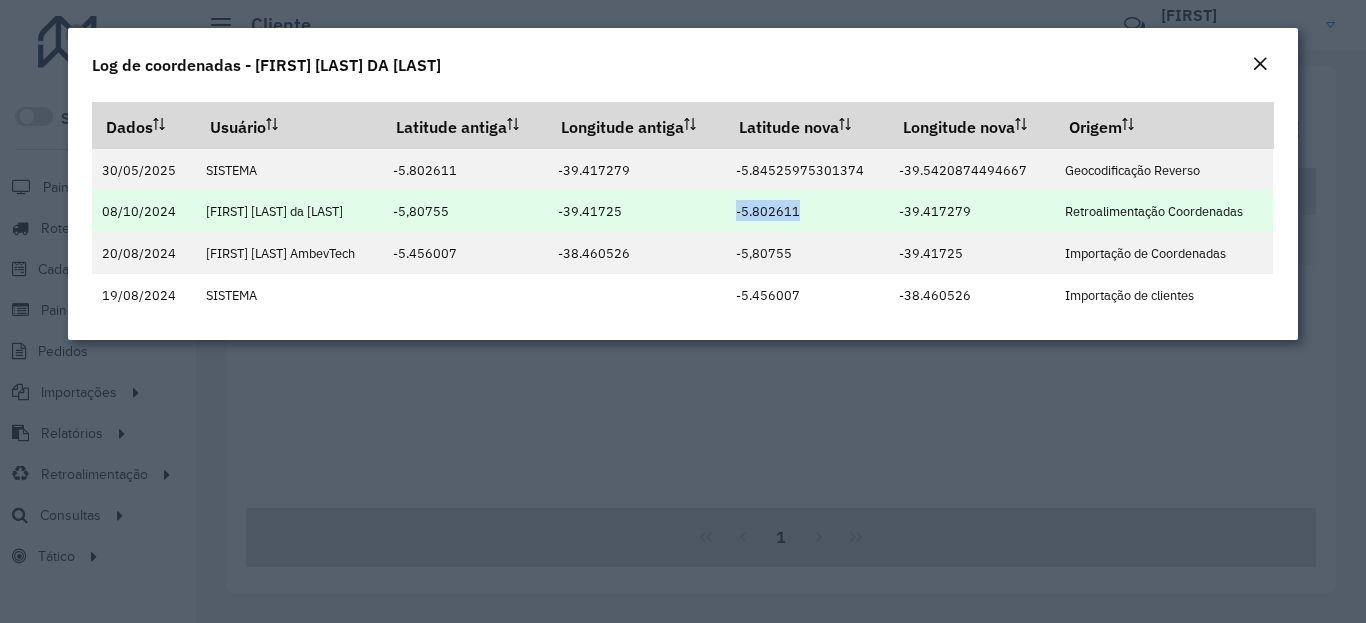 click on "-39.417279" at bounding box center [935, 211] 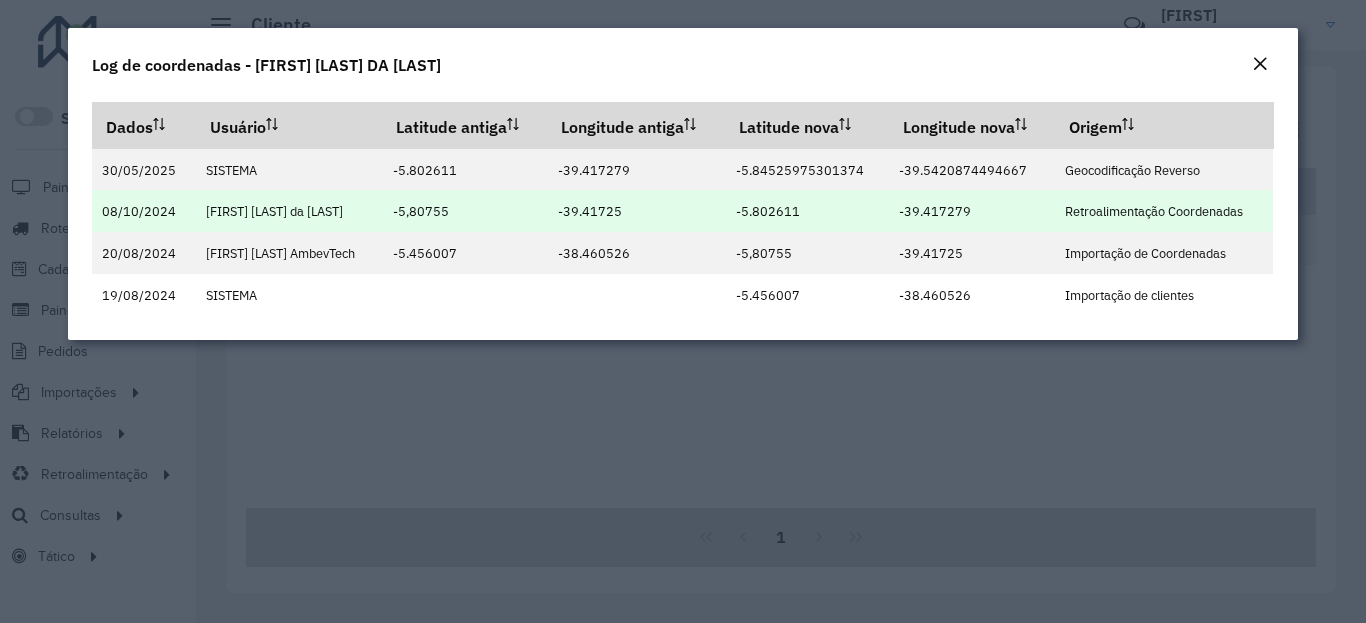 click on "-39.417279" at bounding box center (935, 211) 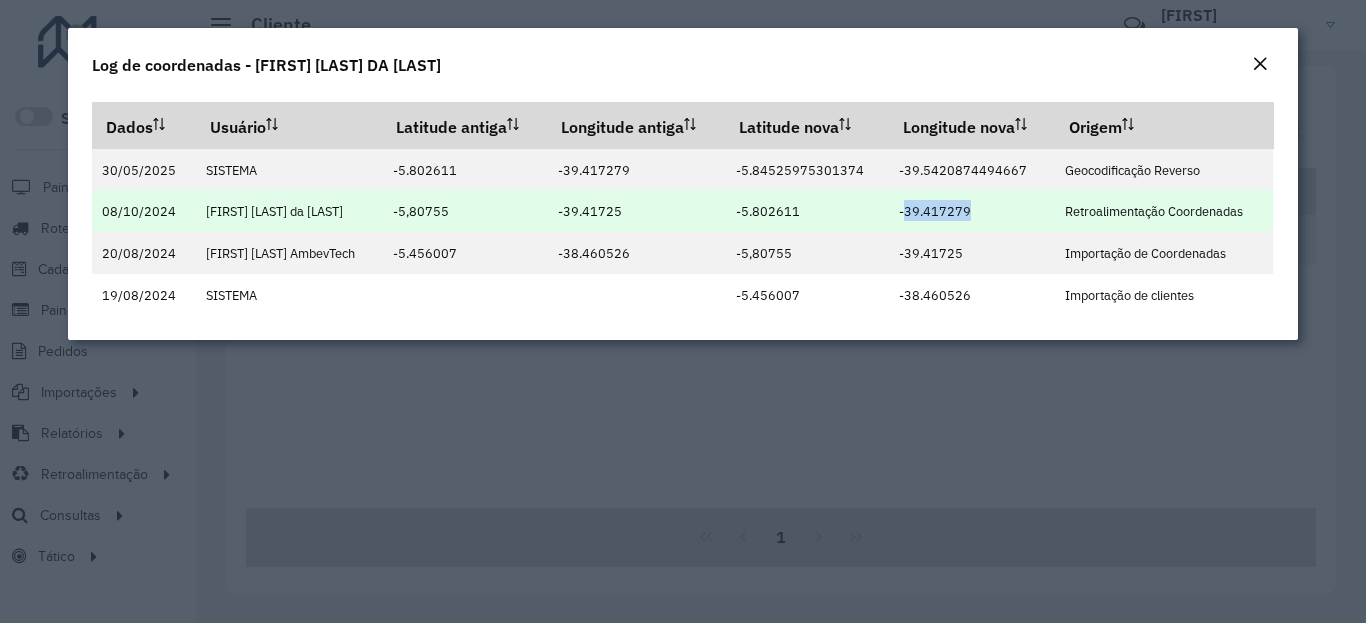 click on "-39.417279" at bounding box center [935, 211] 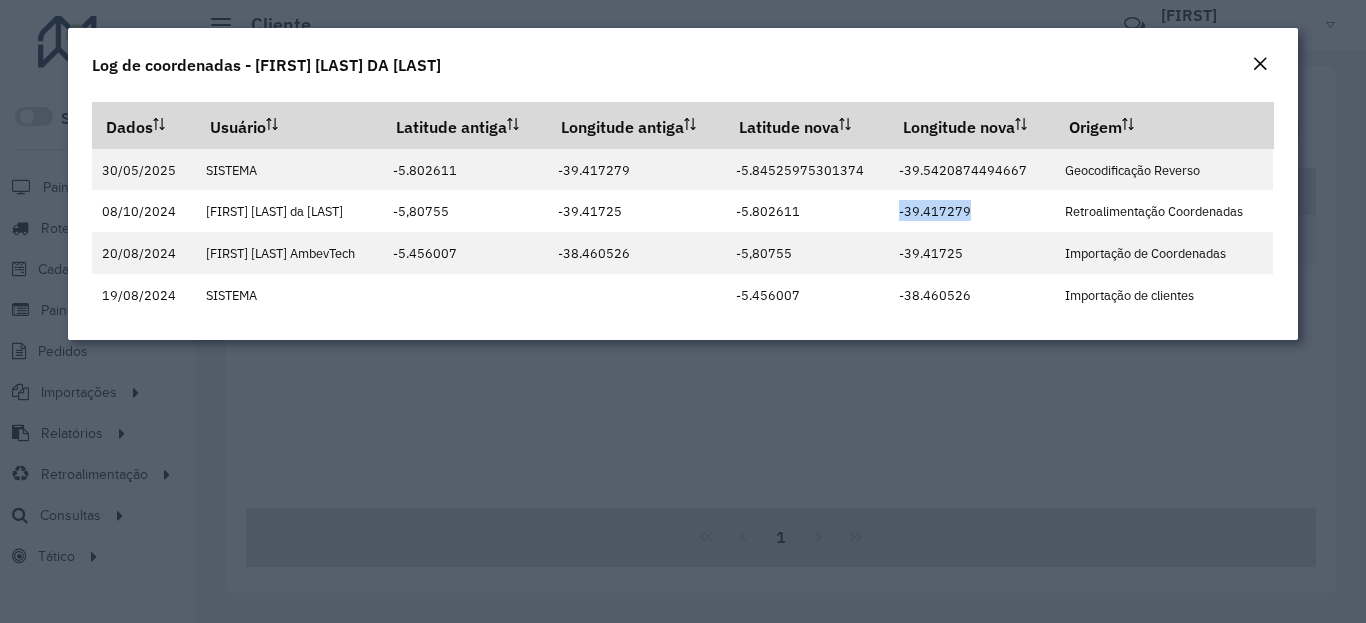 copy on "-39.417279" 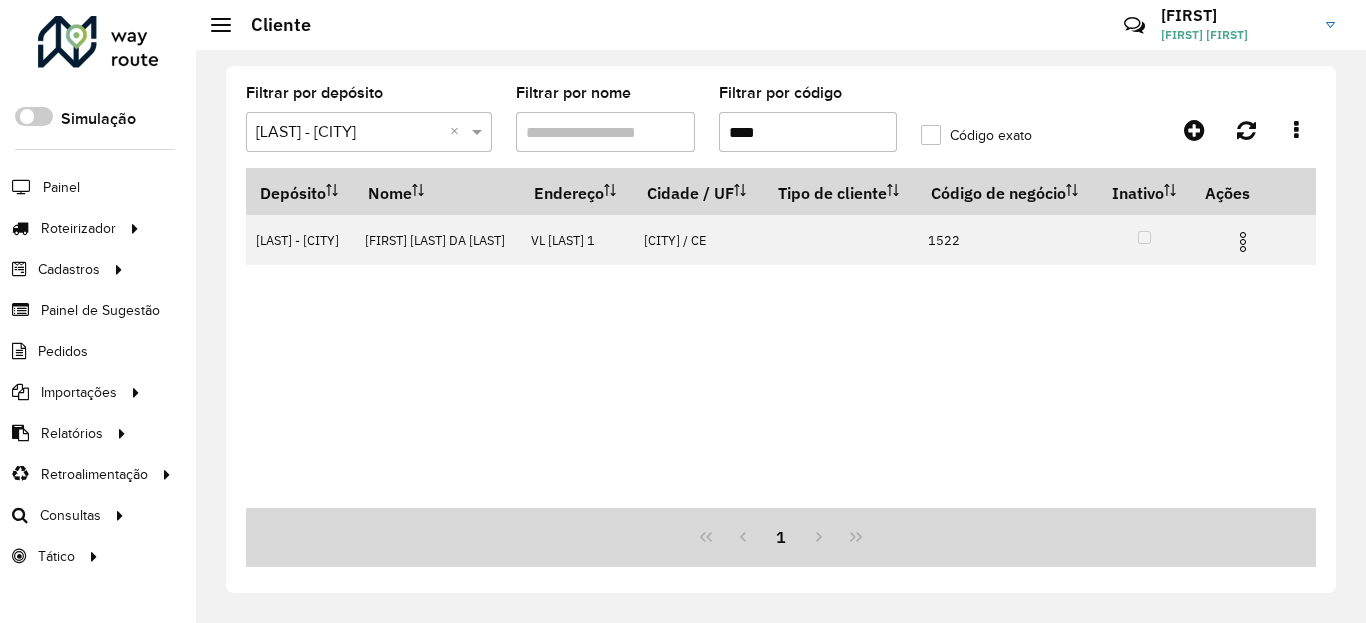 click on "****" at bounding box center (808, 132) 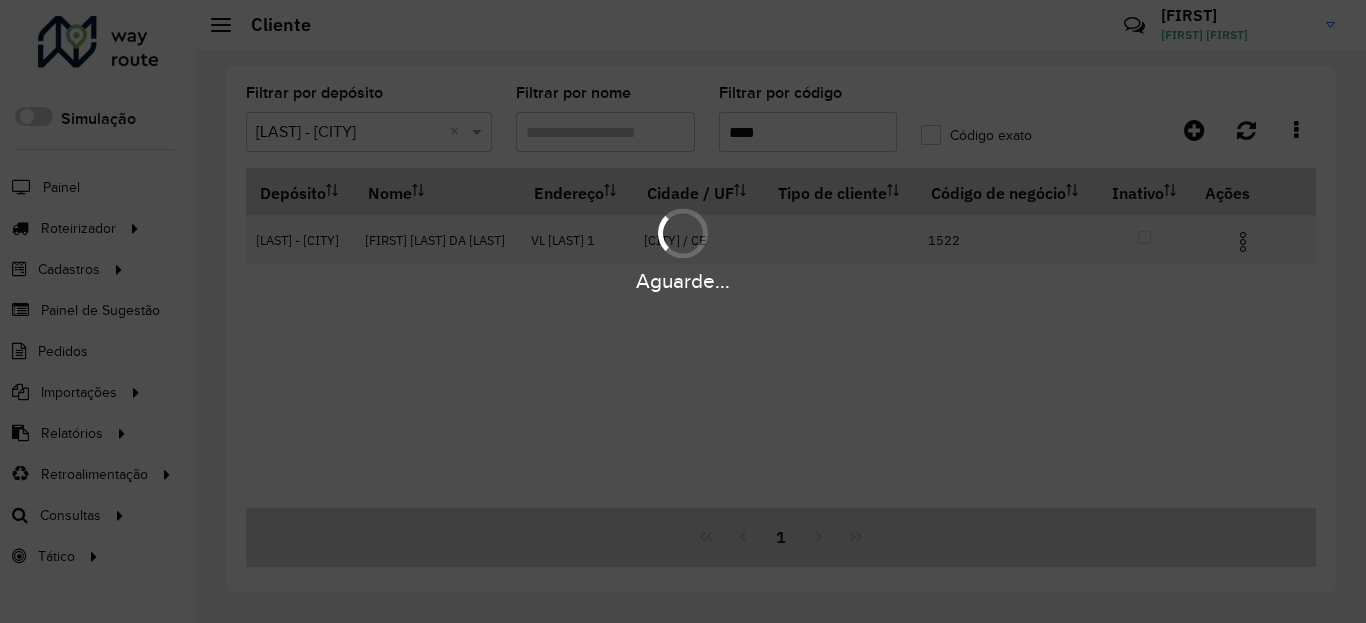 click on "Aguarde..." at bounding box center (683, 249) 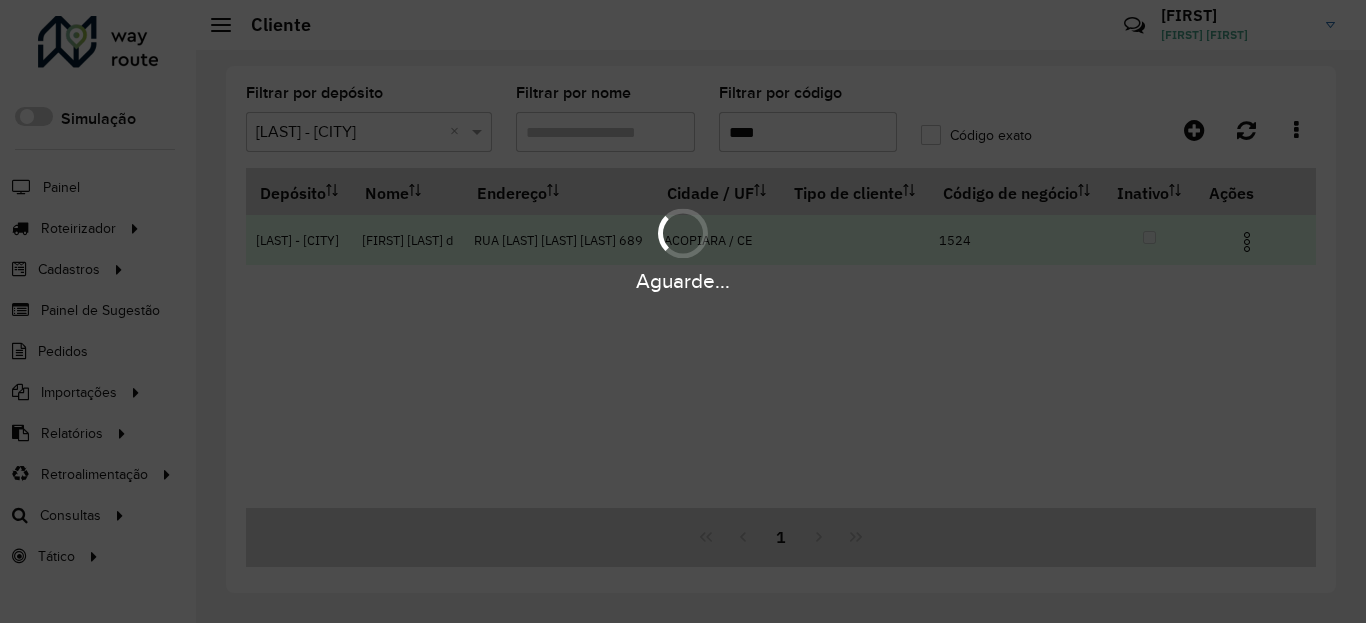 click at bounding box center (1247, 242) 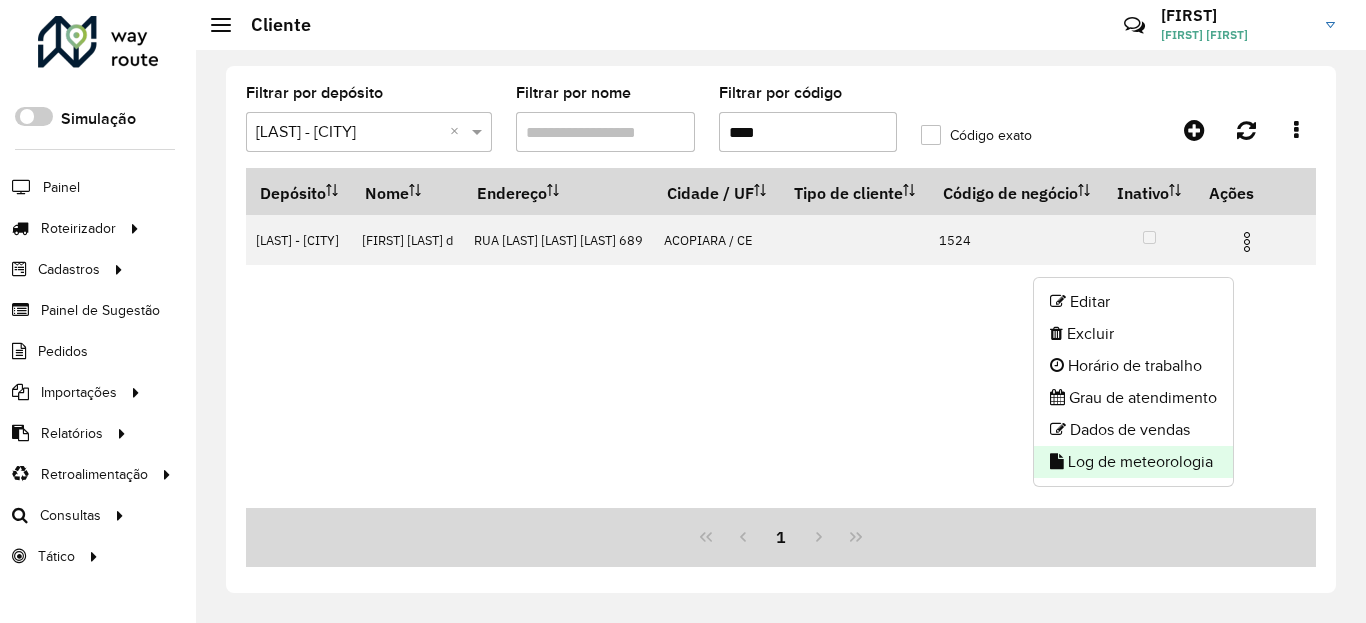 click on "Log de meteorologia" 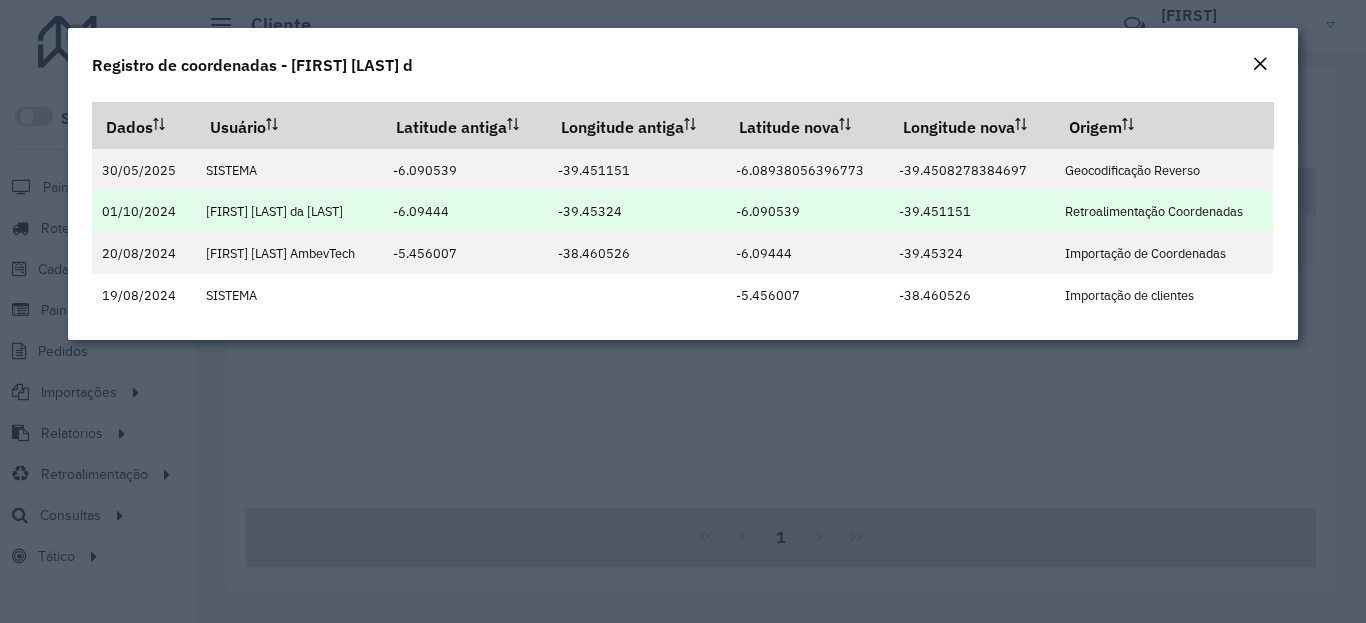 click on "-6.090539" at bounding box center (806, 211) 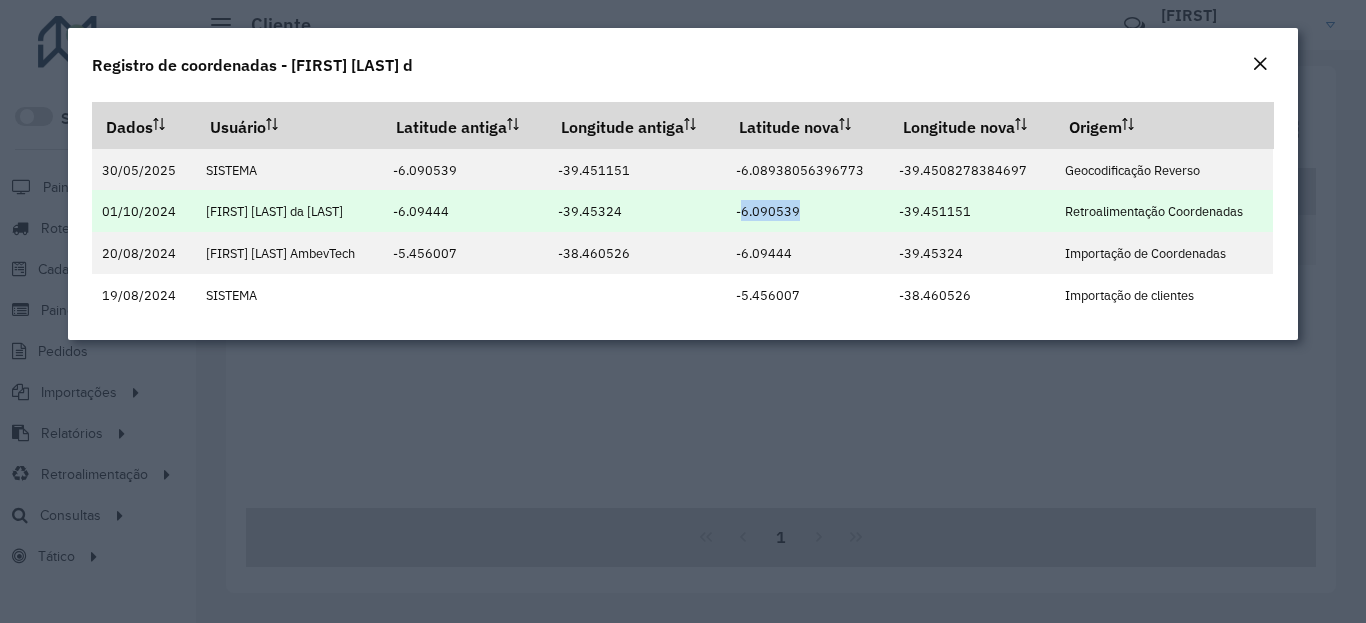 click on "-6.090539" at bounding box center (768, 211) 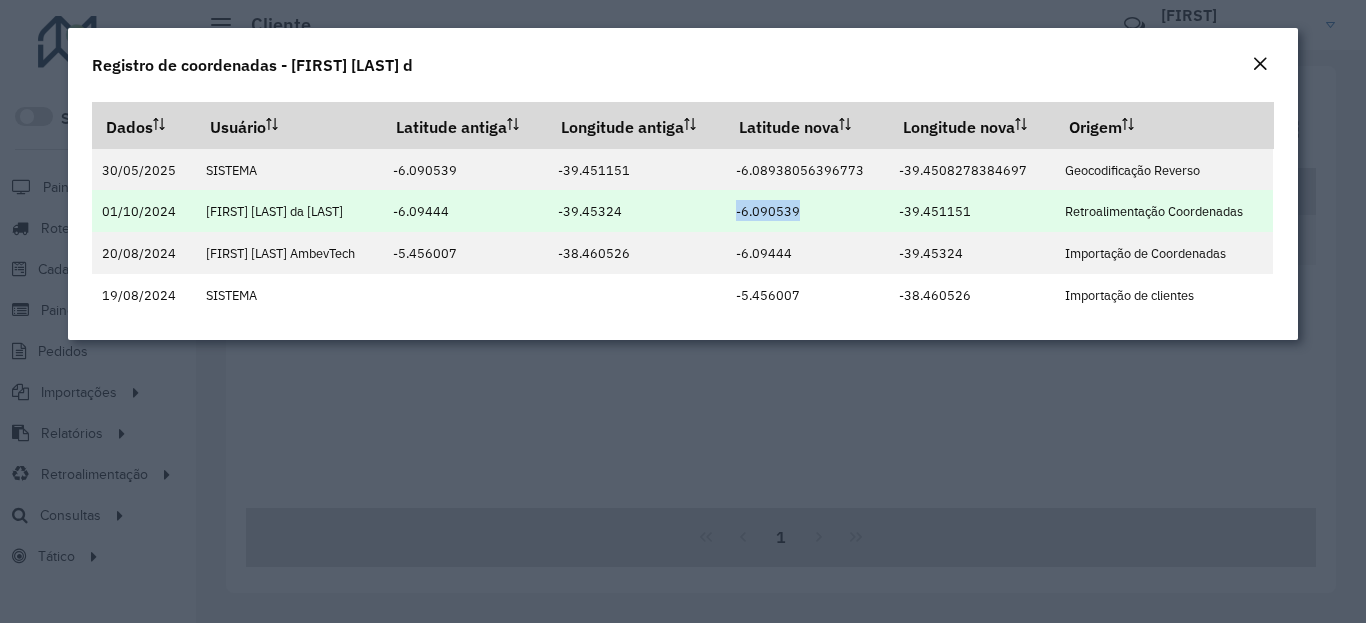 click on "-39.451151" at bounding box center [935, 211] 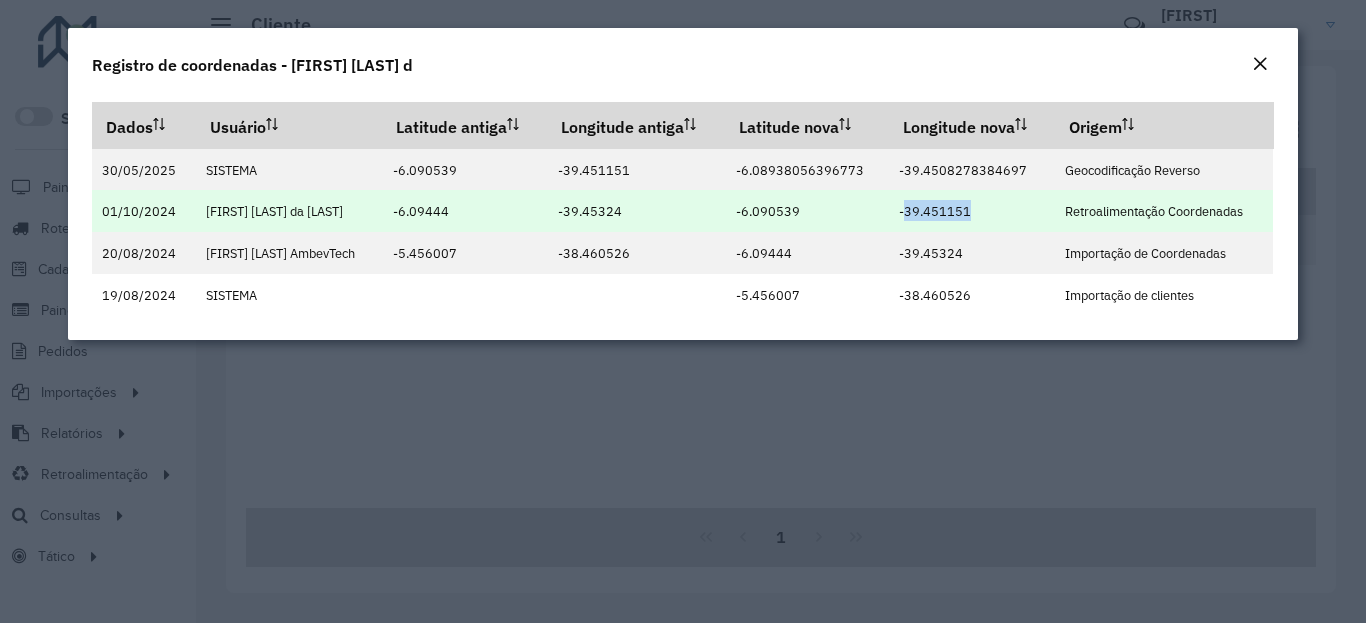 click on "-39.451151" at bounding box center (935, 211) 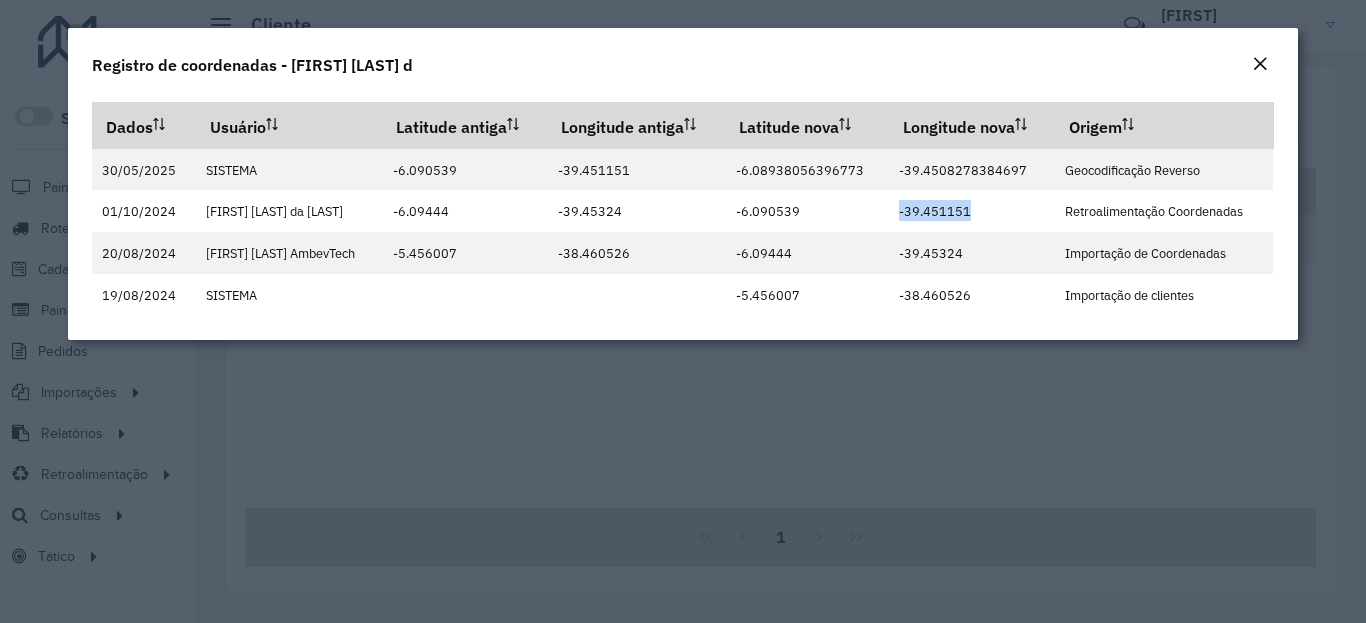 copy on "-39.451151" 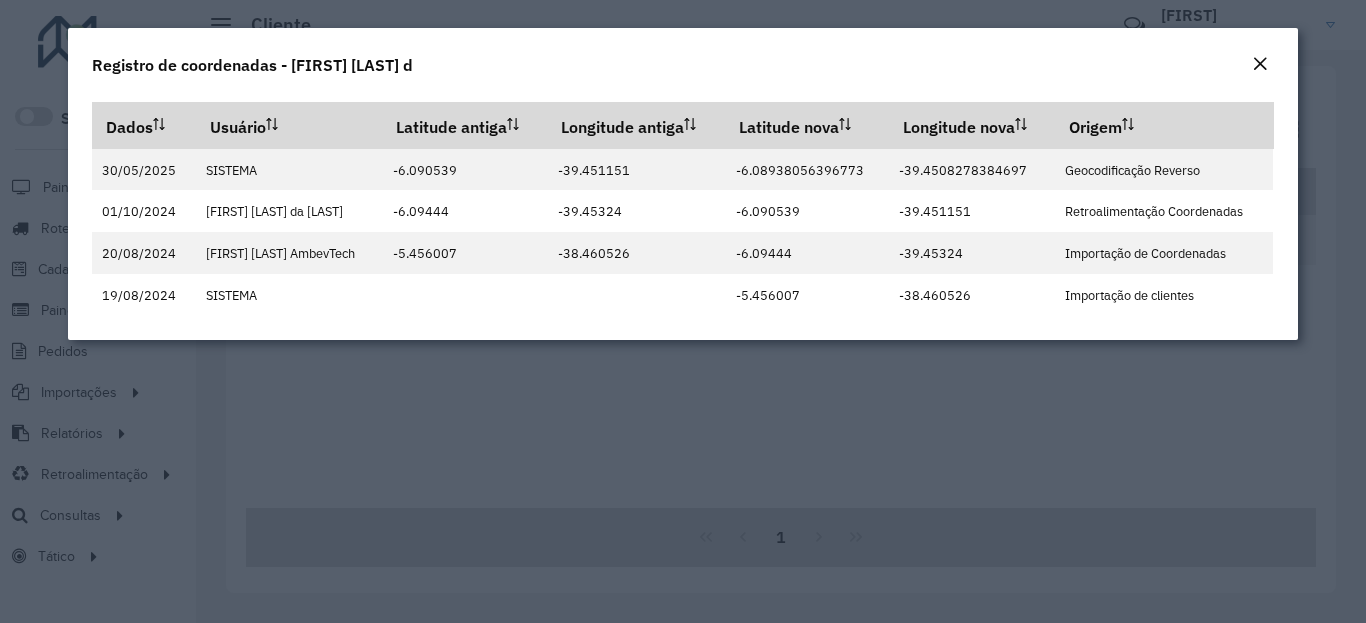 click 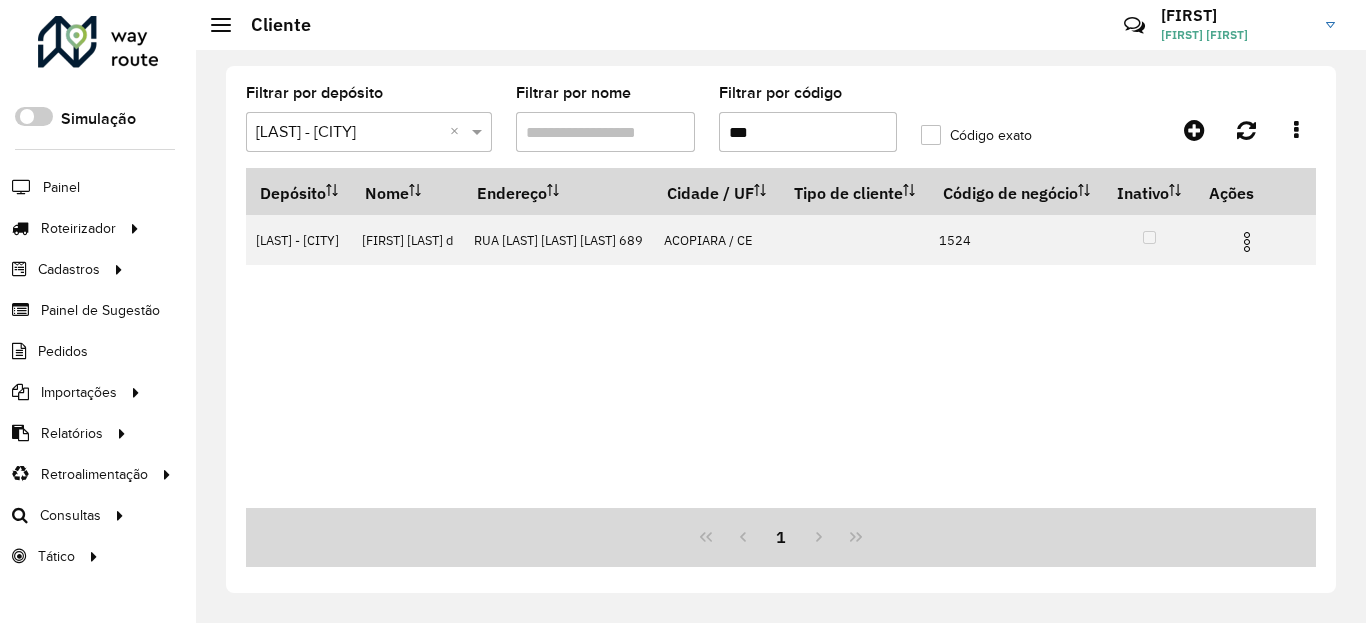 click on "***" at bounding box center (808, 132) 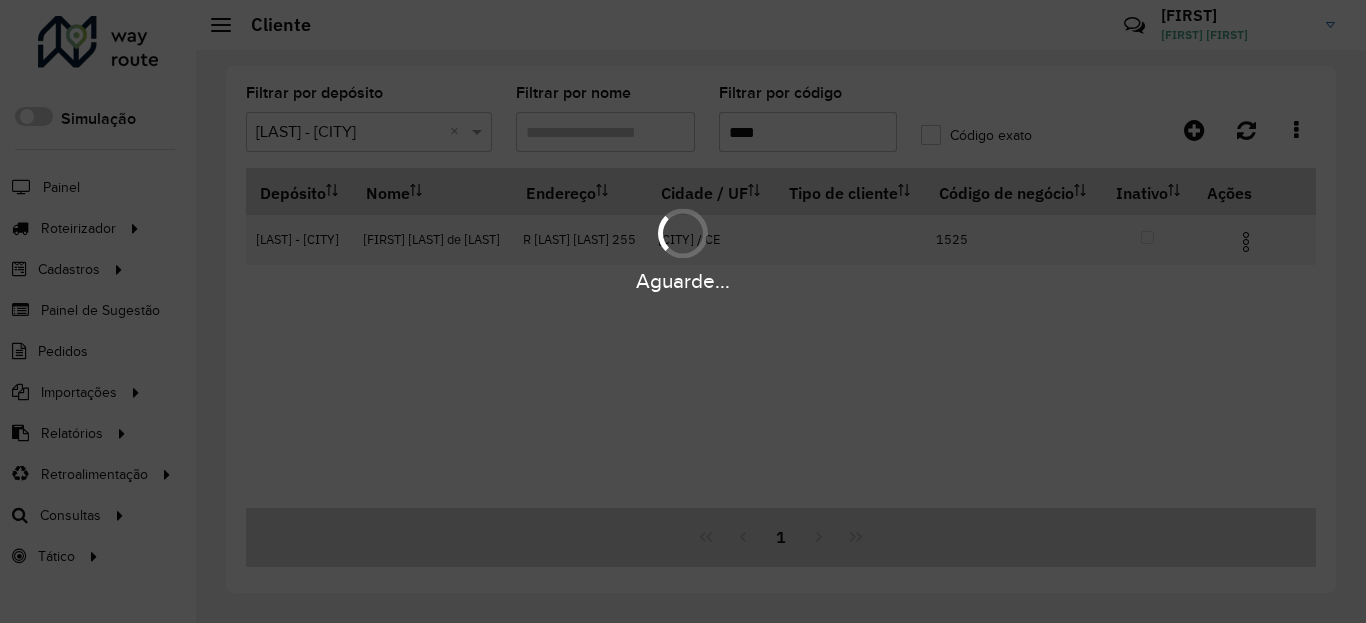 type on "****" 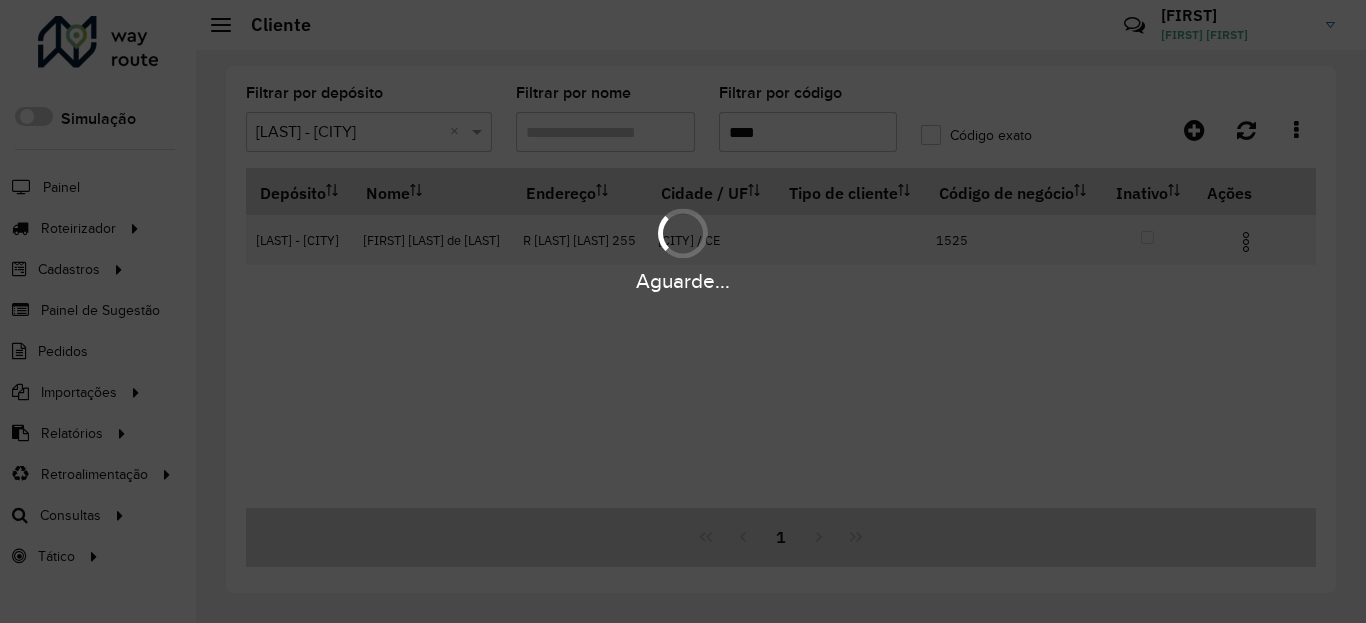 click on "Aguarde..." at bounding box center (683, 249) 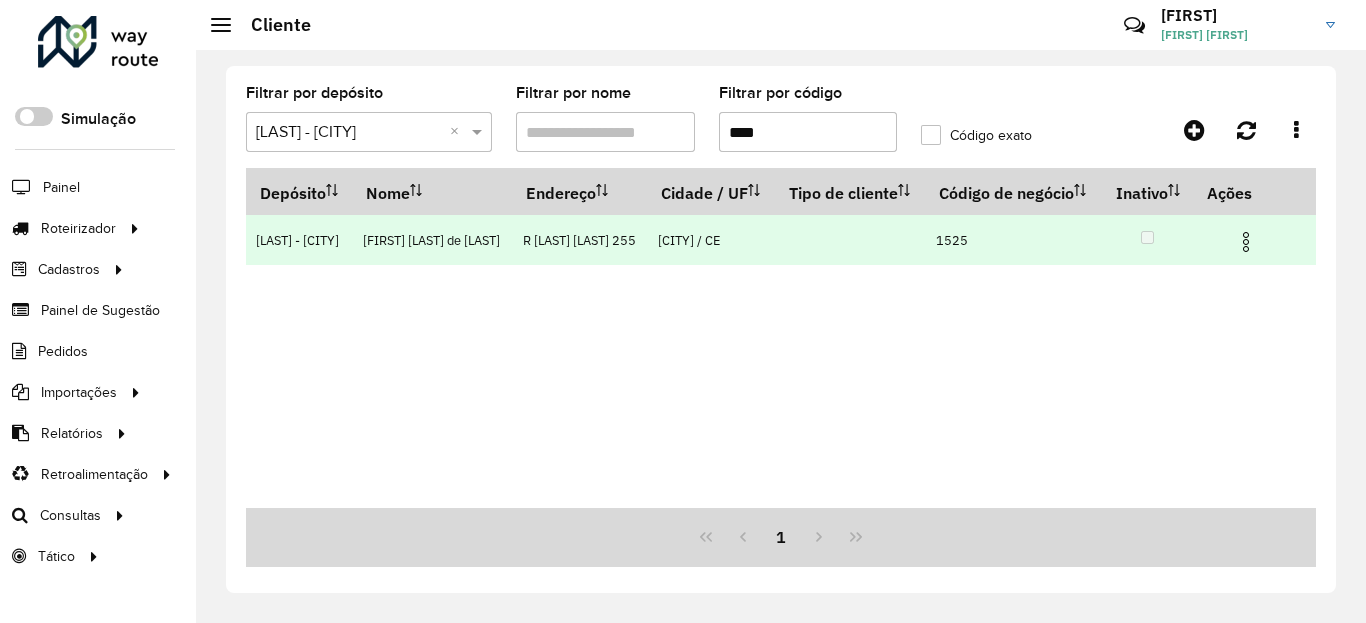 click at bounding box center (1246, 242) 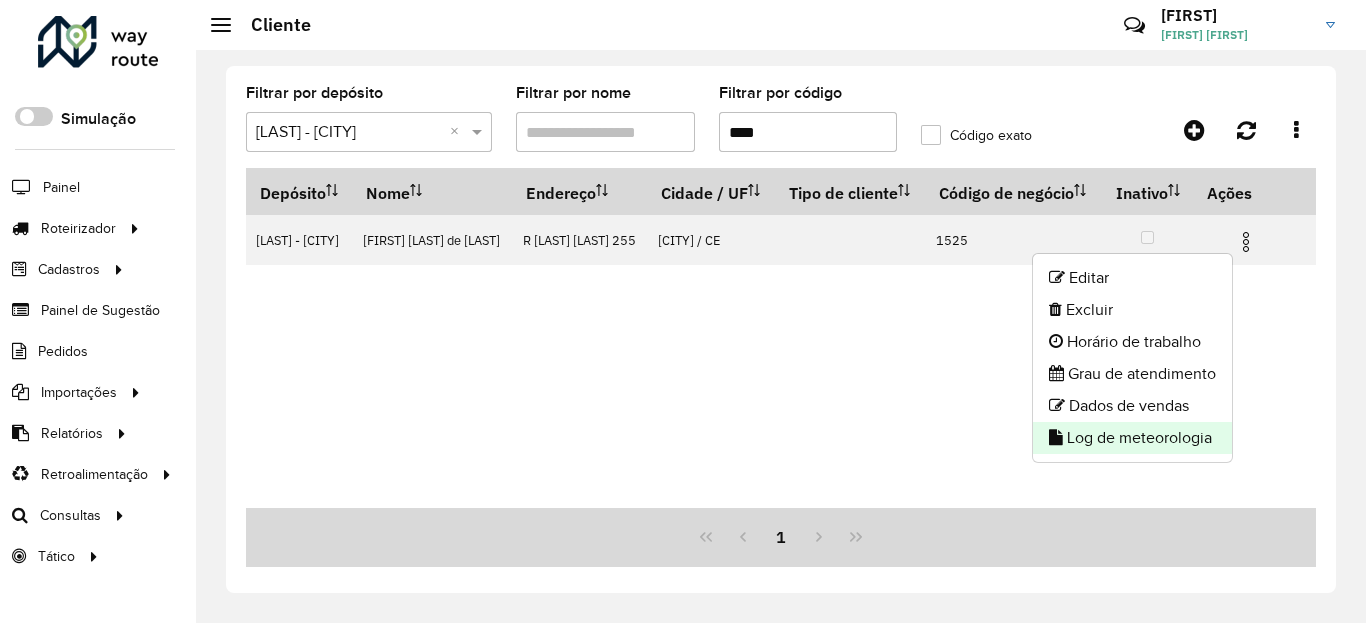 click on "Log de meteorologia" 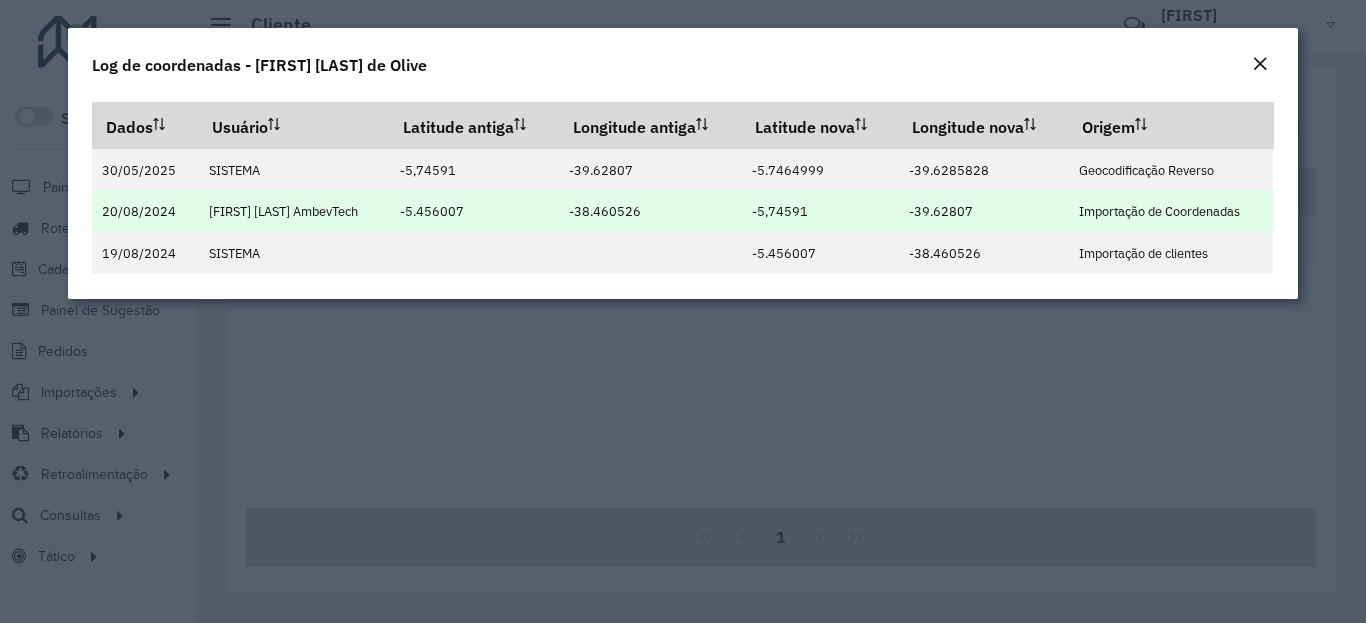 click on "-5,74591" at bounding box center (780, 211) 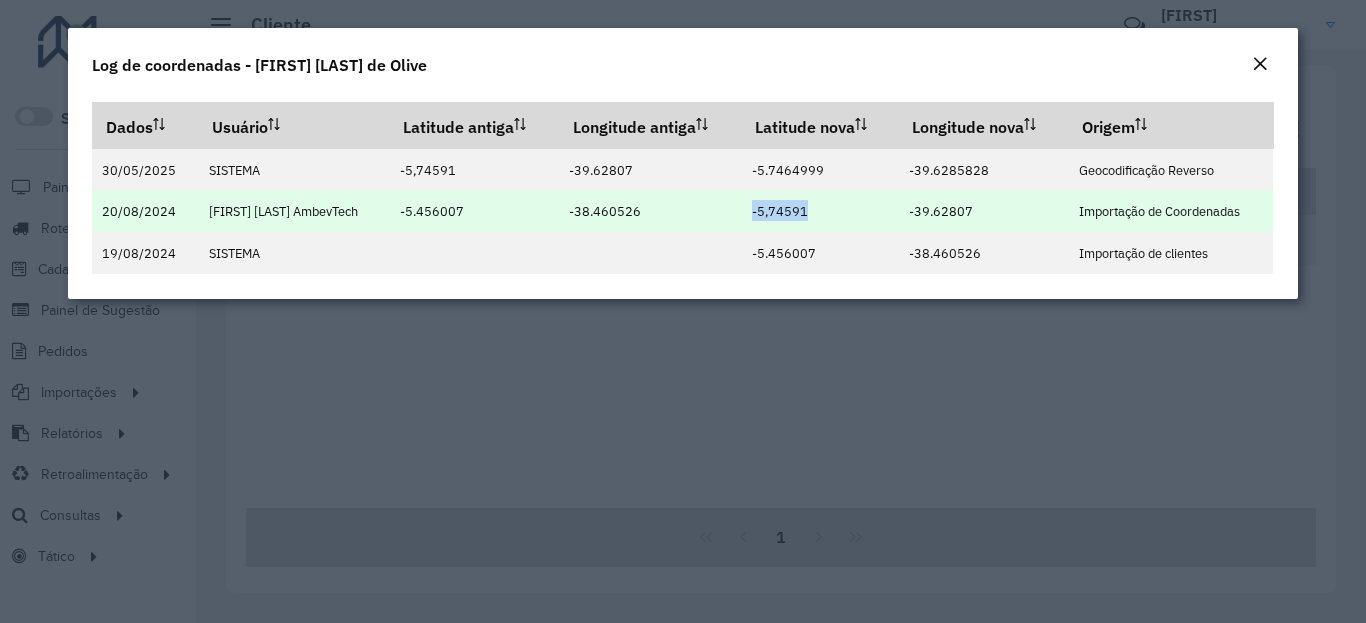 click on "-5,74591" at bounding box center [780, 211] 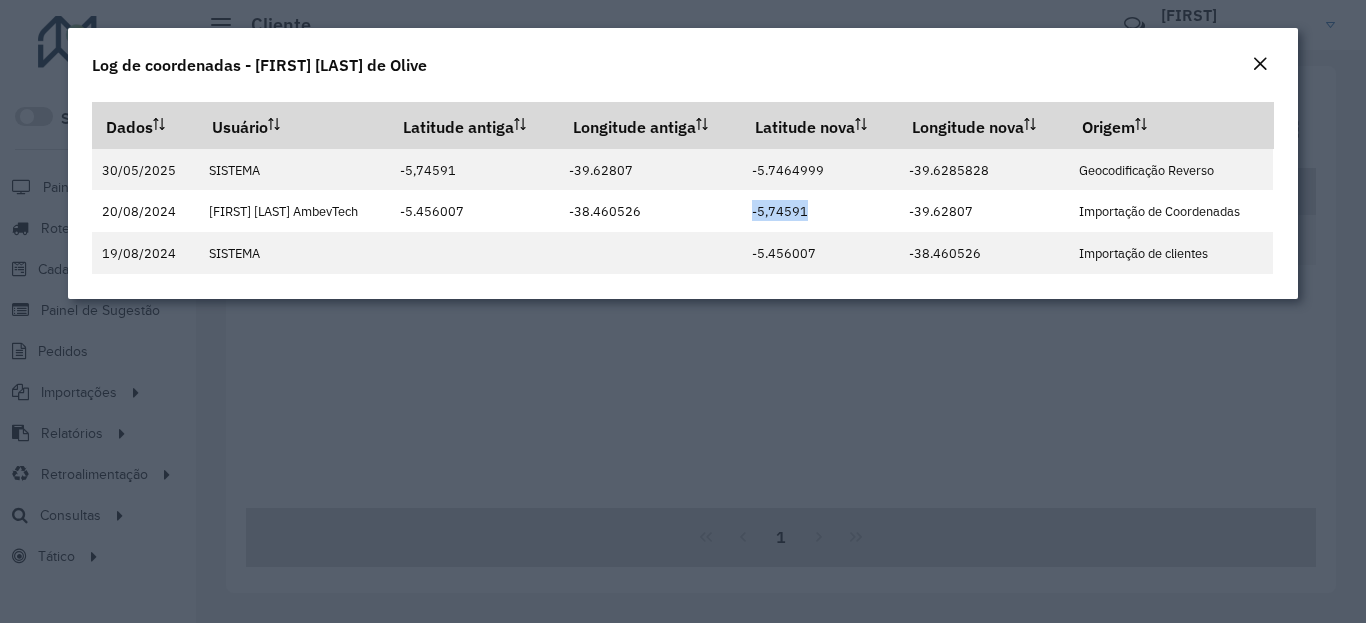copy on "-5,74591" 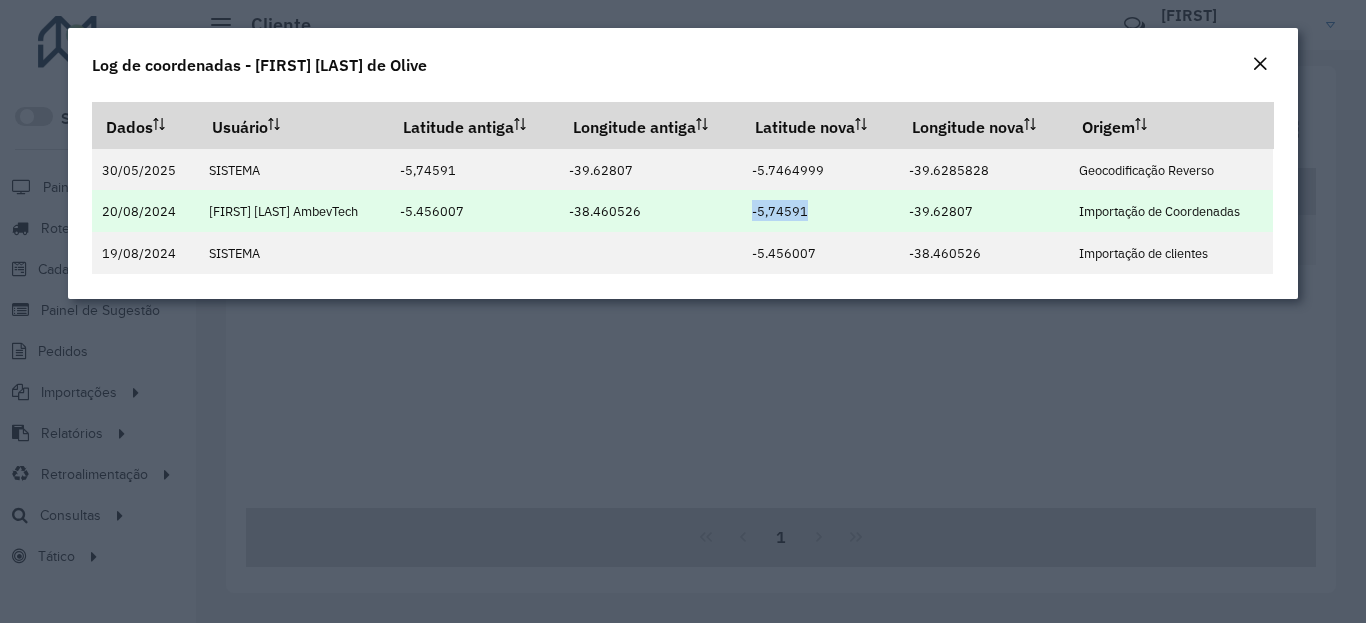 click on "-39.62807" at bounding box center (941, 211) 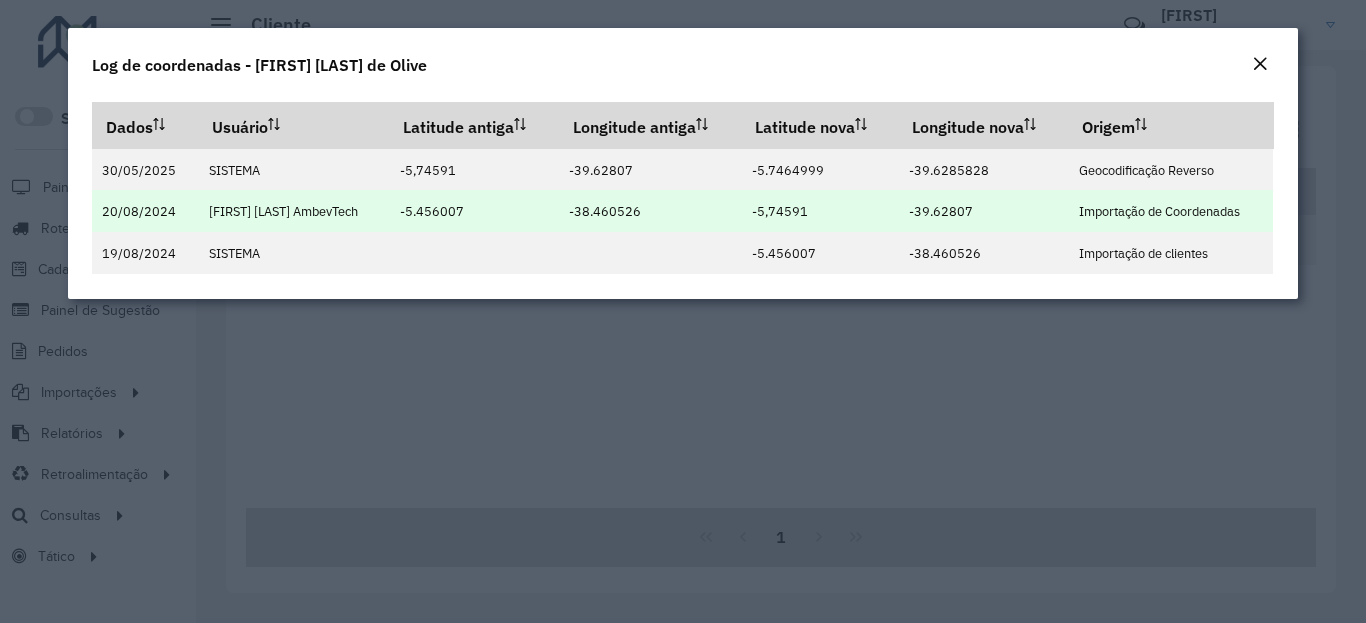click on "-39.62807" at bounding box center [941, 211] 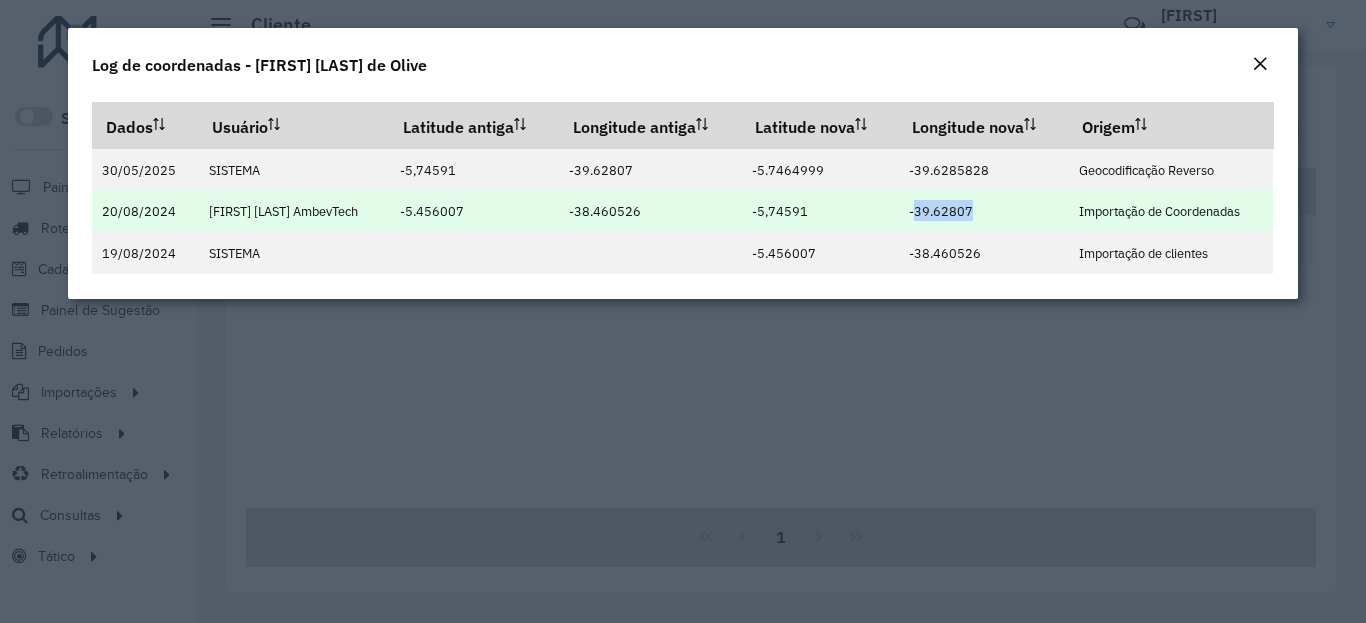 click on "-39.62807" at bounding box center [941, 211] 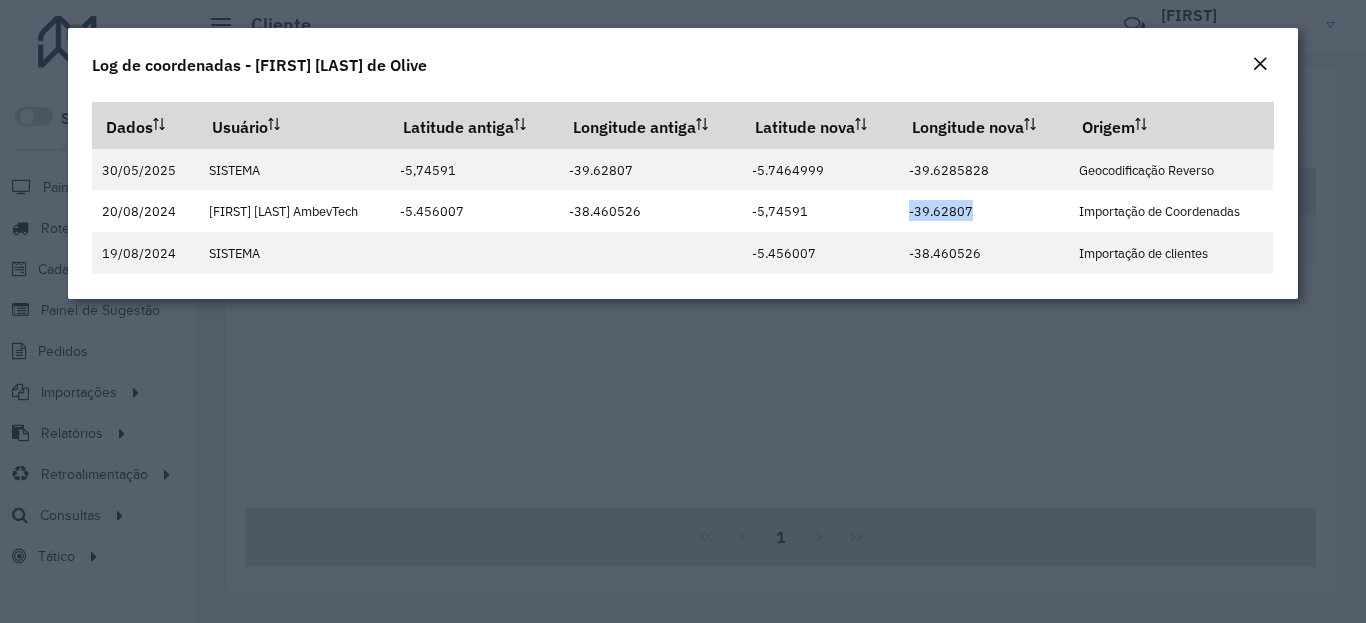 copy on "-39.62807" 